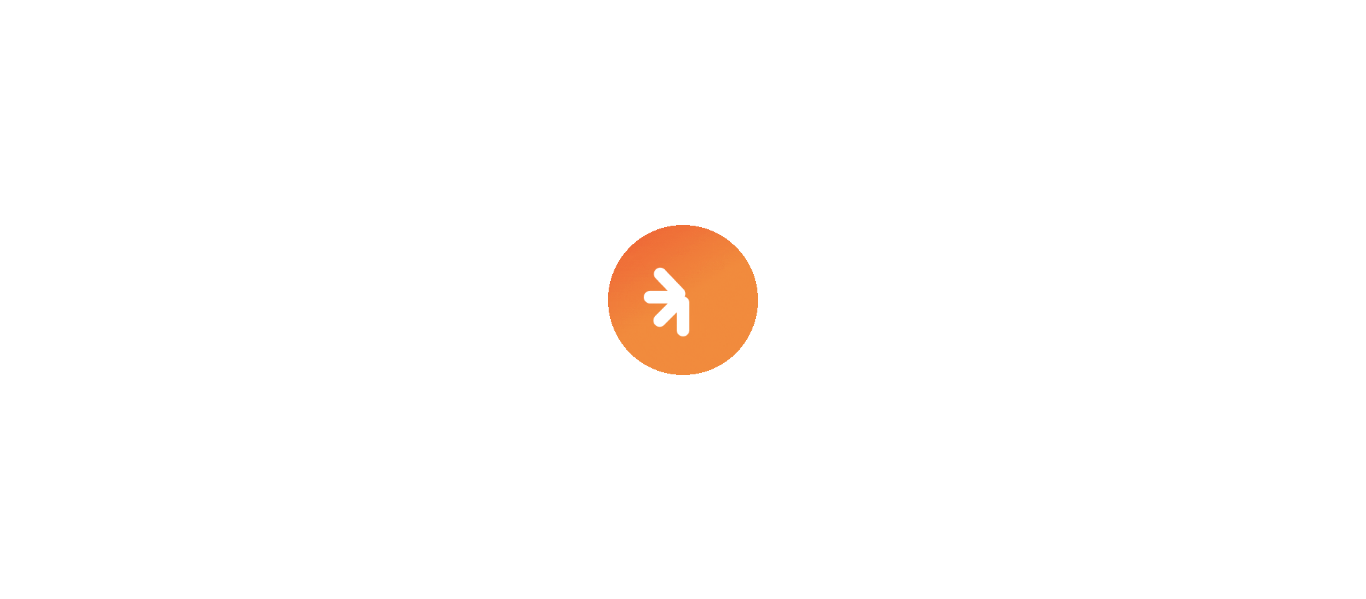 scroll, scrollTop: 0, scrollLeft: 0, axis: both 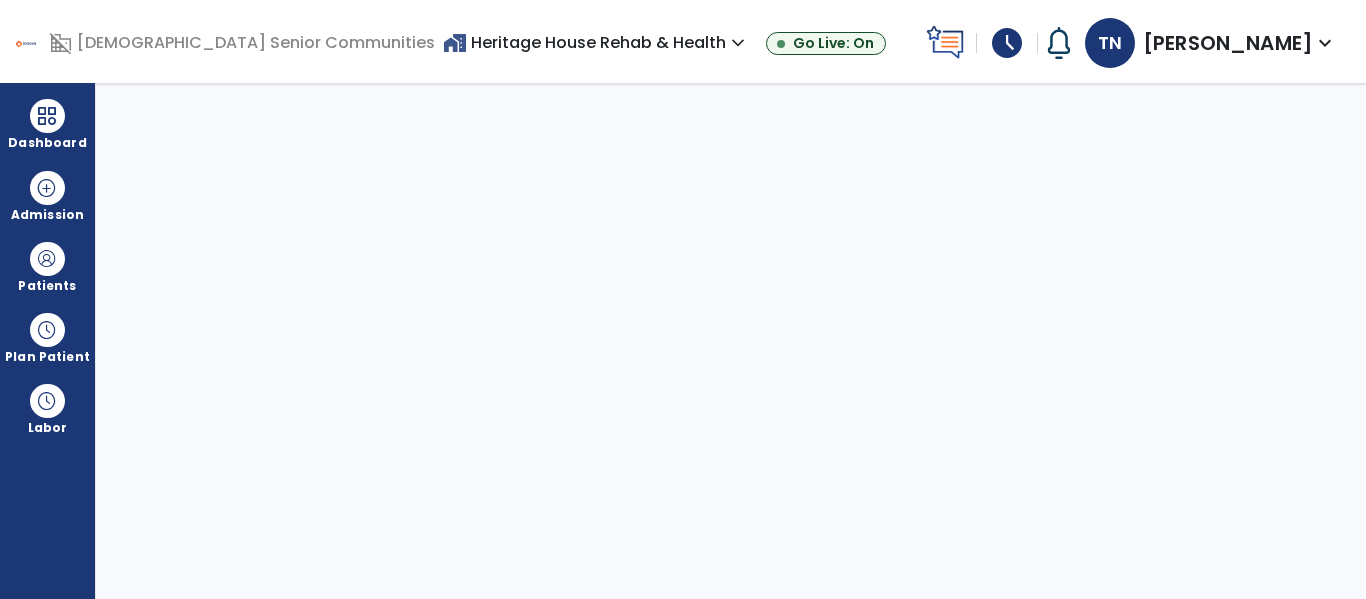 select on "****" 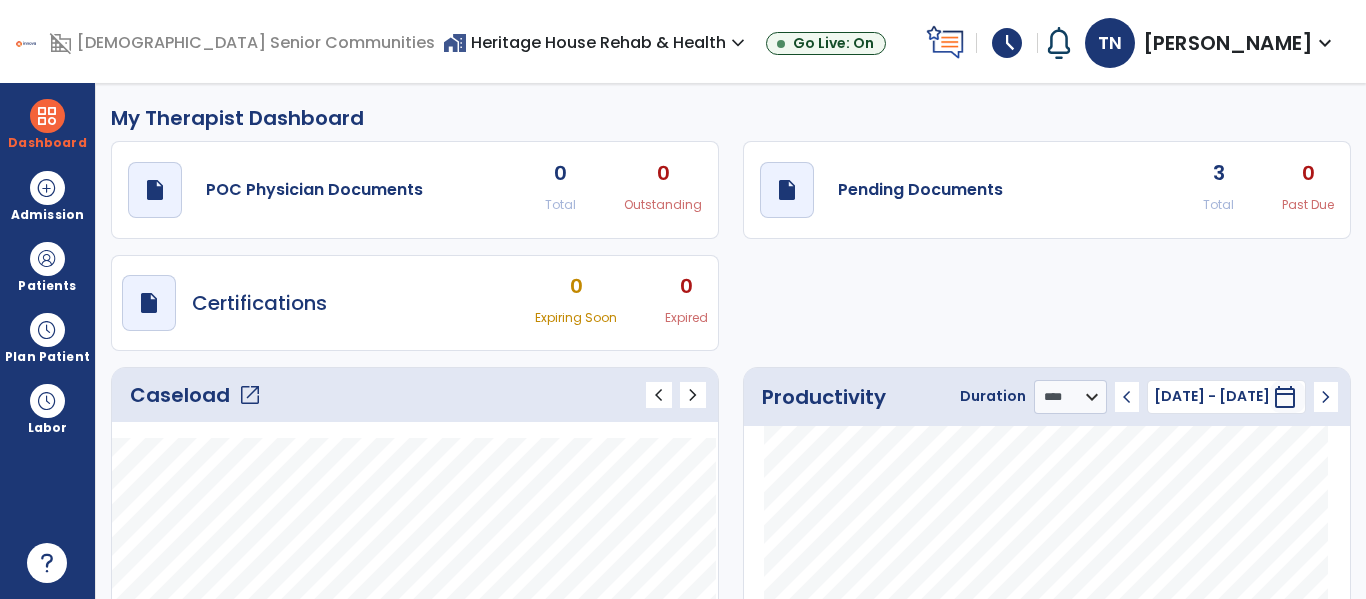 click on "open_in_new" 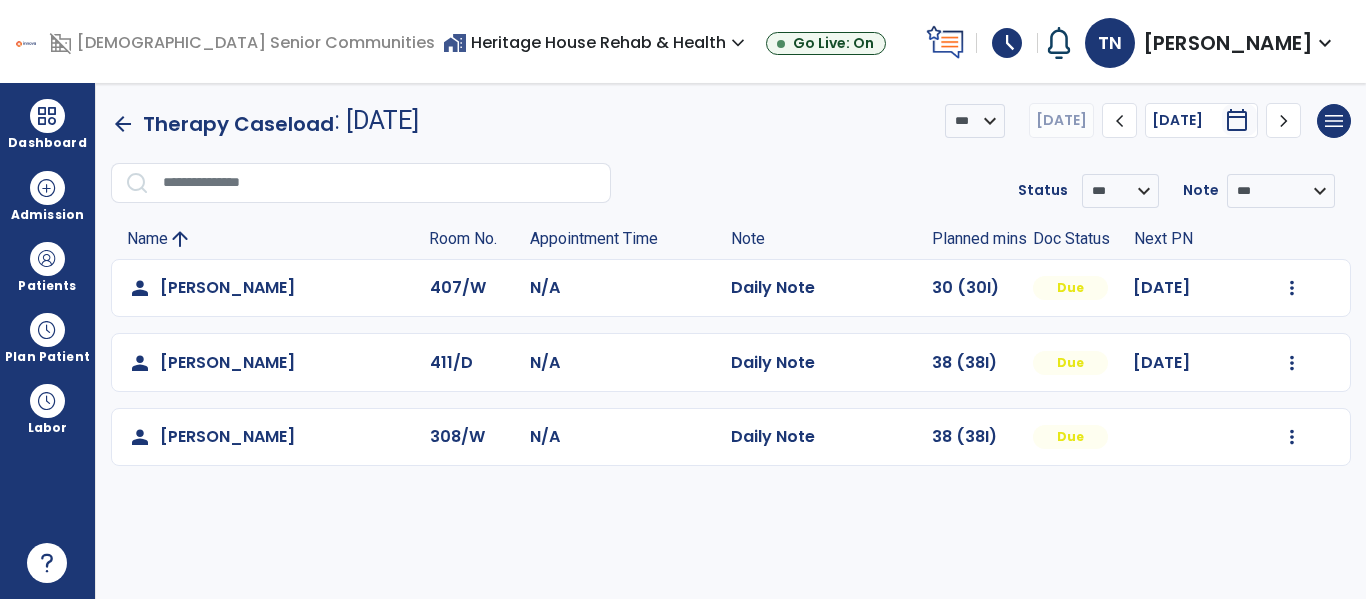 click on "home_work   Heritage House Rehab & Health   expand_more" at bounding box center (596, 42) 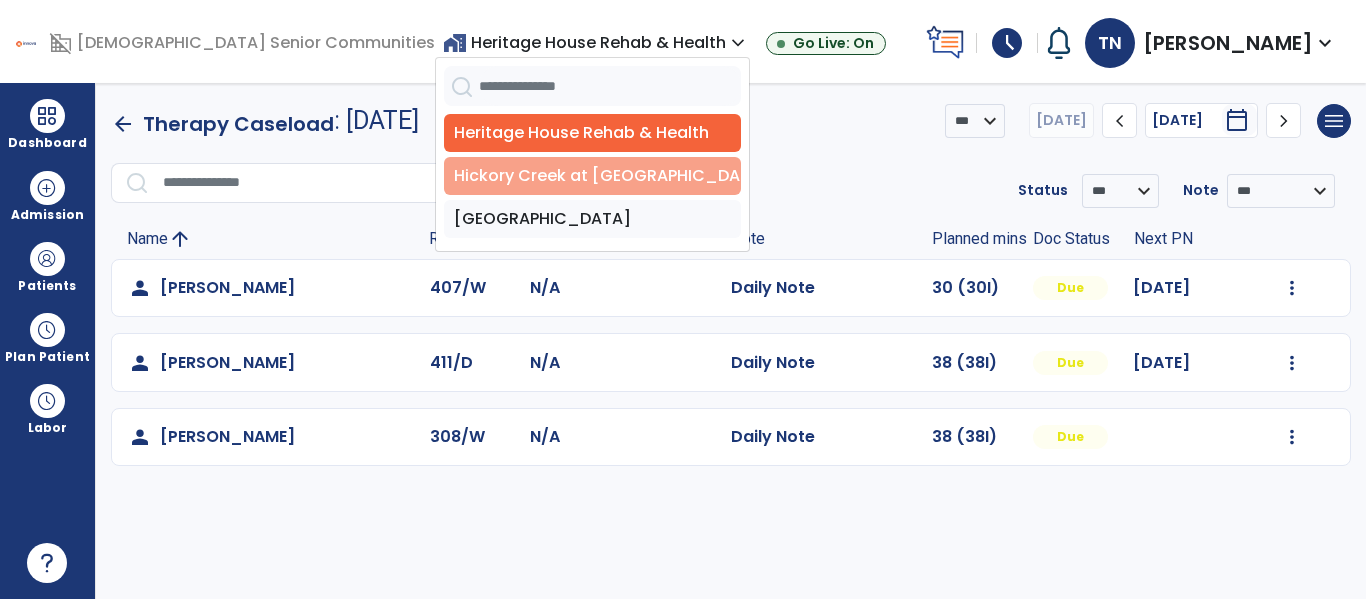 click on "Hickory Creek at [GEOGRAPHIC_DATA]" at bounding box center (592, 176) 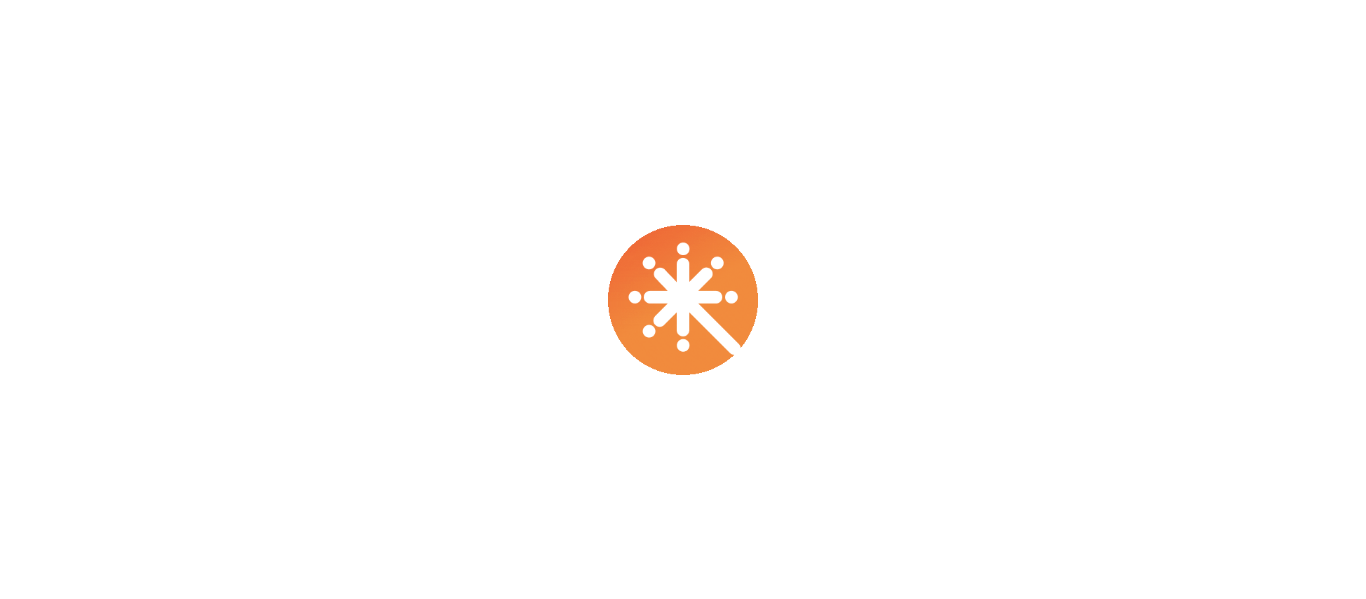 scroll, scrollTop: 0, scrollLeft: 0, axis: both 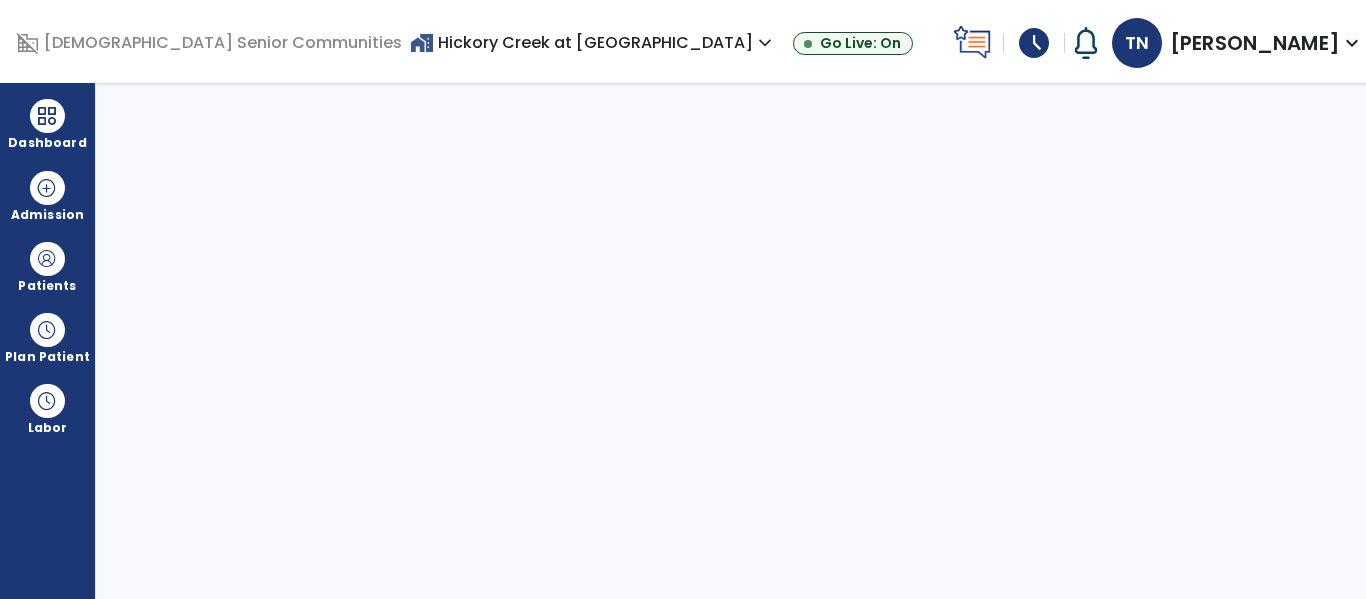 select on "****" 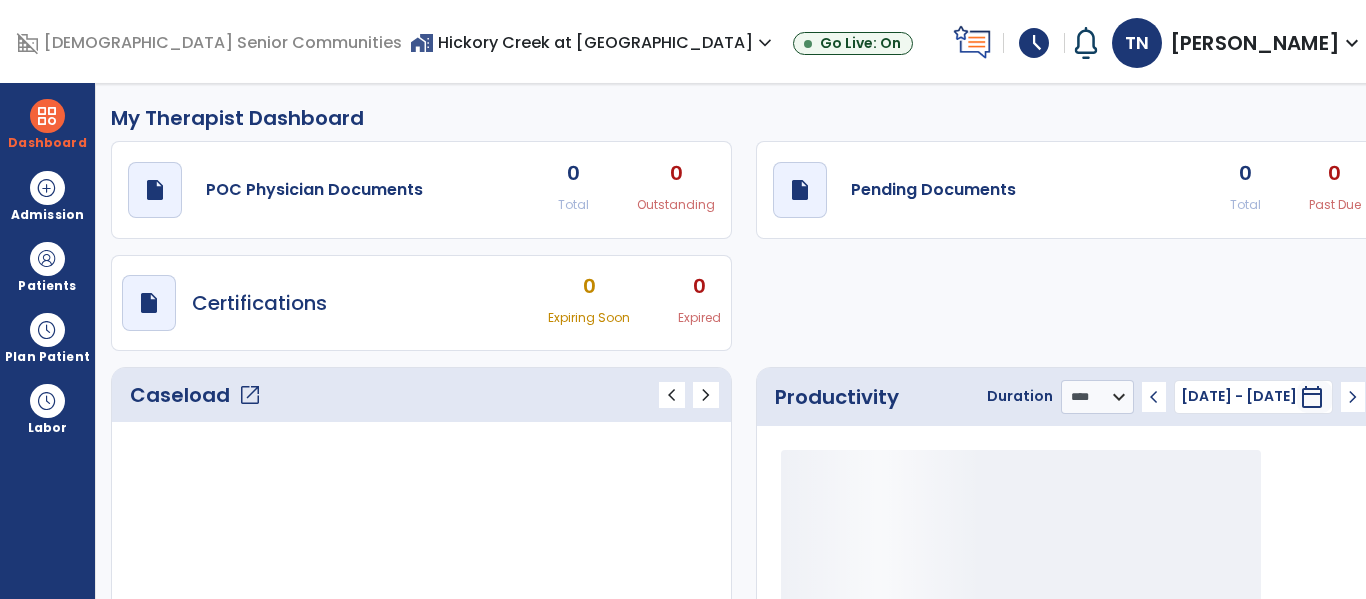 click on "0 Total 0 Outstanding" 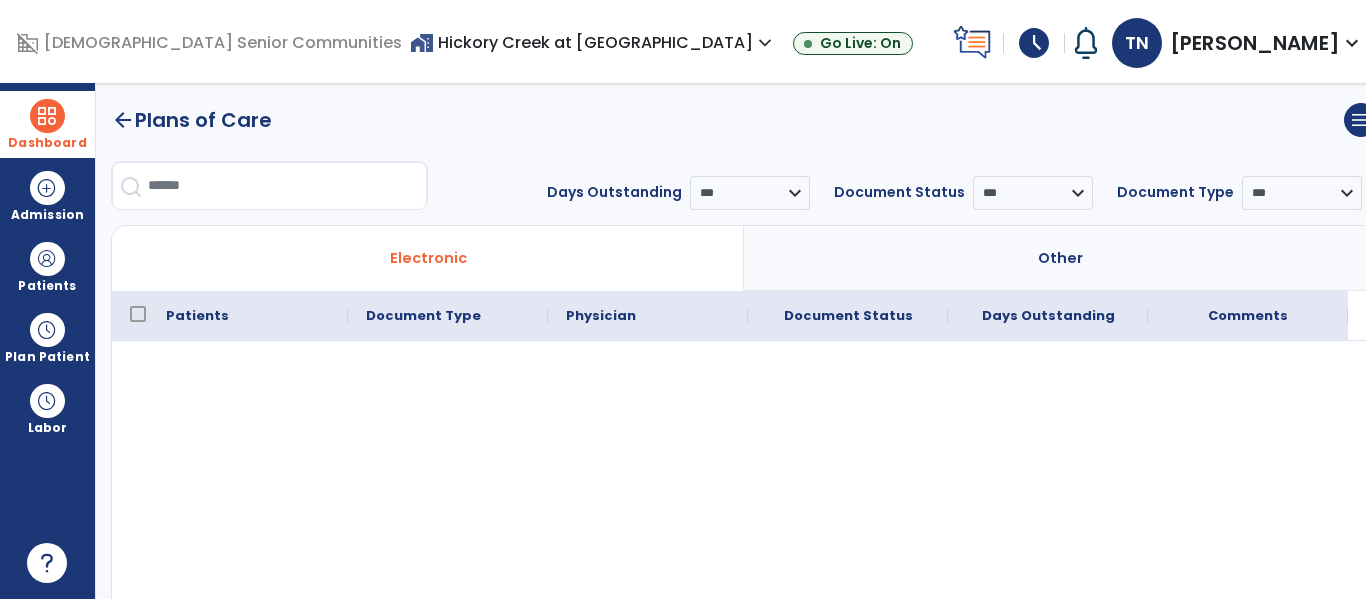 click at bounding box center (47, 116) 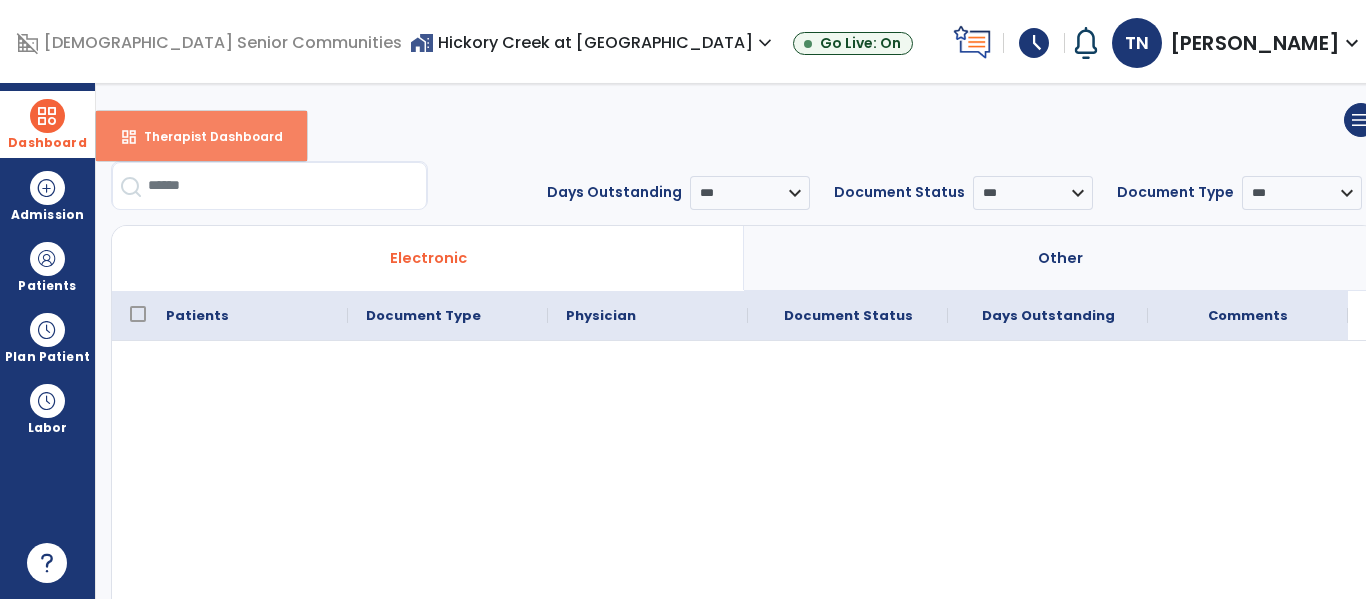 click on "dashboard  Therapist Dashboard" at bounding box center (201, 136) 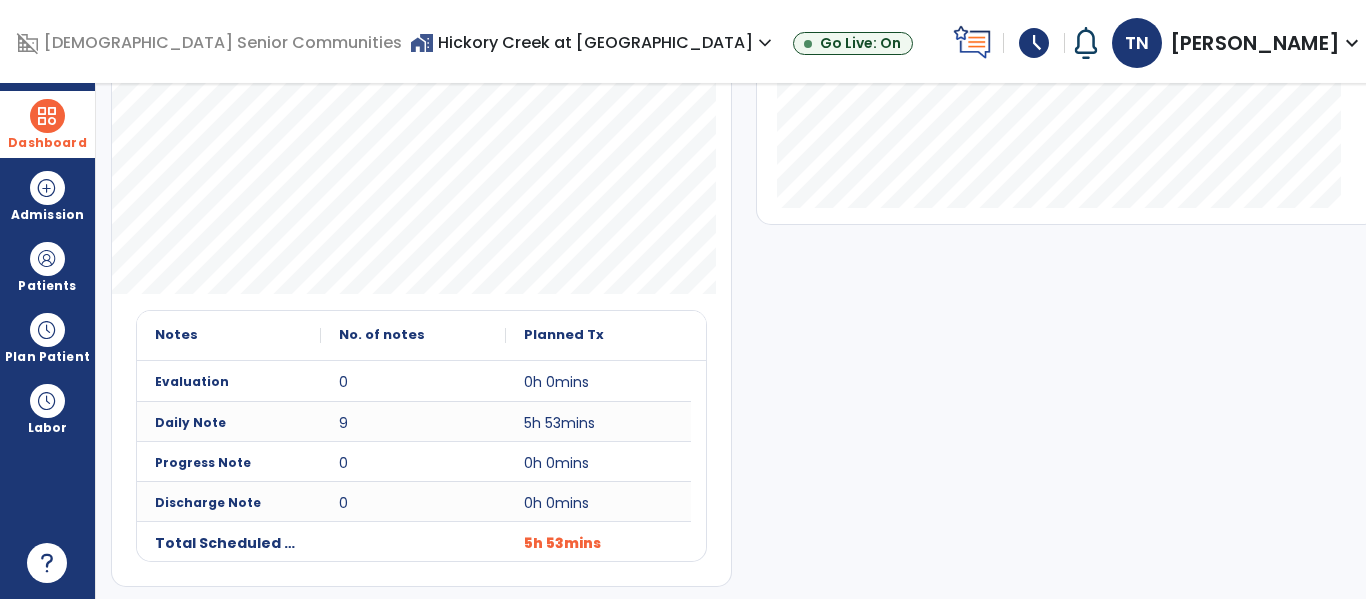 scroll, scrollTop: 548, scrollLeft: 0, axis: vertical 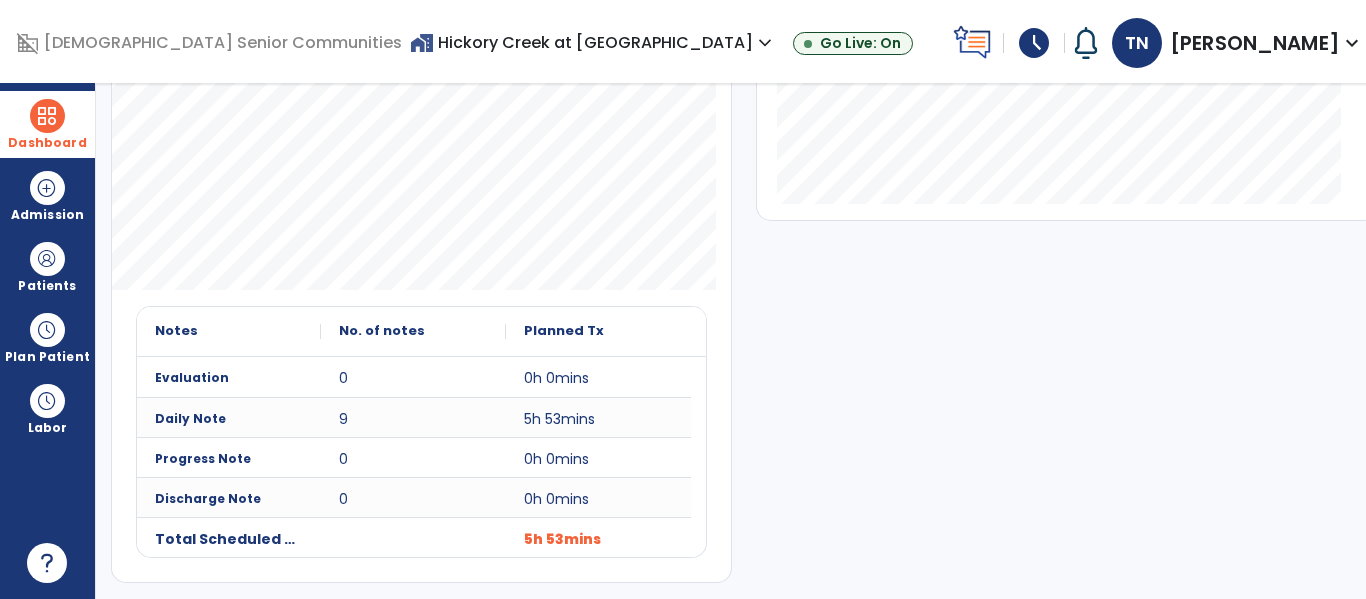 click on "home_work   Hickory Creek at Connersville   expand_more" at bounding box center [593, 42] 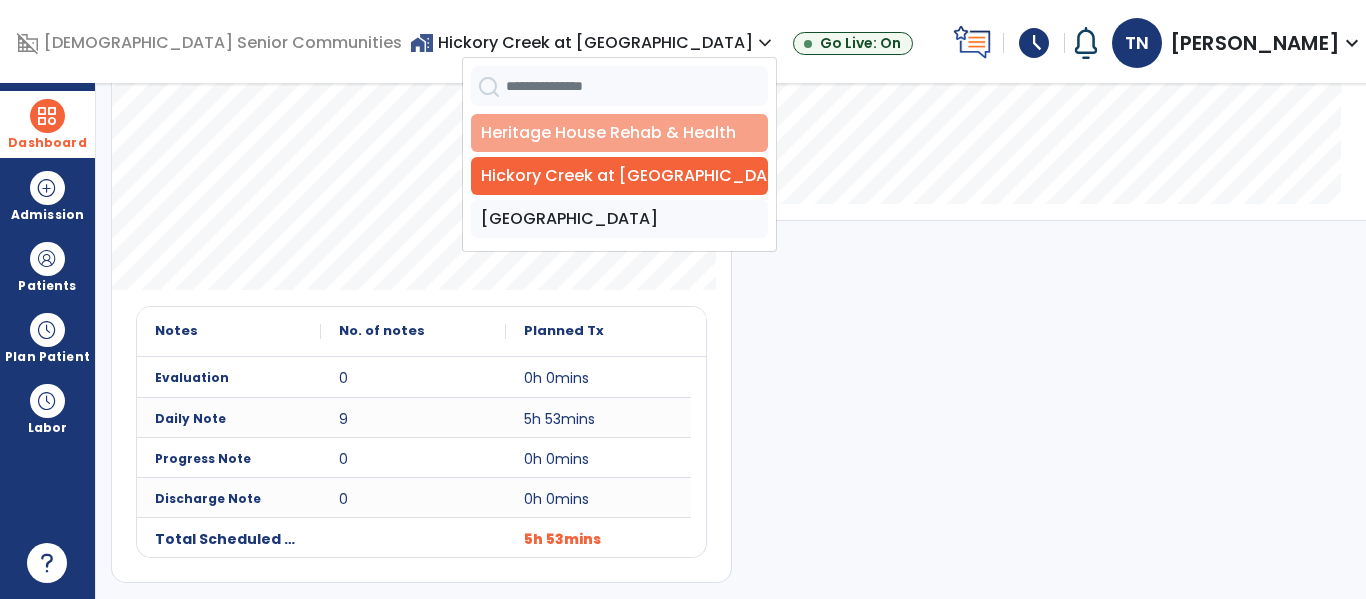 click on "Heritage House Rehab & Health" at bounding box center [619, 133] 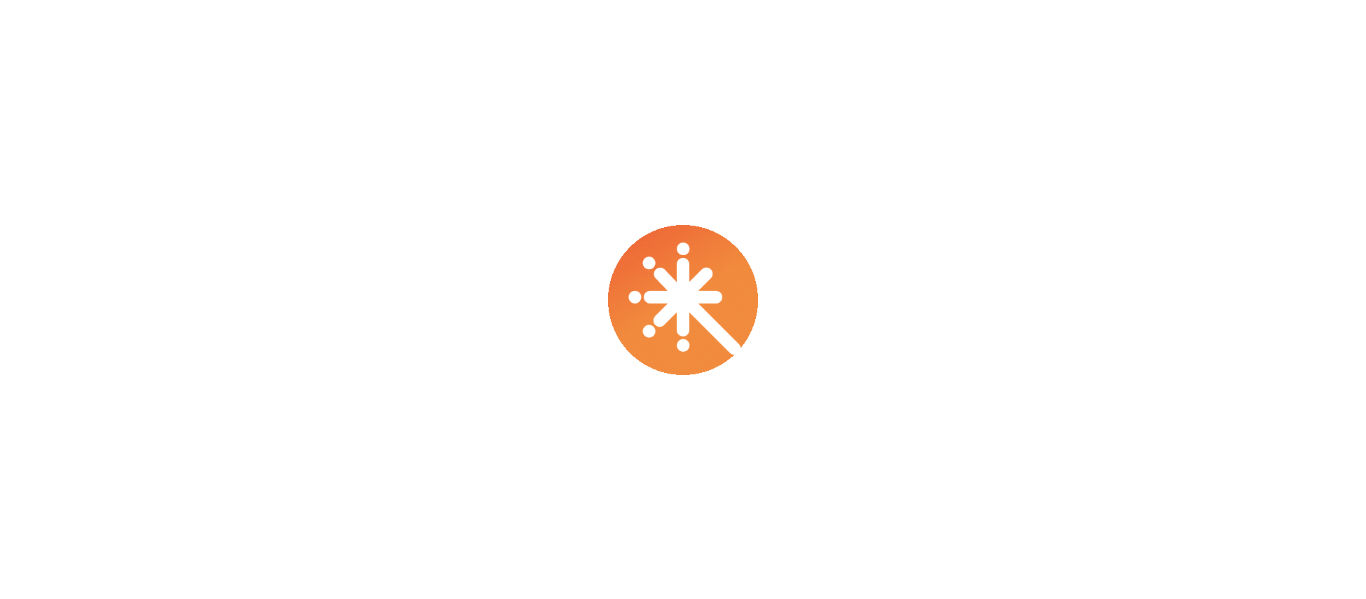 scroll, scrollTop: 0, scrollLeft: 0, axis: both 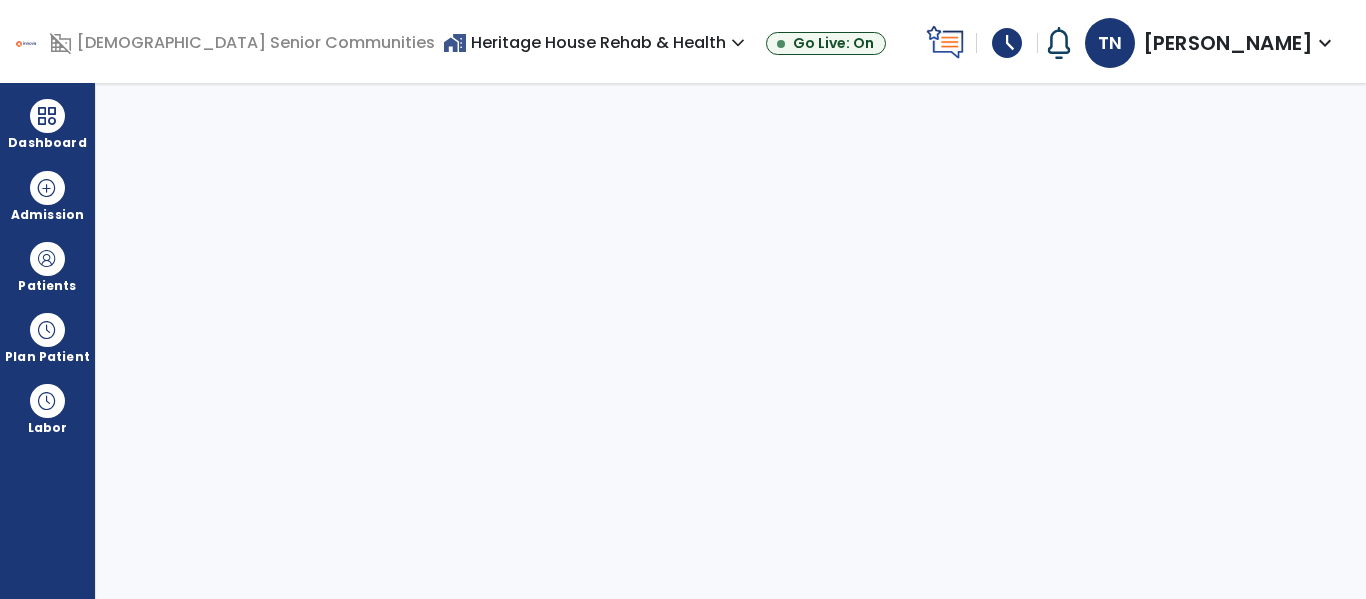 select on "****" 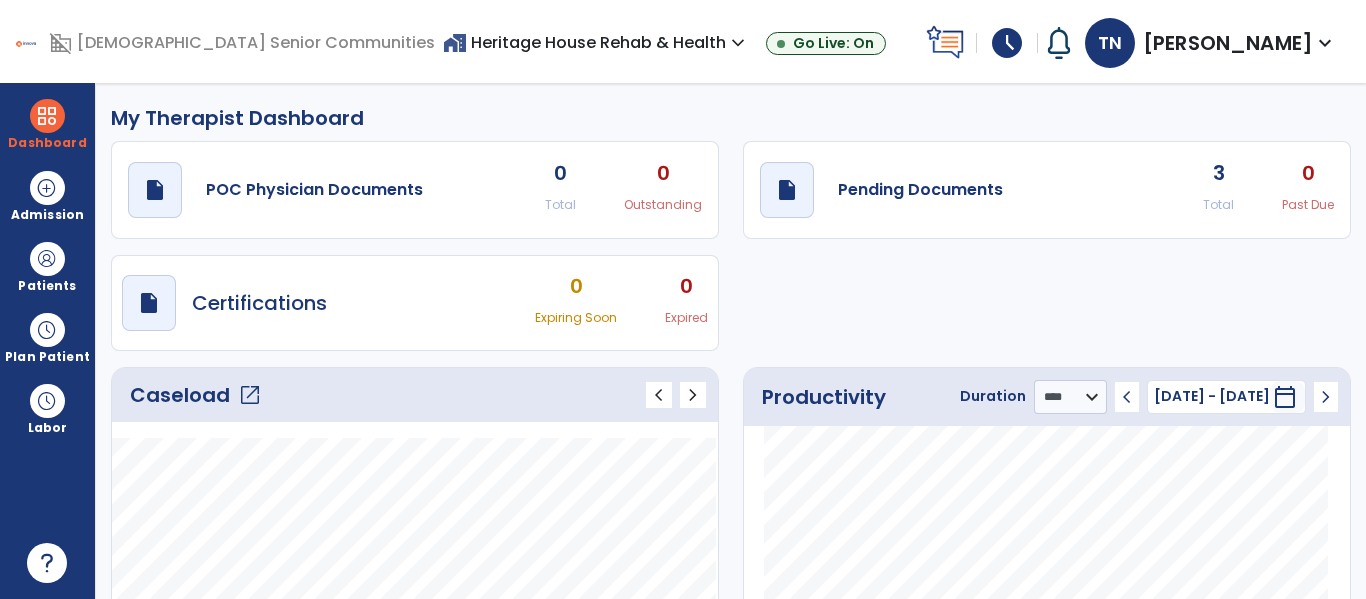 click on "open_in_new" 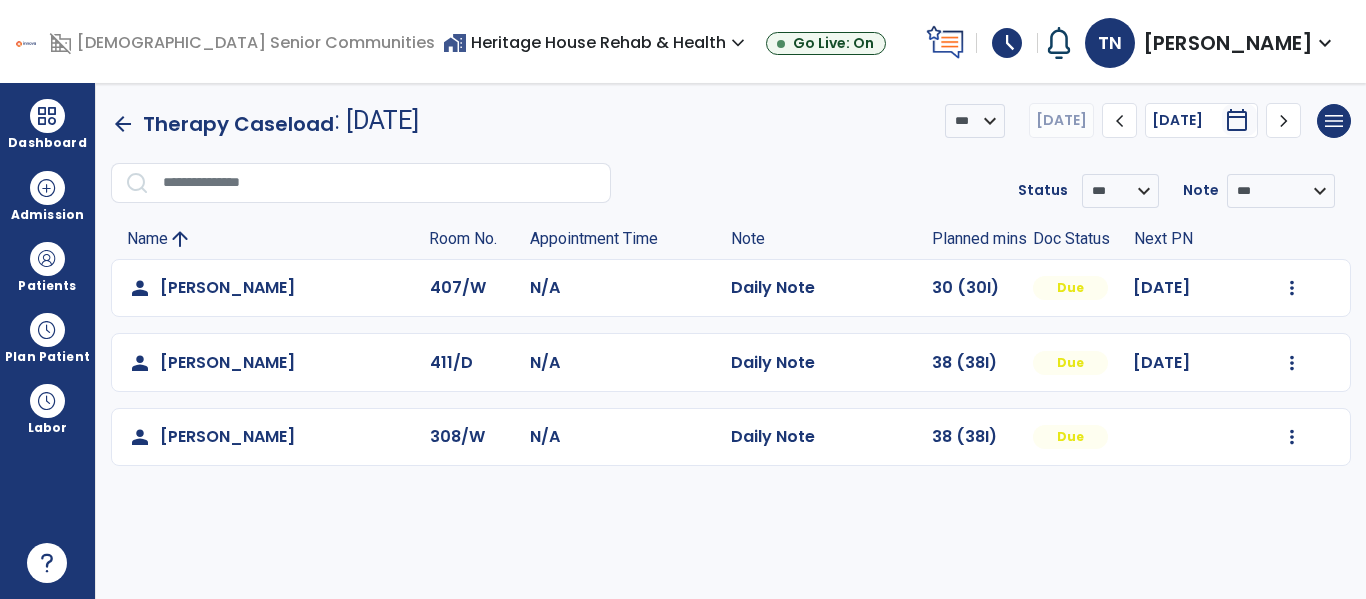 click on "home_work   Heritage House Rehab & Health   expand_more" at bounding box center (596, 42) 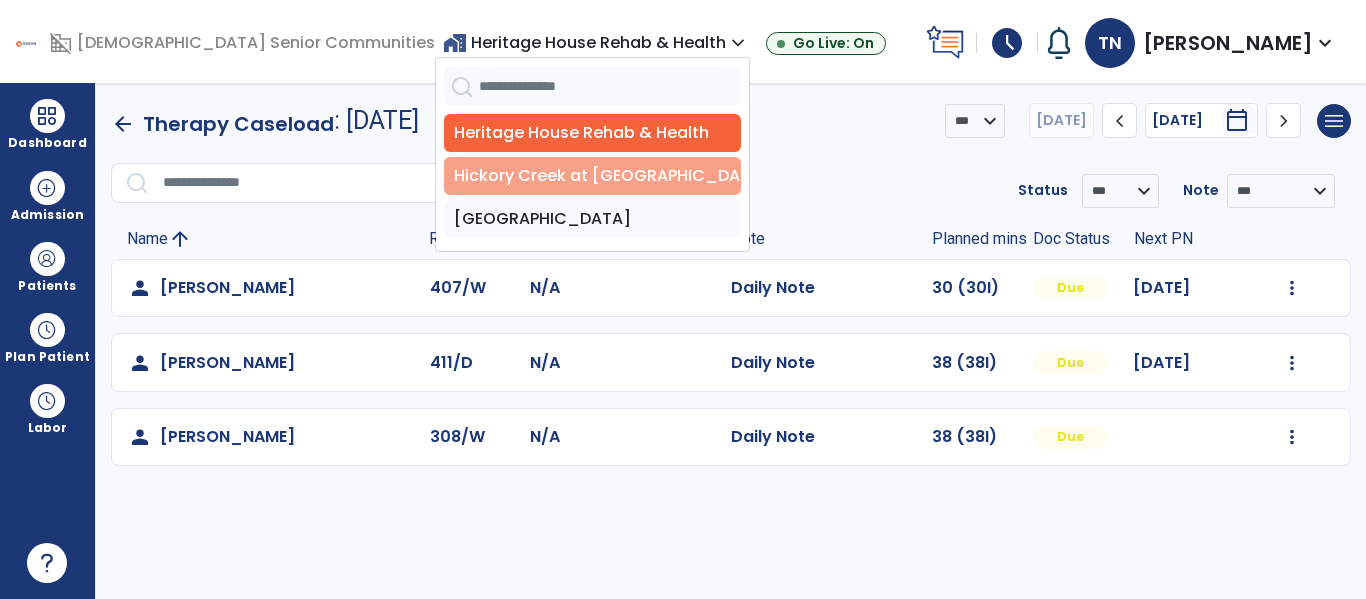 click on "Hickory Creek at [GEOGRAPHIC_DATA]" at bounding box center [592, 176] 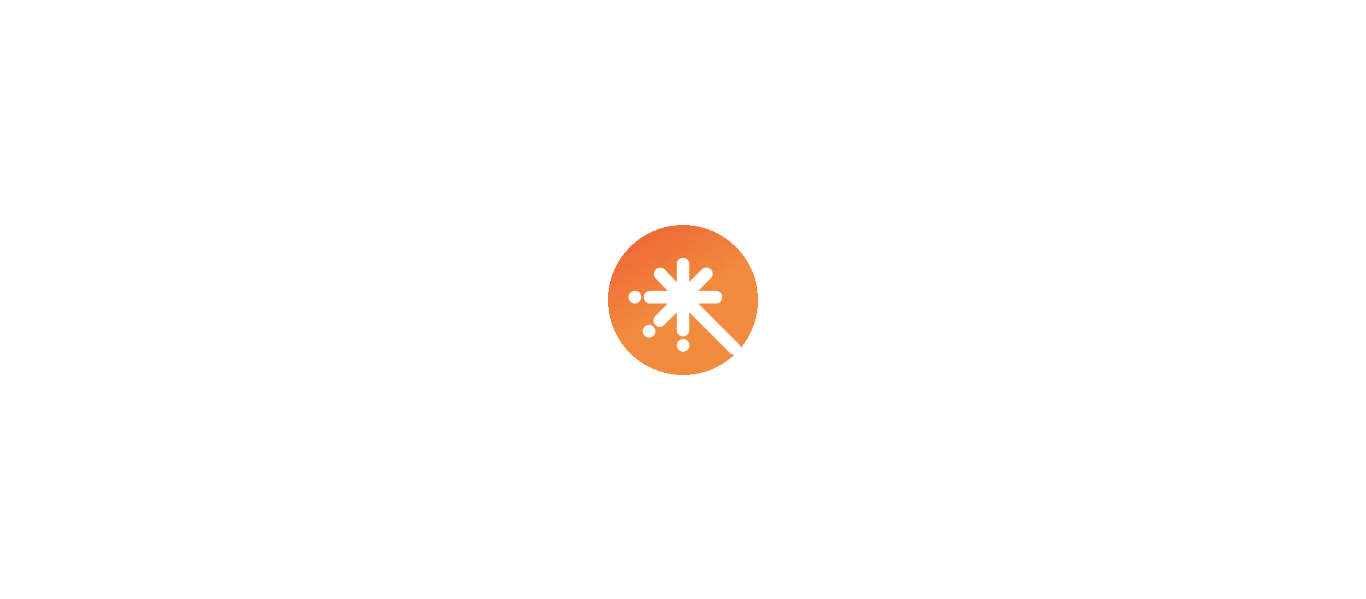 scroll, scrollTop: 0, scrollLeft: 0, axis: both 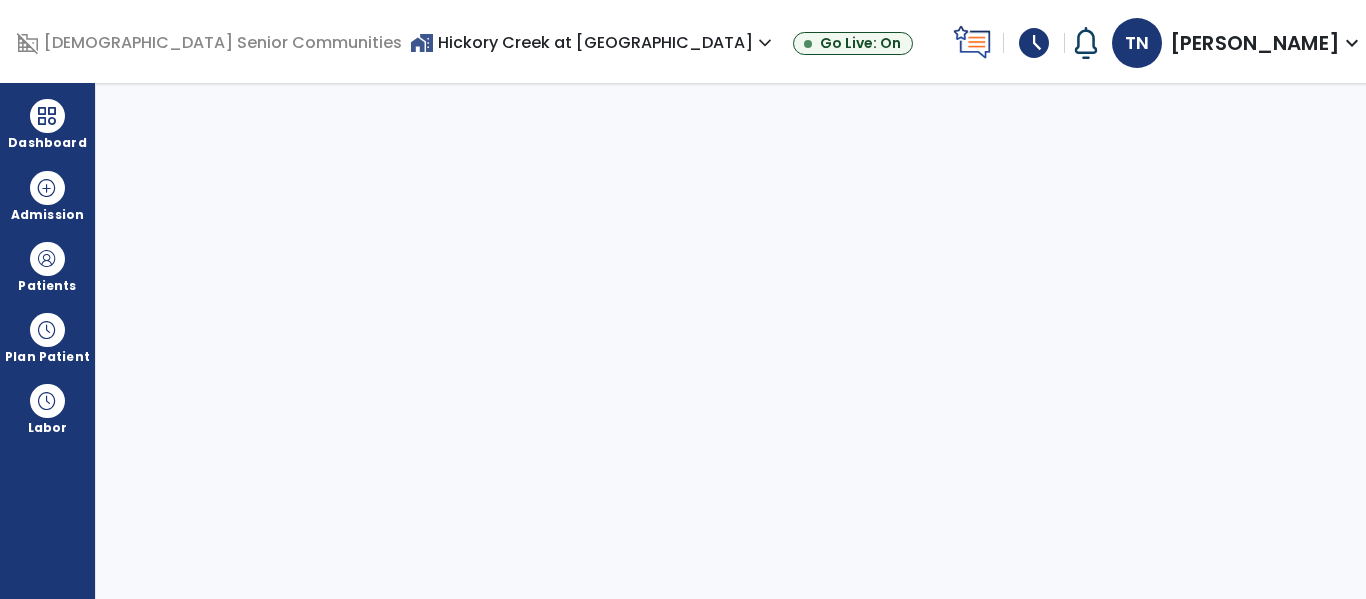 select on "****" 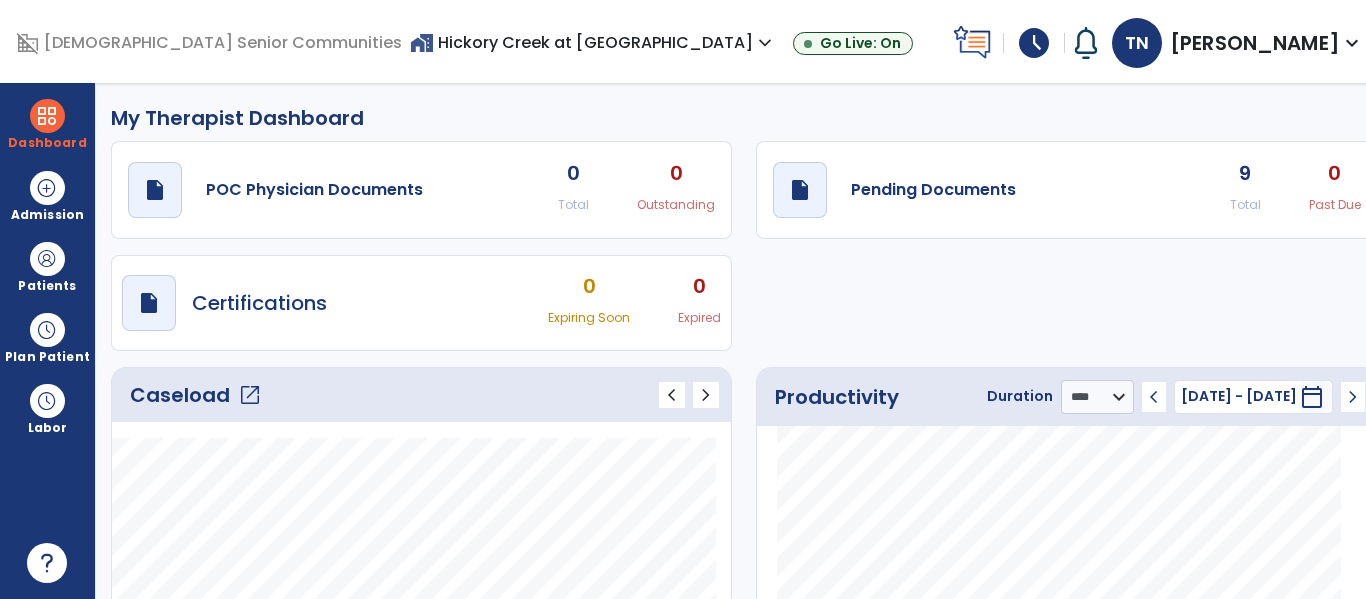 click on "open_in_new" 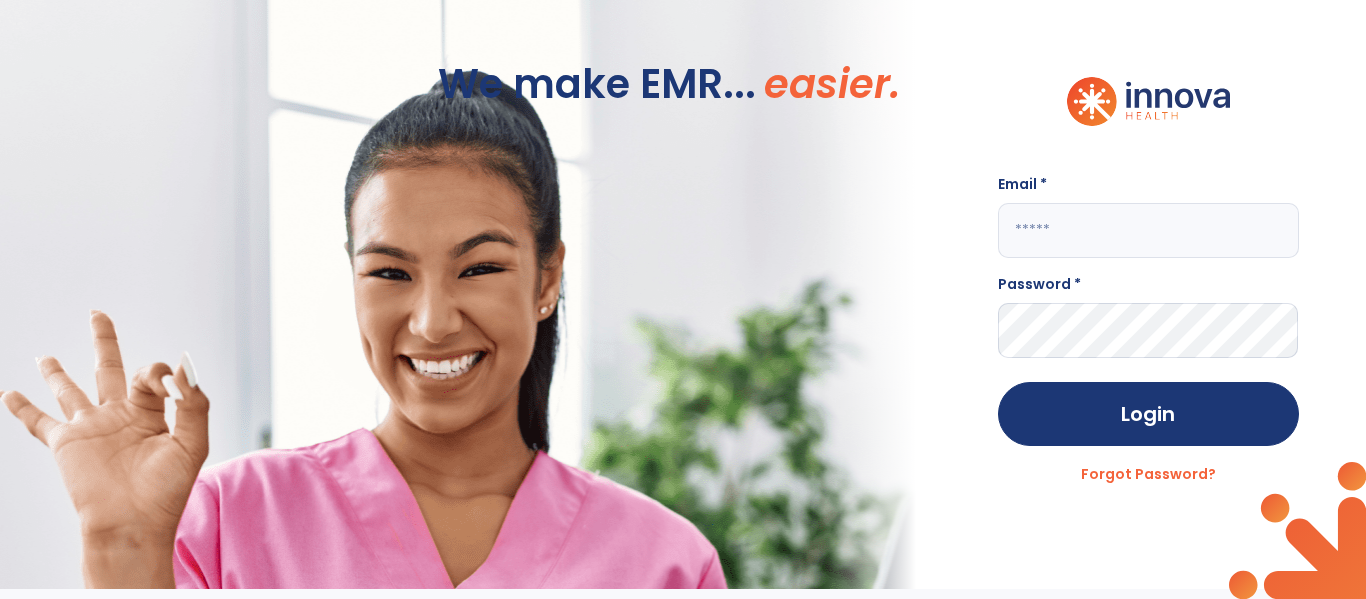 click 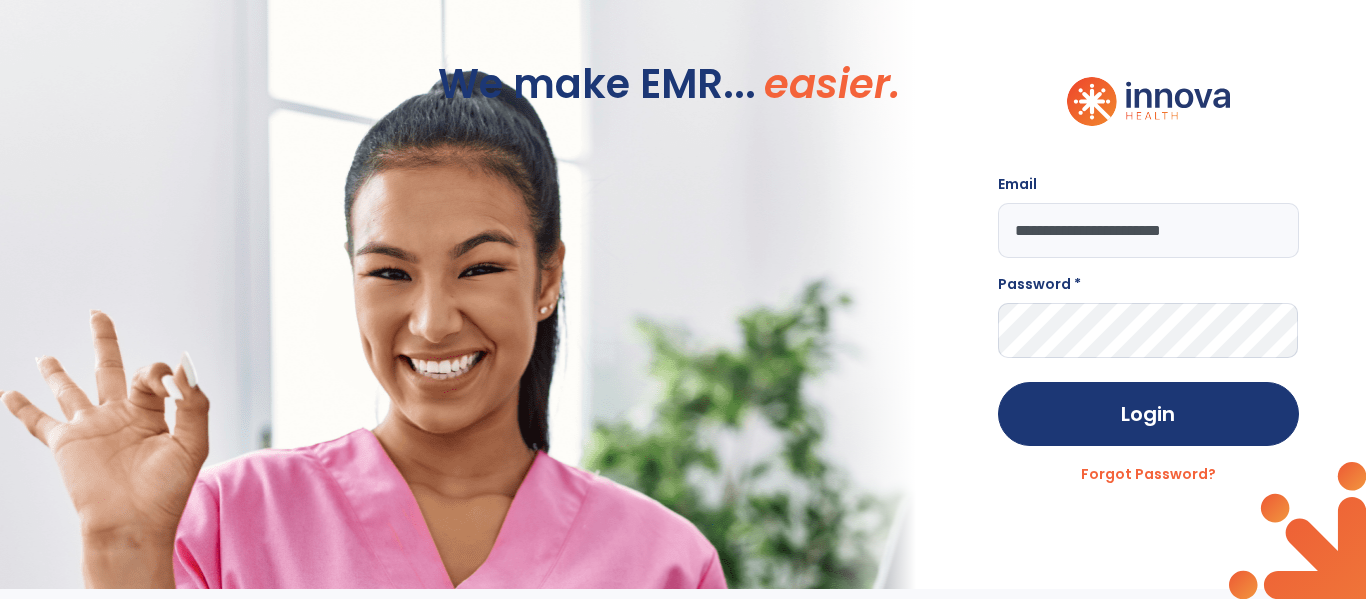type on "**********" 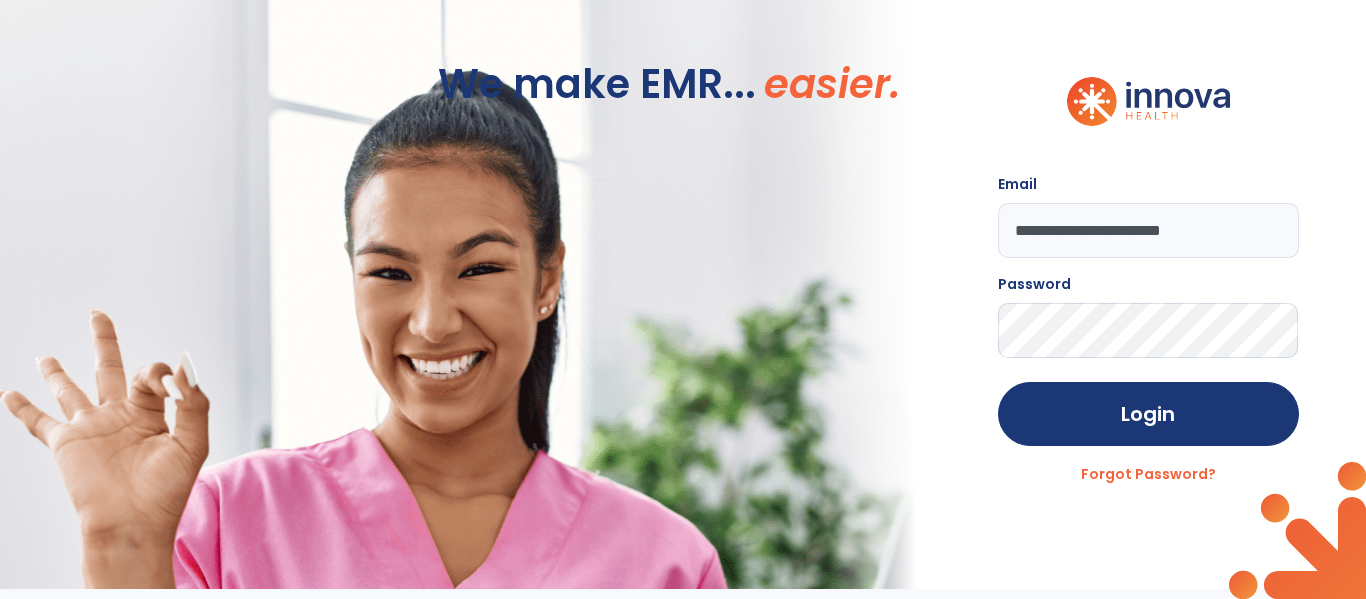 click on "Login" 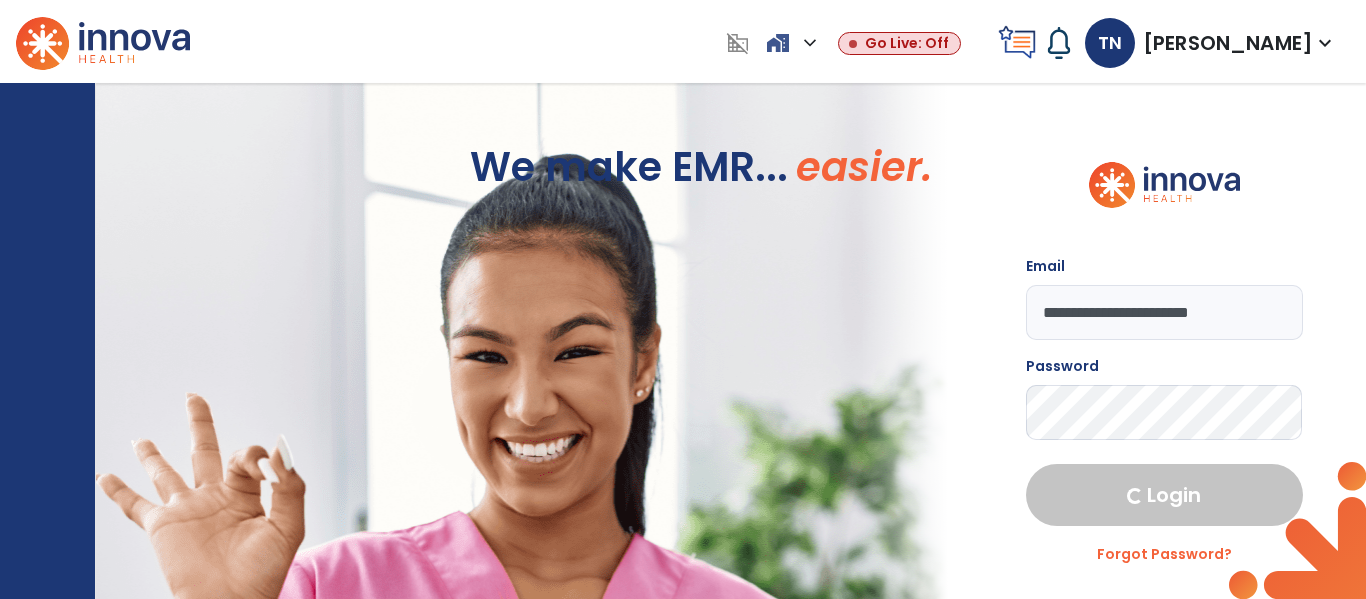 select on "****" 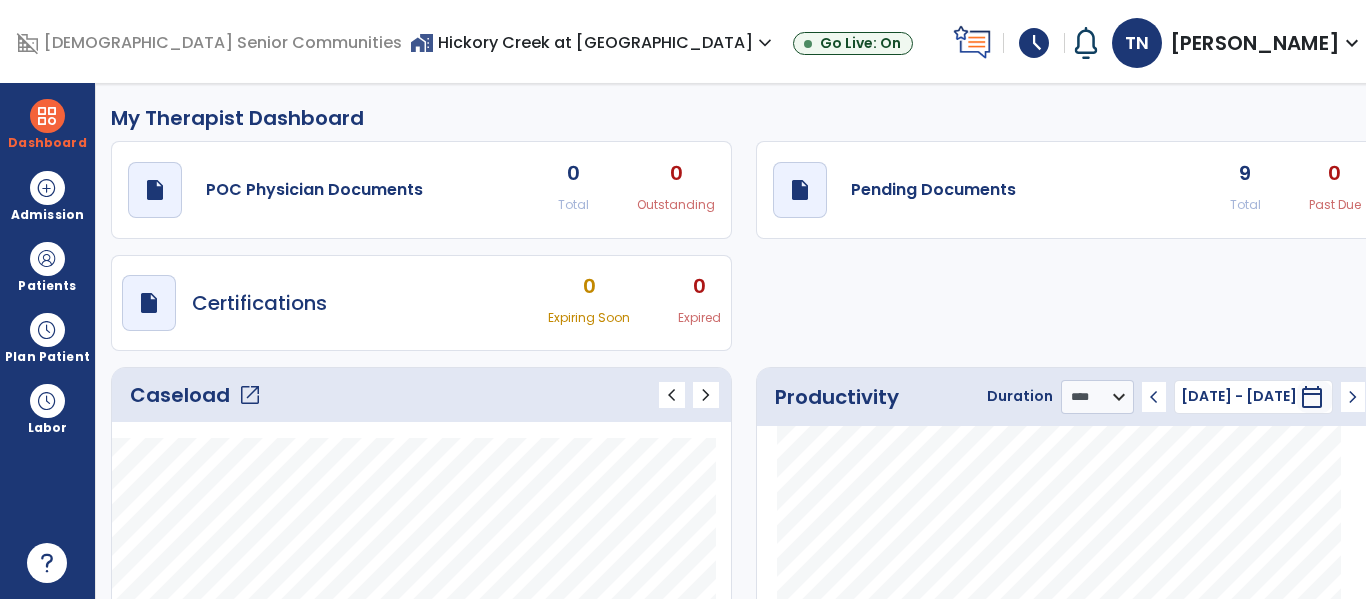click on "open_in_new" 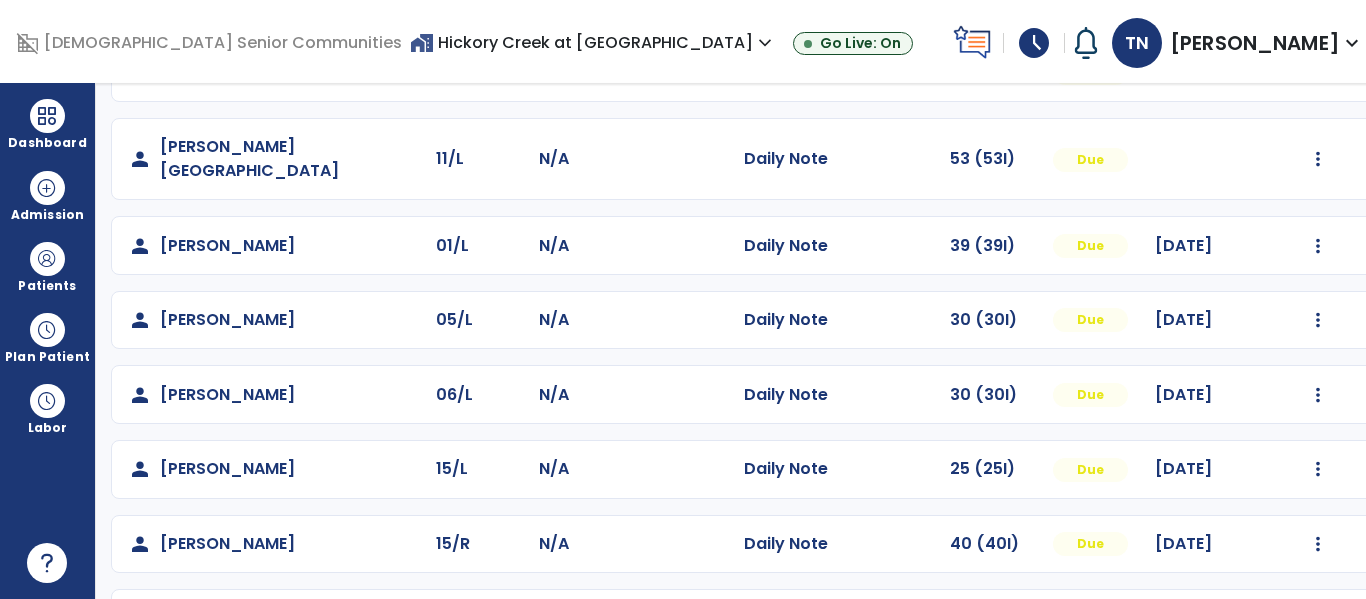 scroll, scrollTop: 217, scrollLeft: 0, axis: vertical 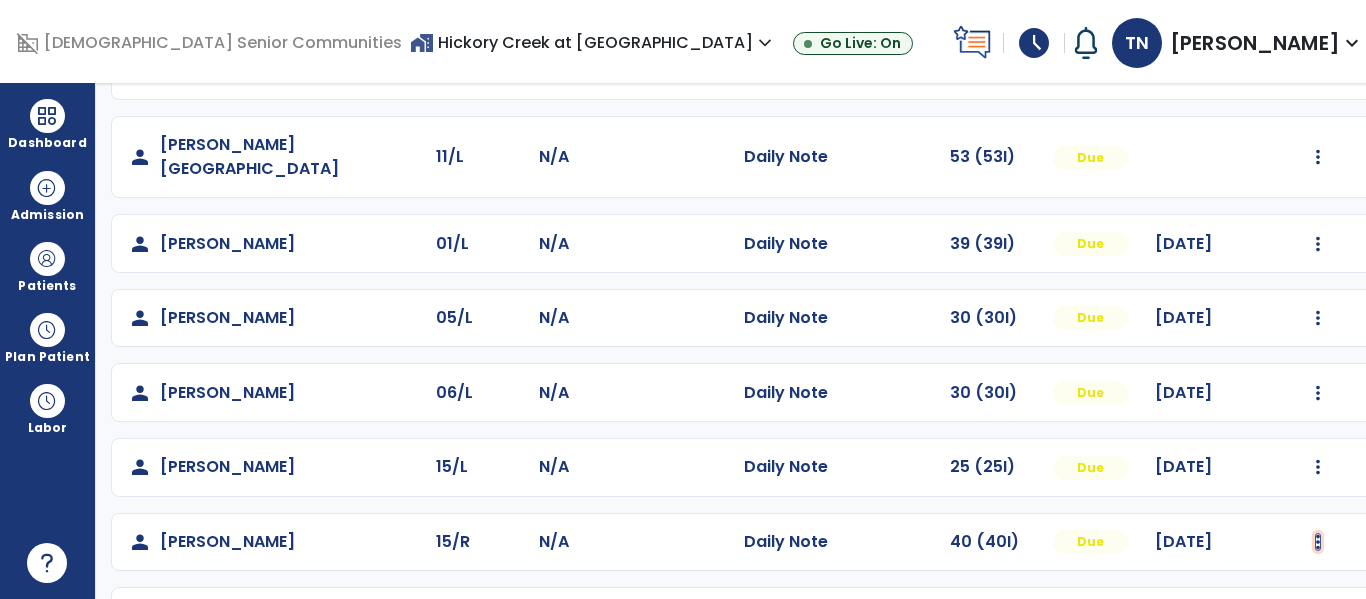 click at bounding box center [1318, 71] 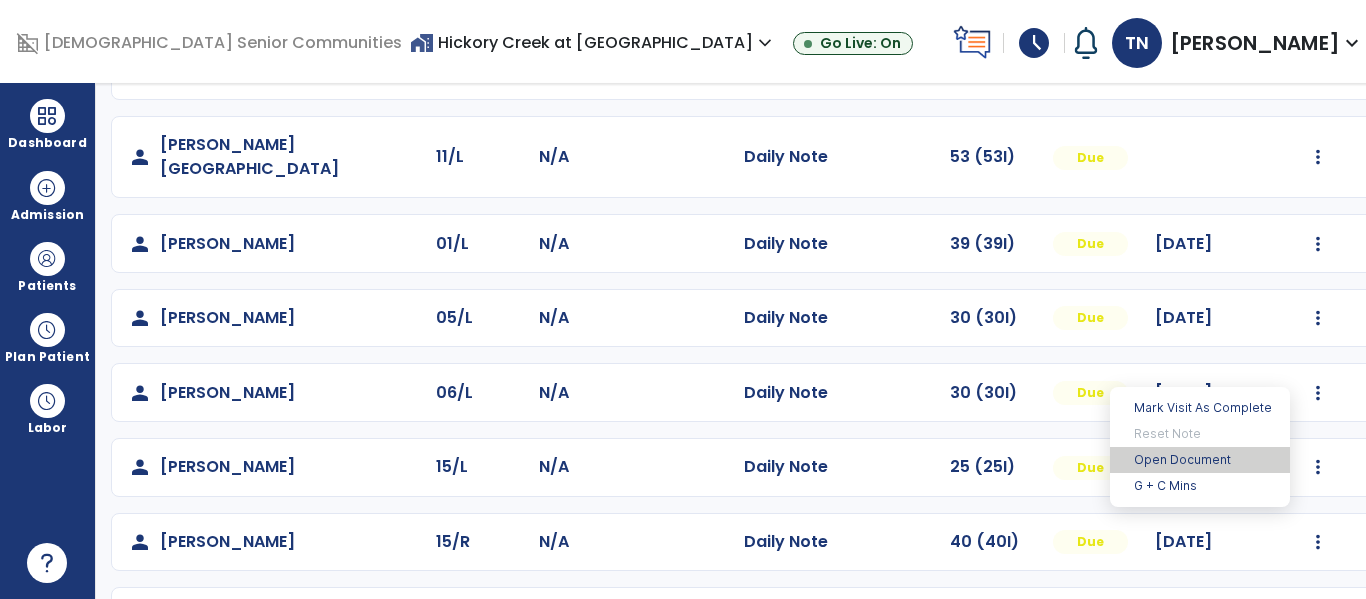 click on "Open Document" at bounding box center (1200, 460) 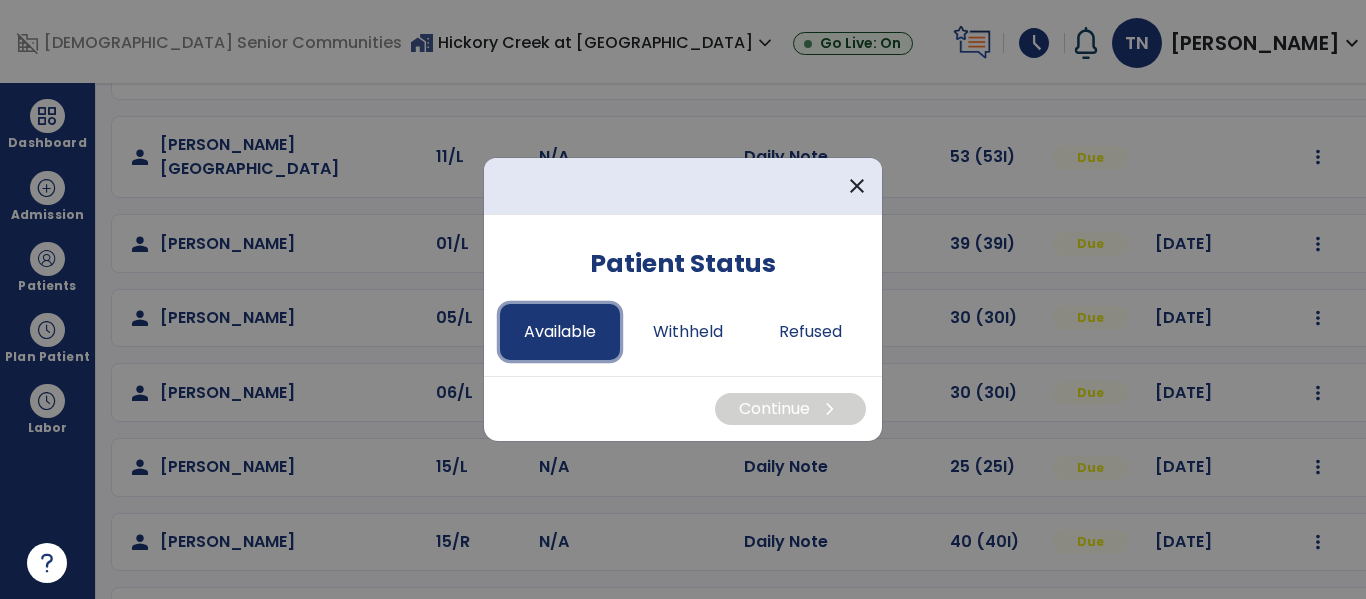 click on "Available" at bounding box center [560, 332] 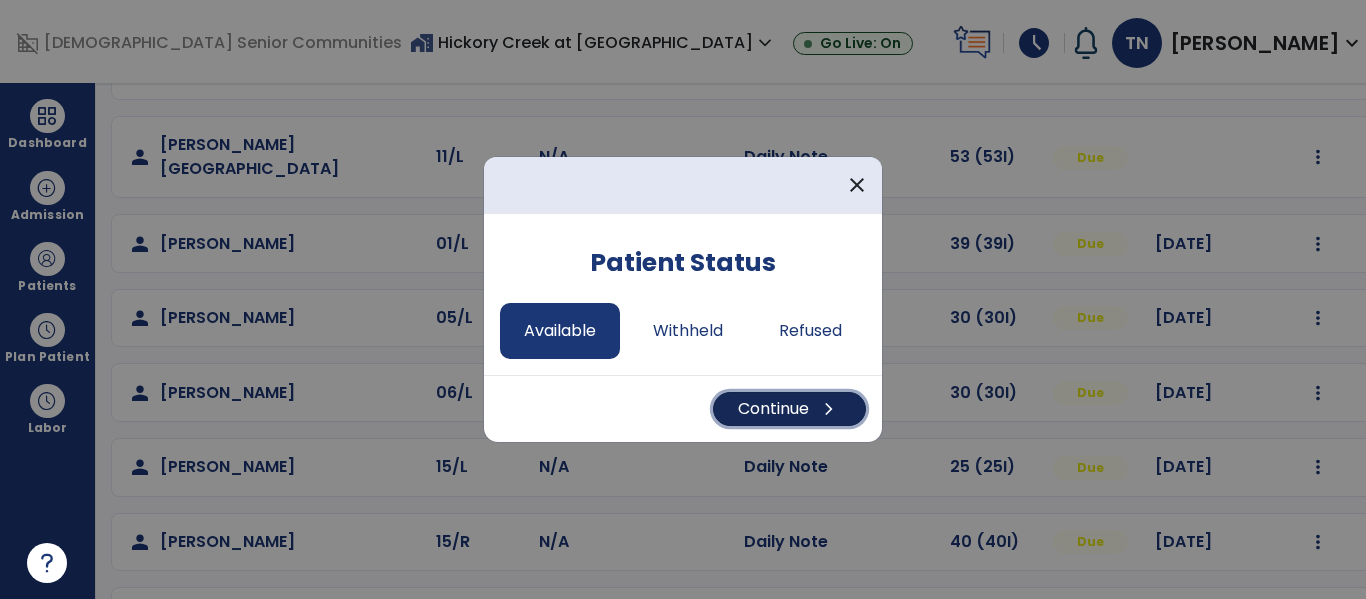 click on "Continue   chevron_right" at bounding box center (789, 409) 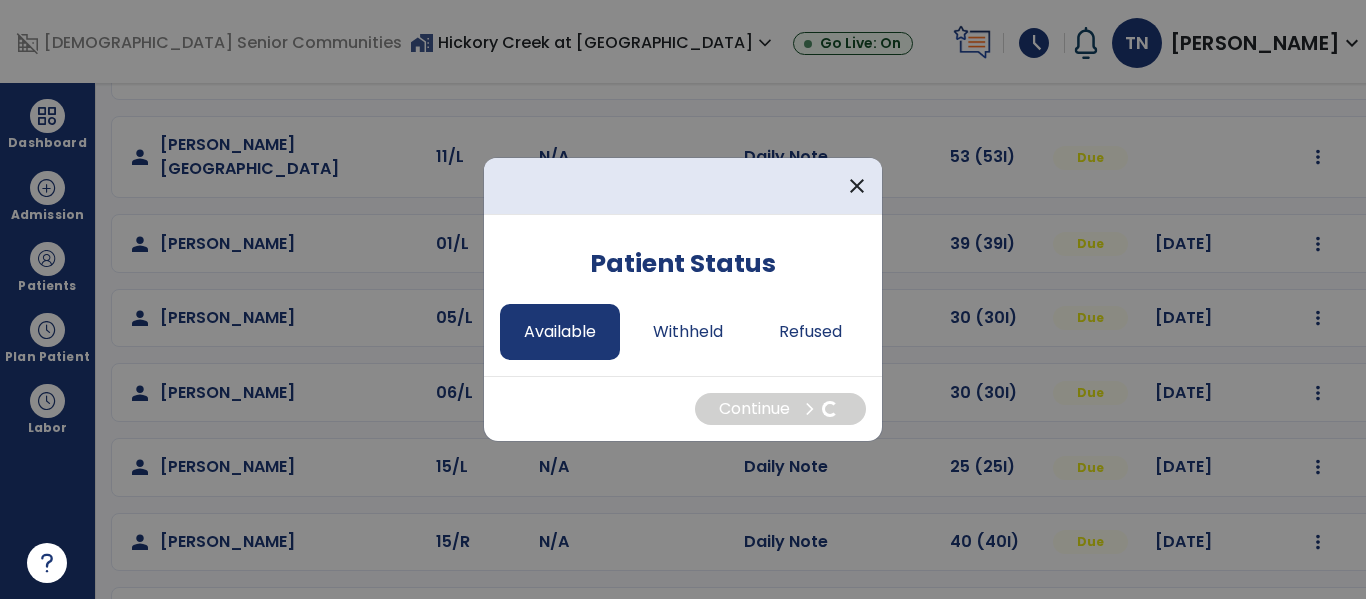 select on "*" 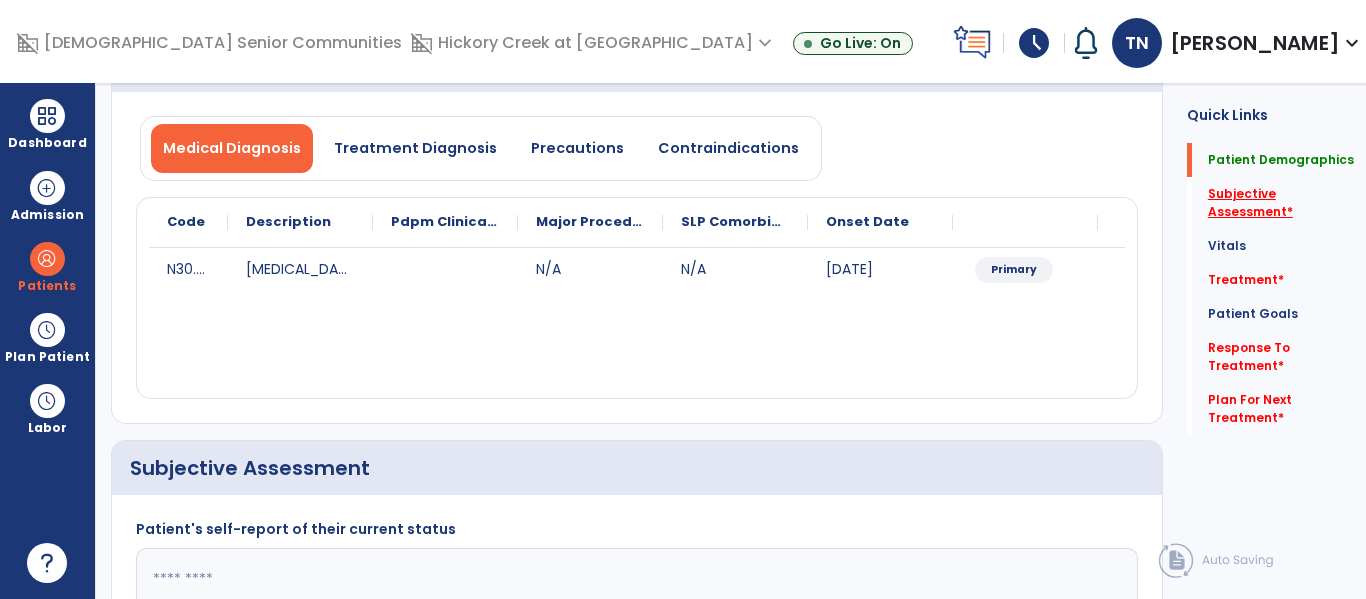 click on "Subjective Assessment   *" 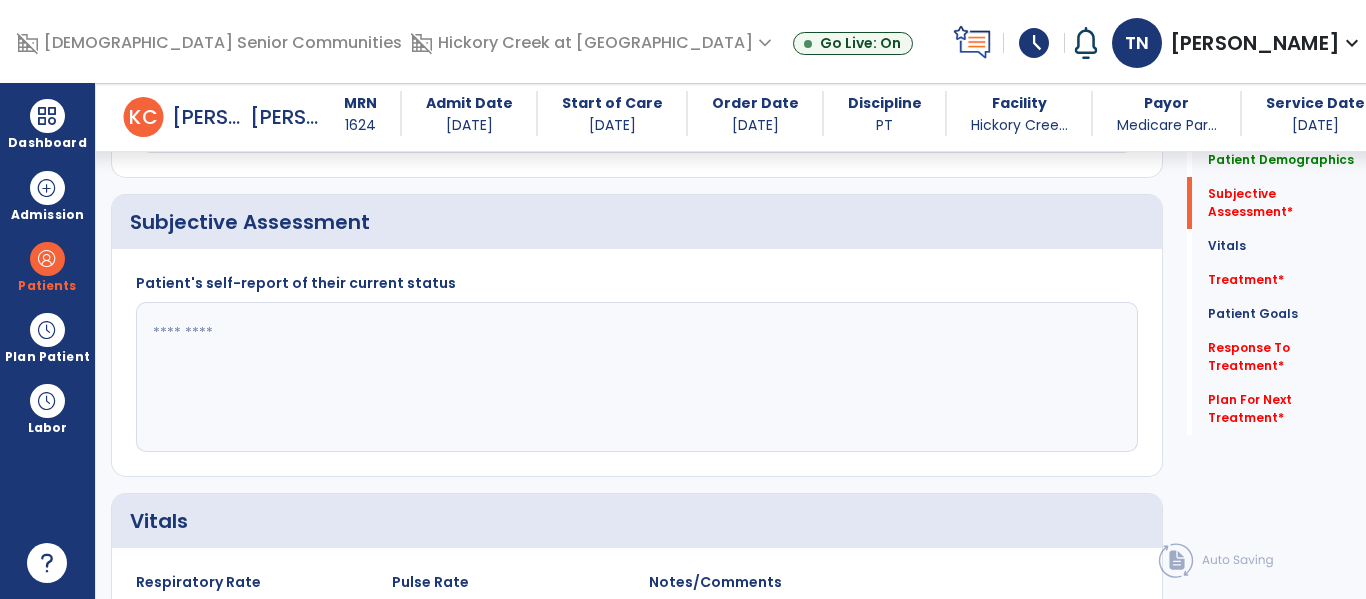 scroll, scrollTop: 457, scrollLeft: 0, axis: vertical 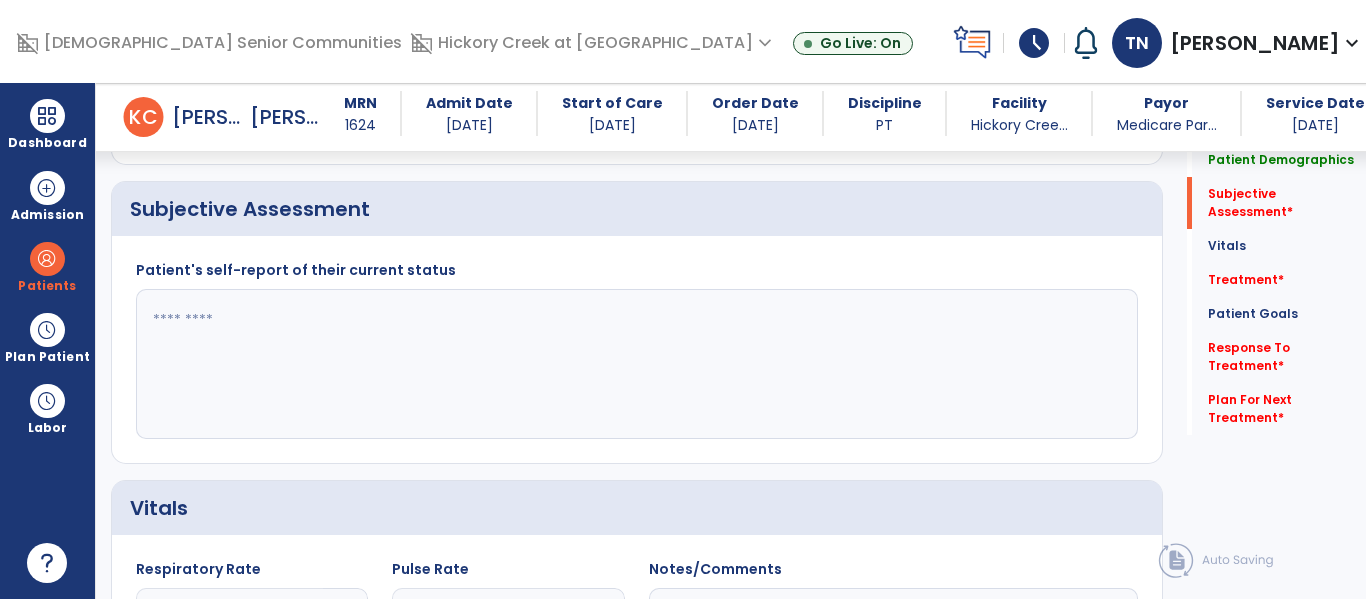 click 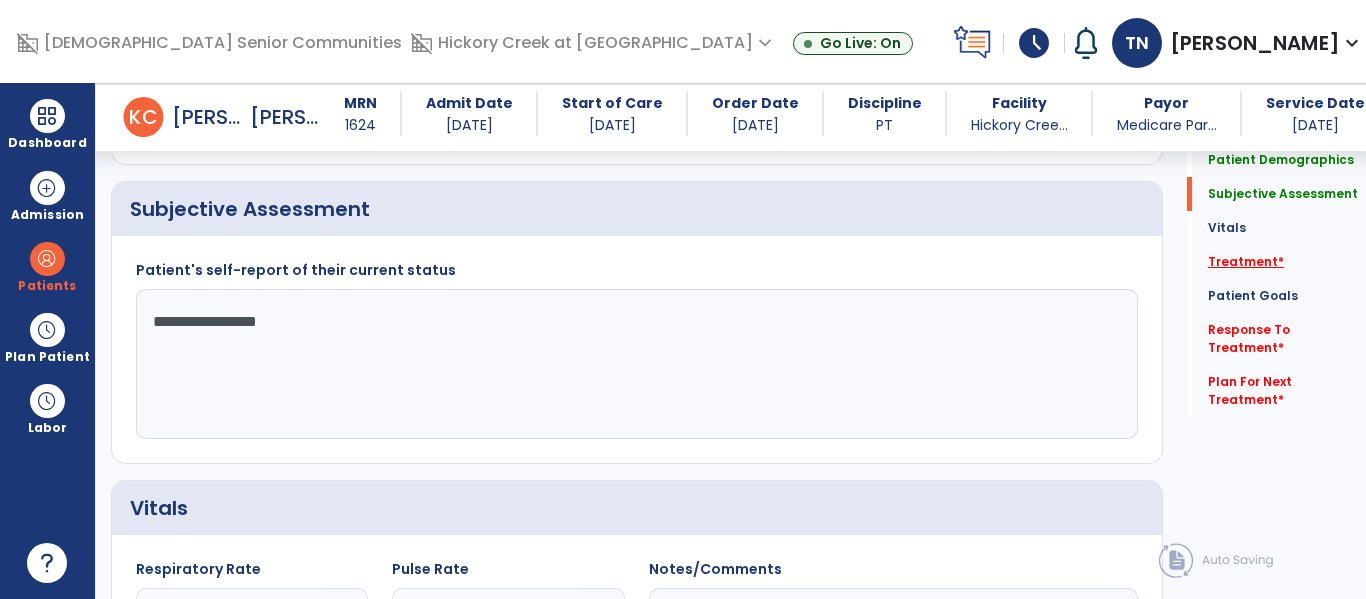 type on "**********" 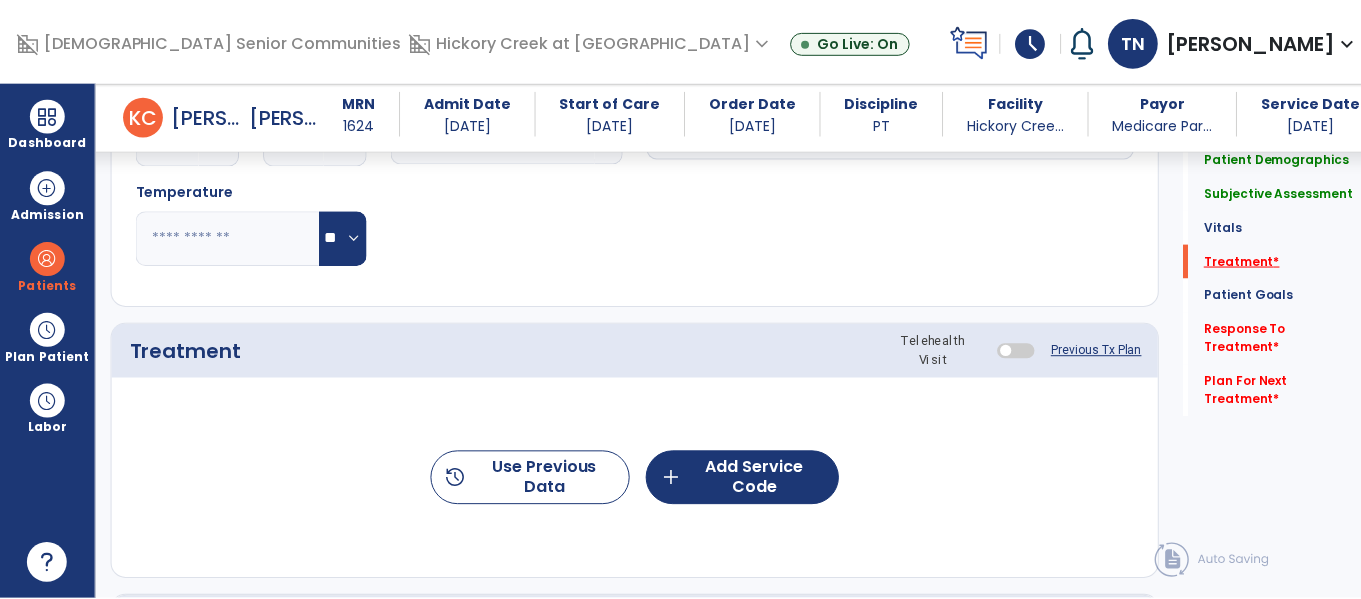 scroll, scrollTop: 1146, scrollLeft: 0, axis: vertical 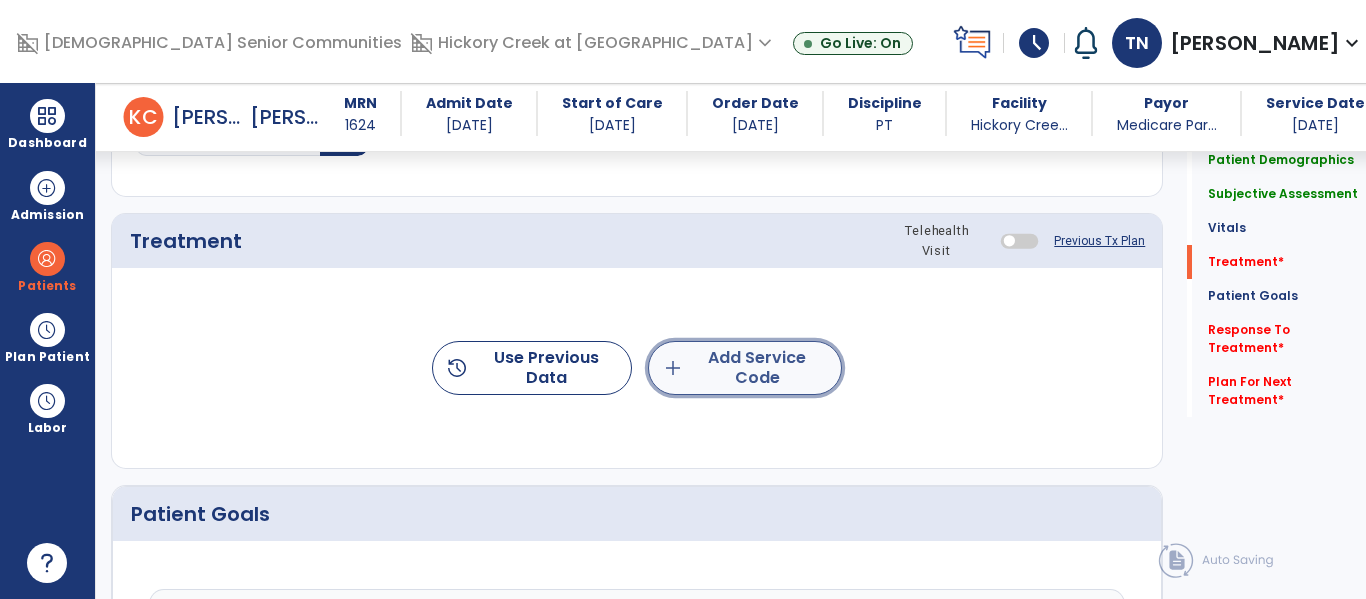 click on "add  Add Service Code" 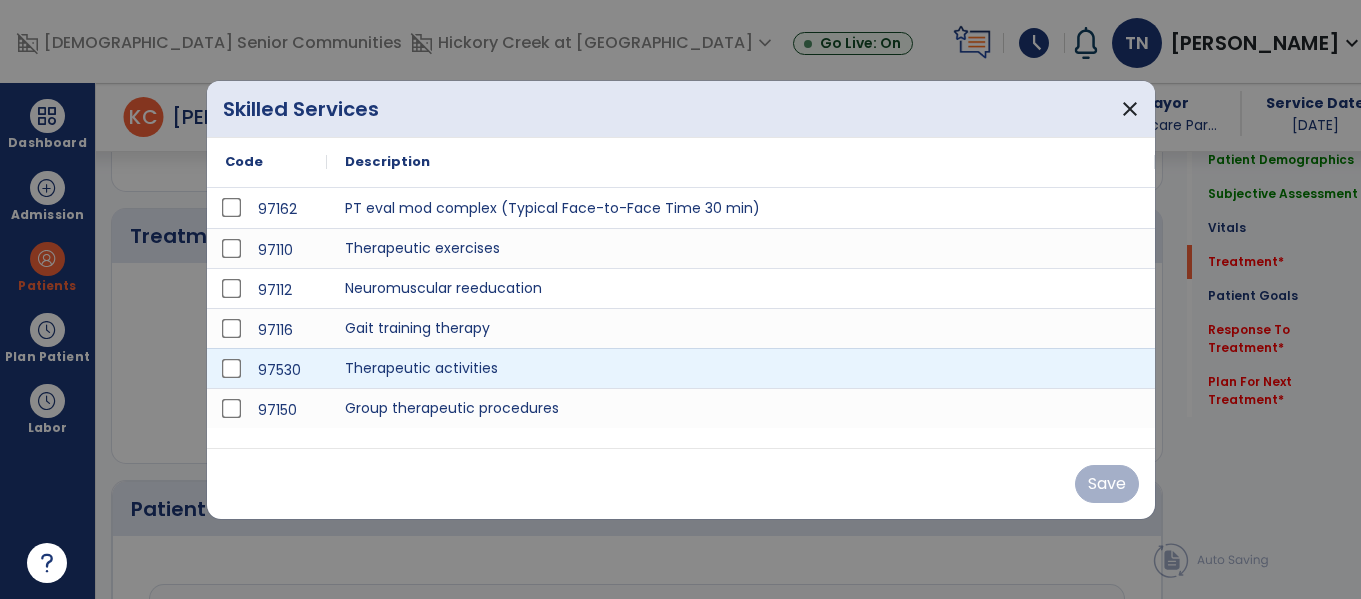 scroll, scrollTop: 1146, scrollLeft: 0, axis: vertical 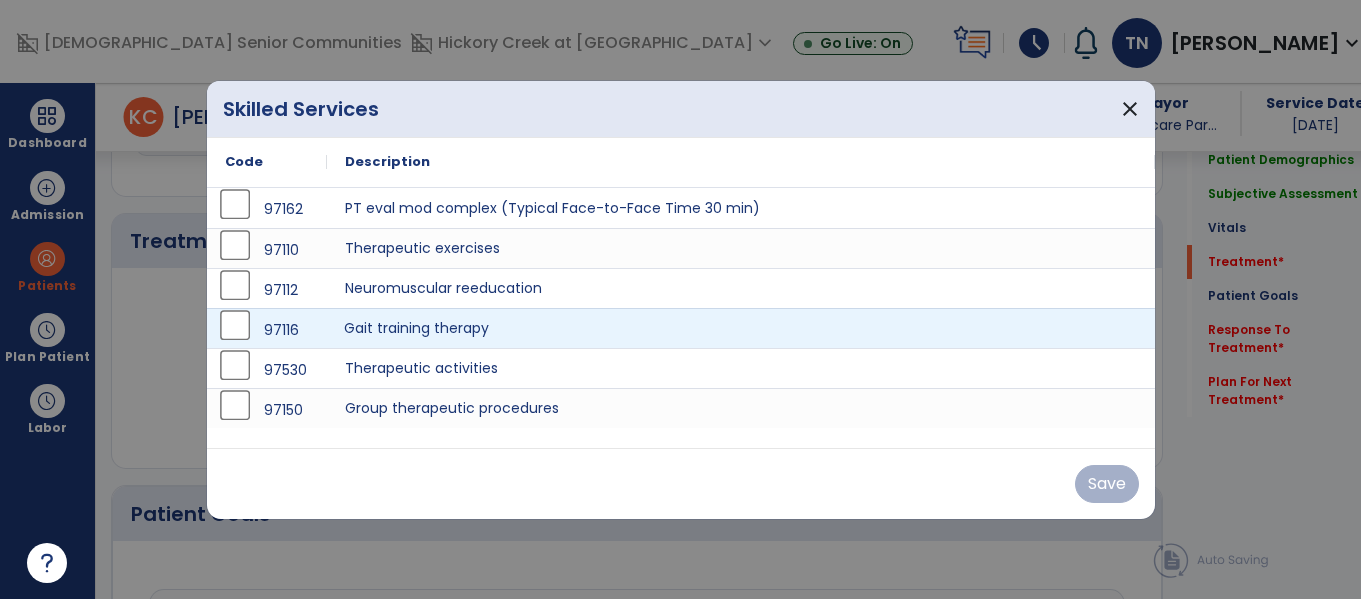 click on "Gait training therapy" at bounding box center [741, 328] 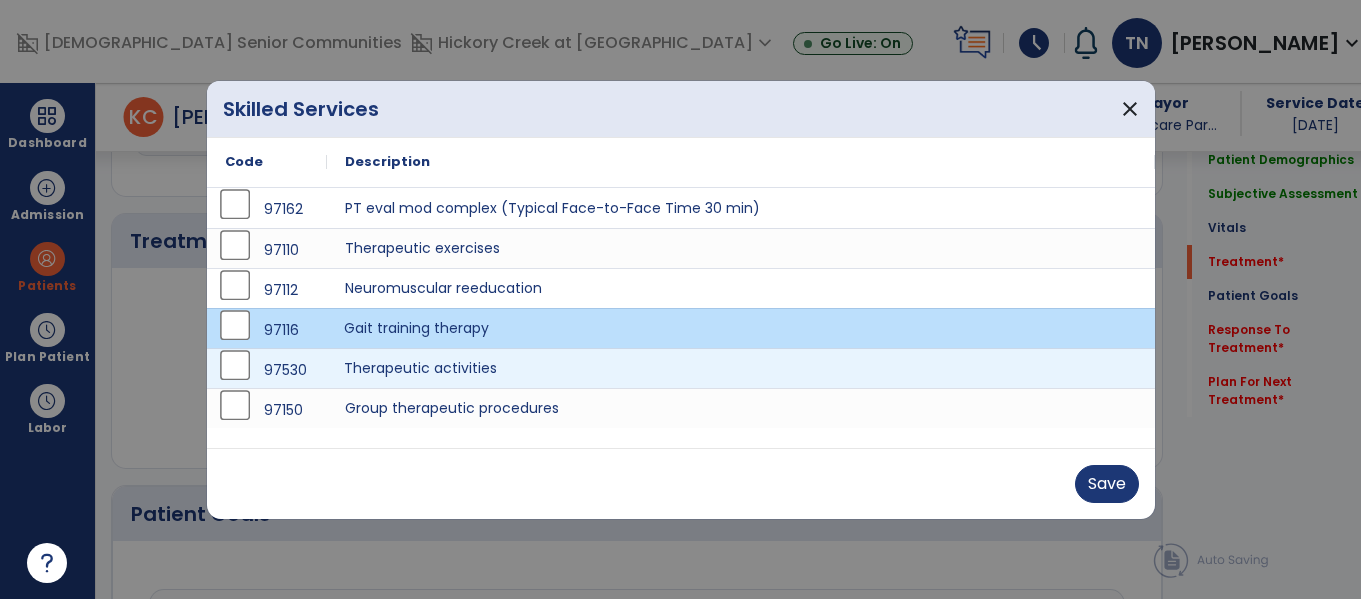 click on "Therapeutic activities" at bounding box center [741, 368] 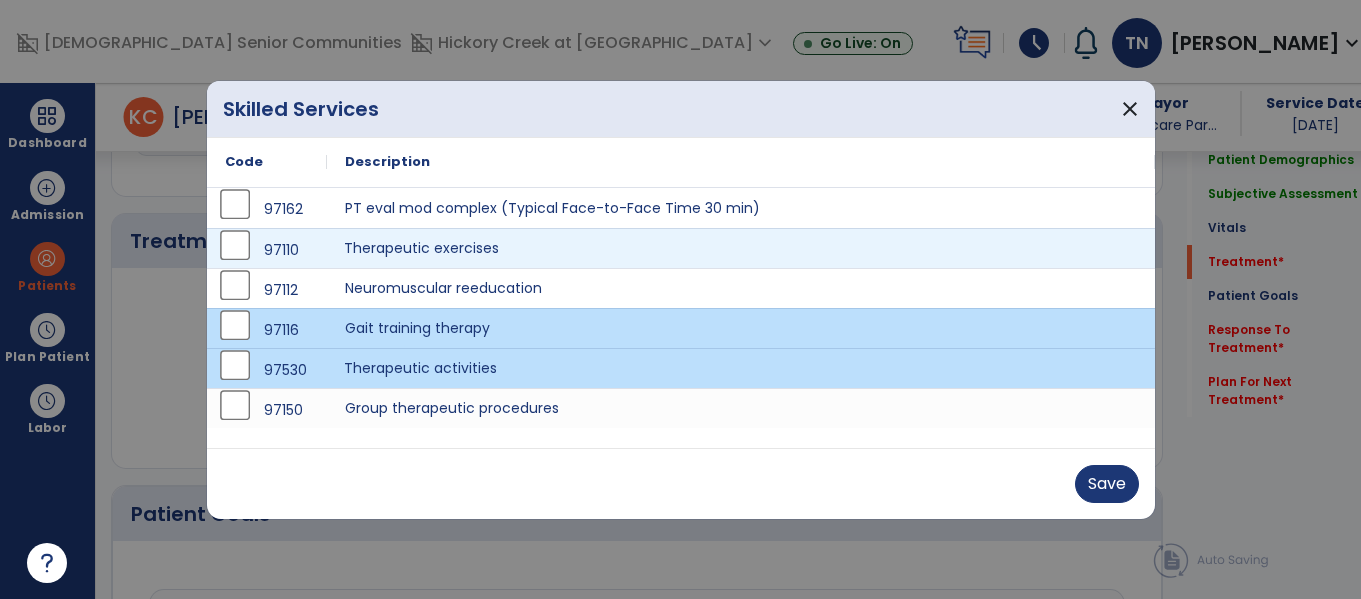 click on "Therapeutic exercises" at bounding box center (741, 248) 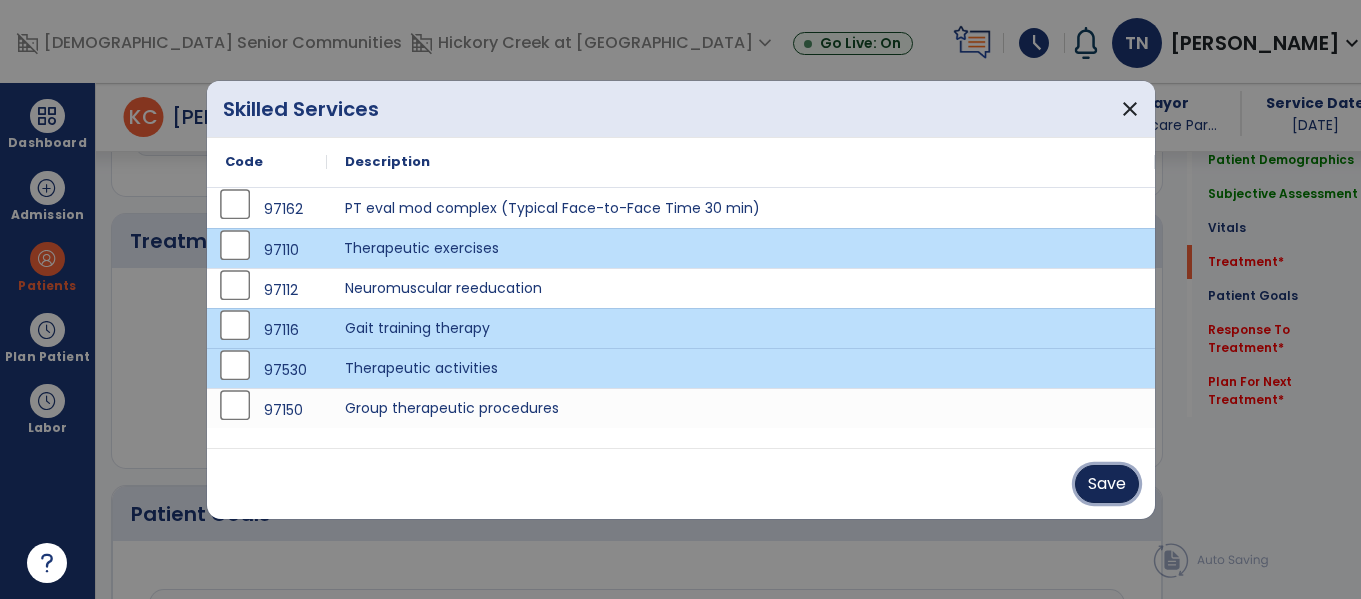 click on "Save" at bounding box center (1107, 484) 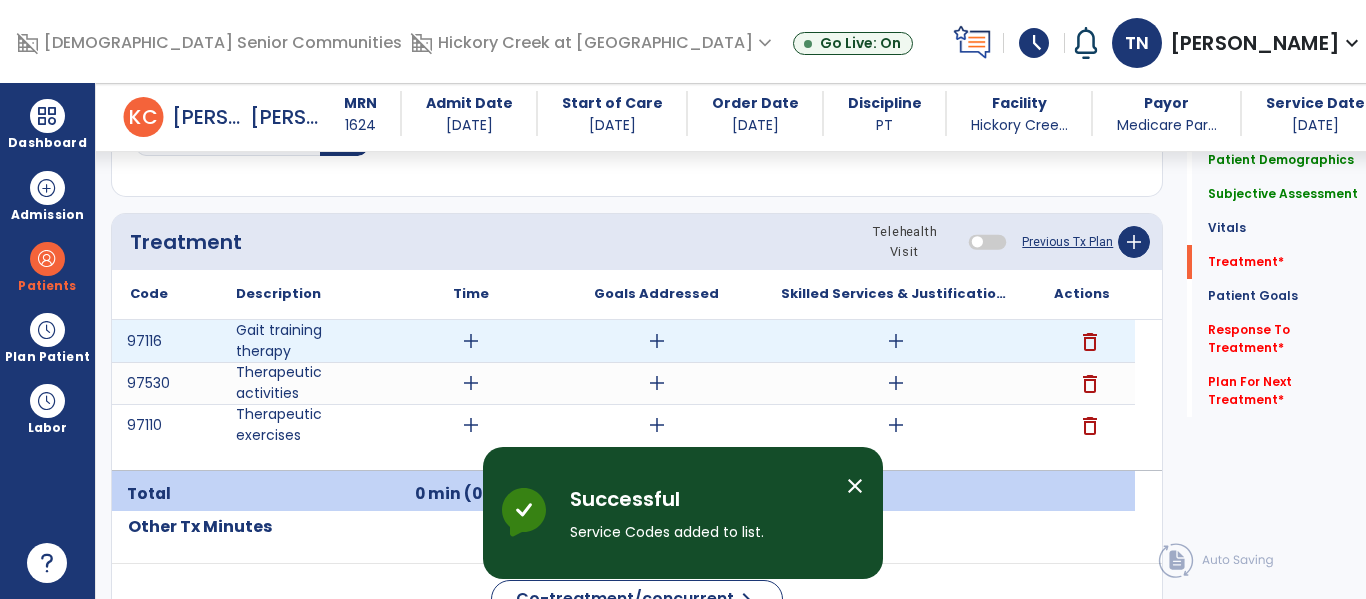 click on "add" at bounding box center [471, 341] 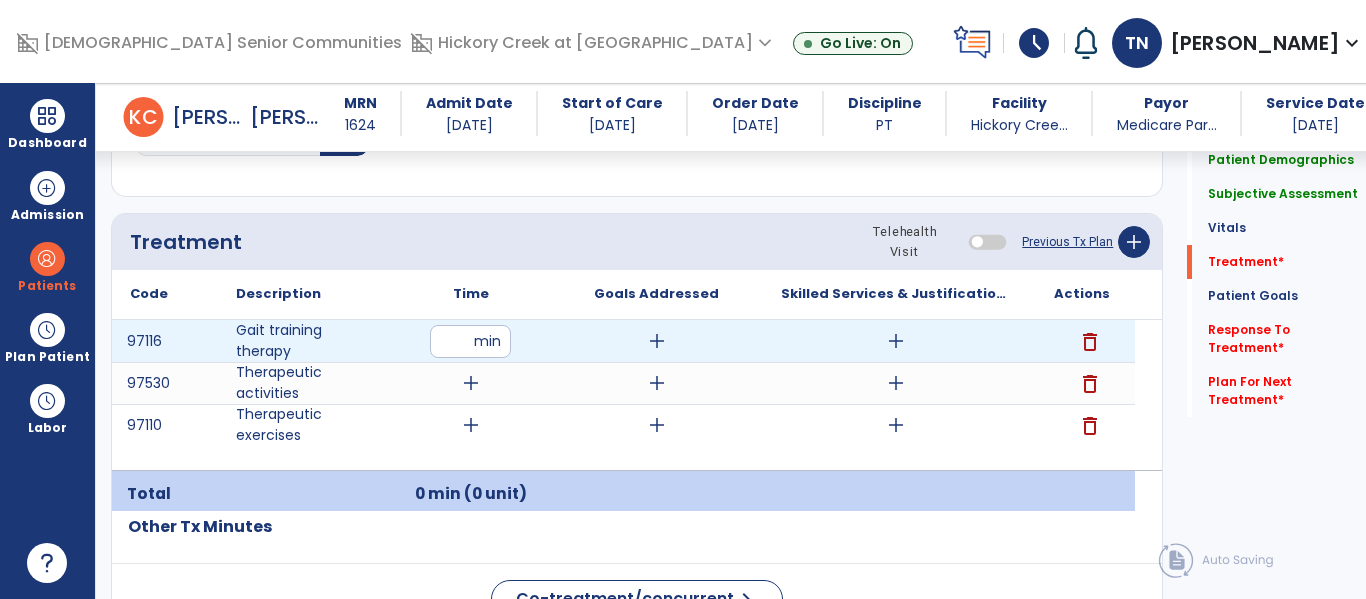 type on "**" 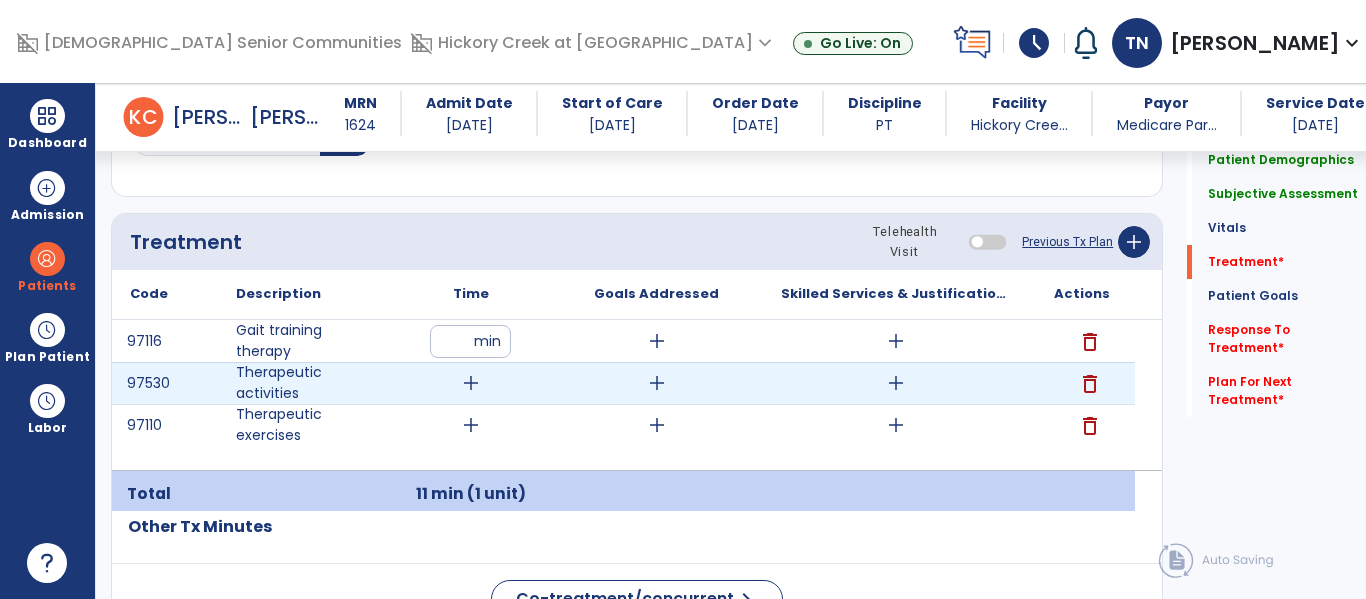 click on "add" at bounding box center [471, 383] 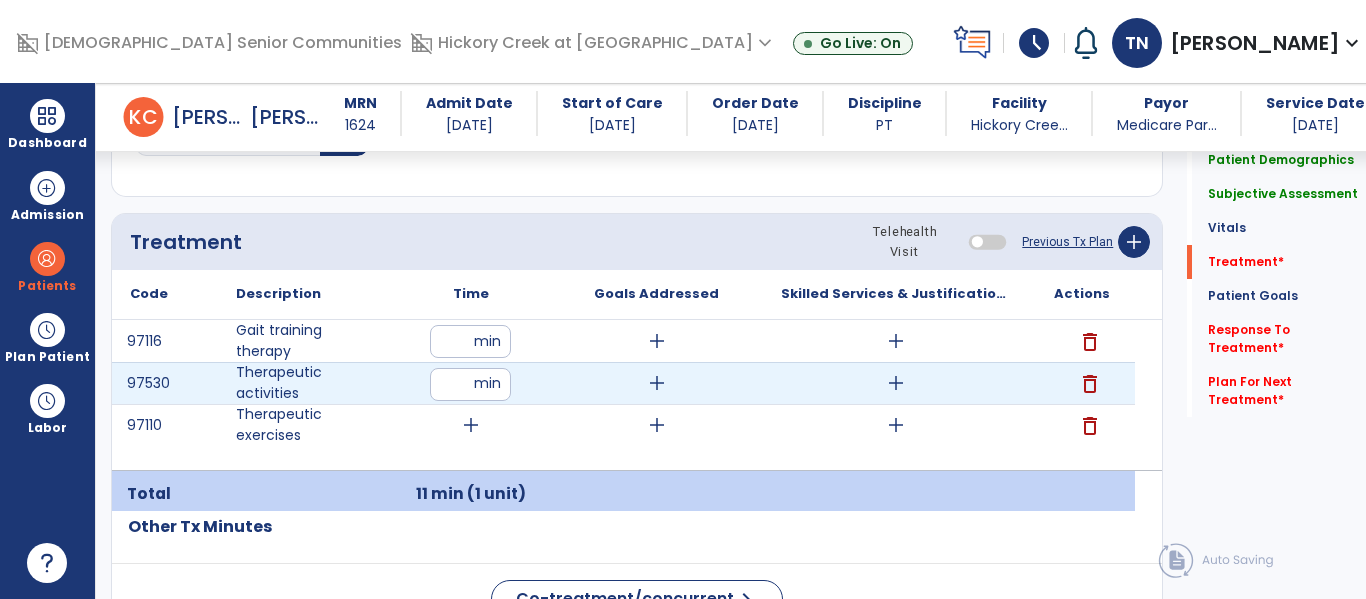 type on "**" 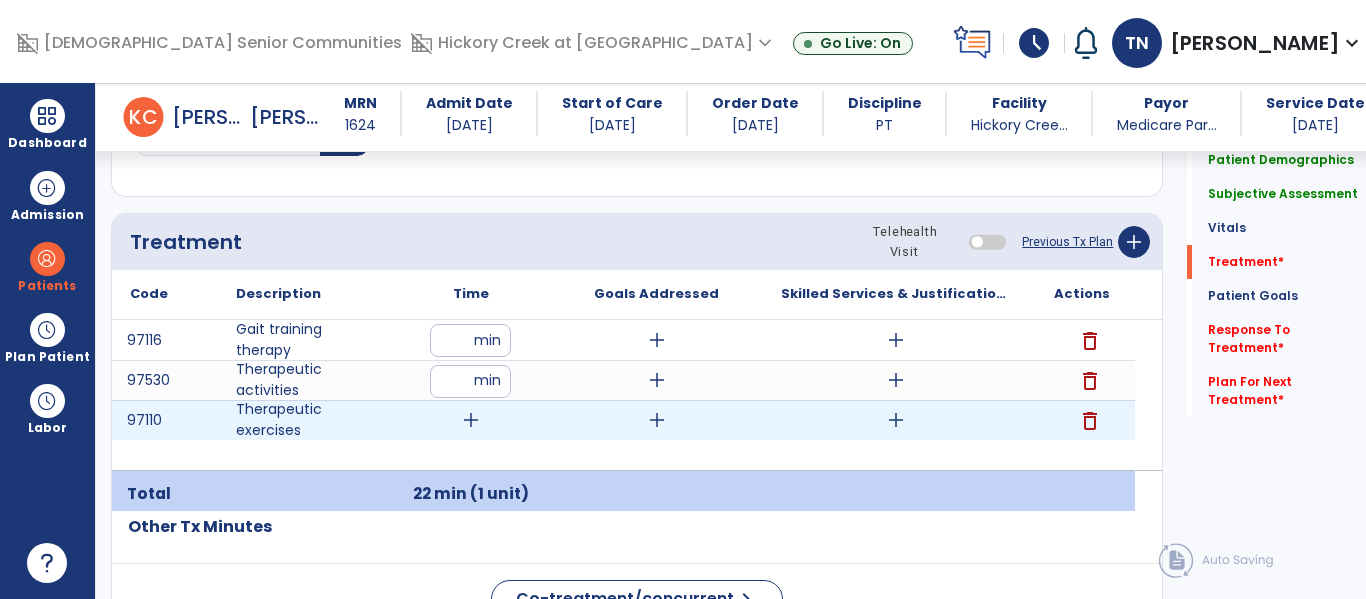 click on "add" at bounding box center [471, 420] 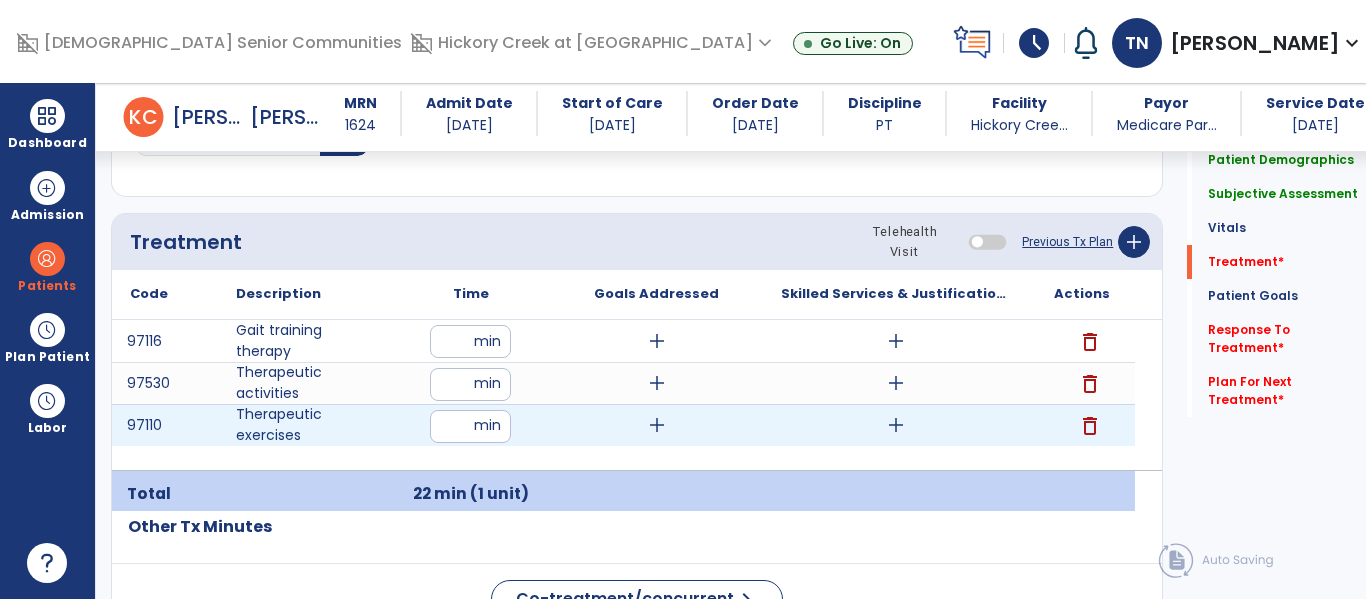 type on "**" 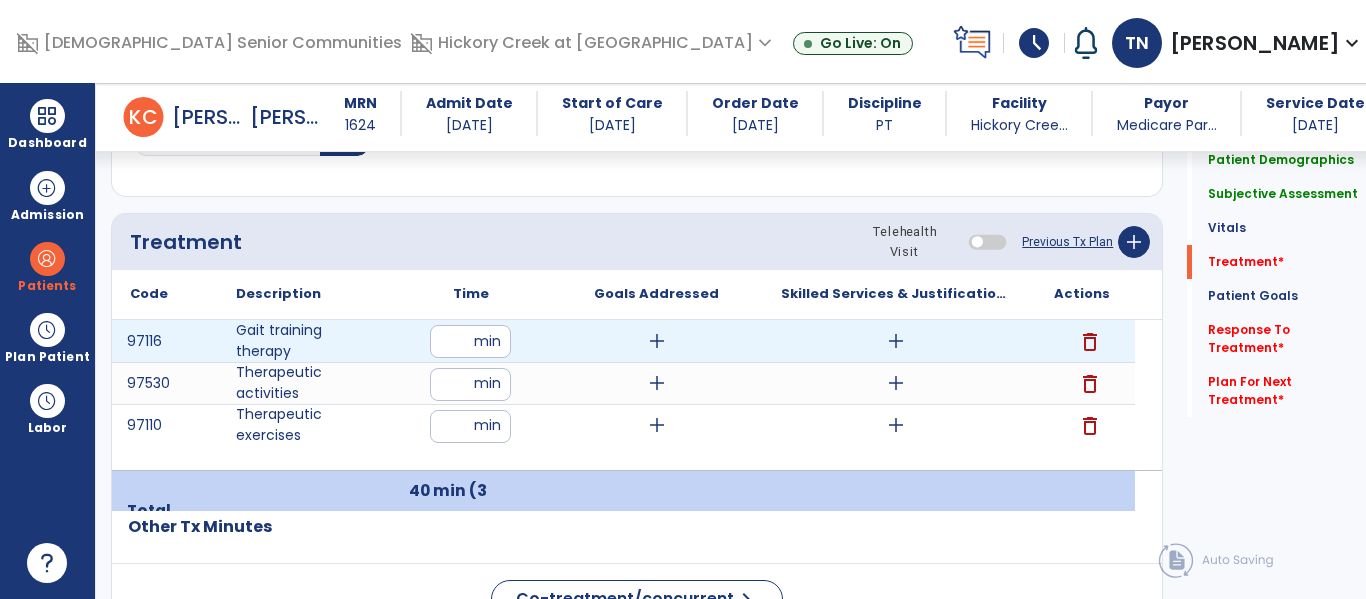 click on "add" at bounding box center [657, 341] 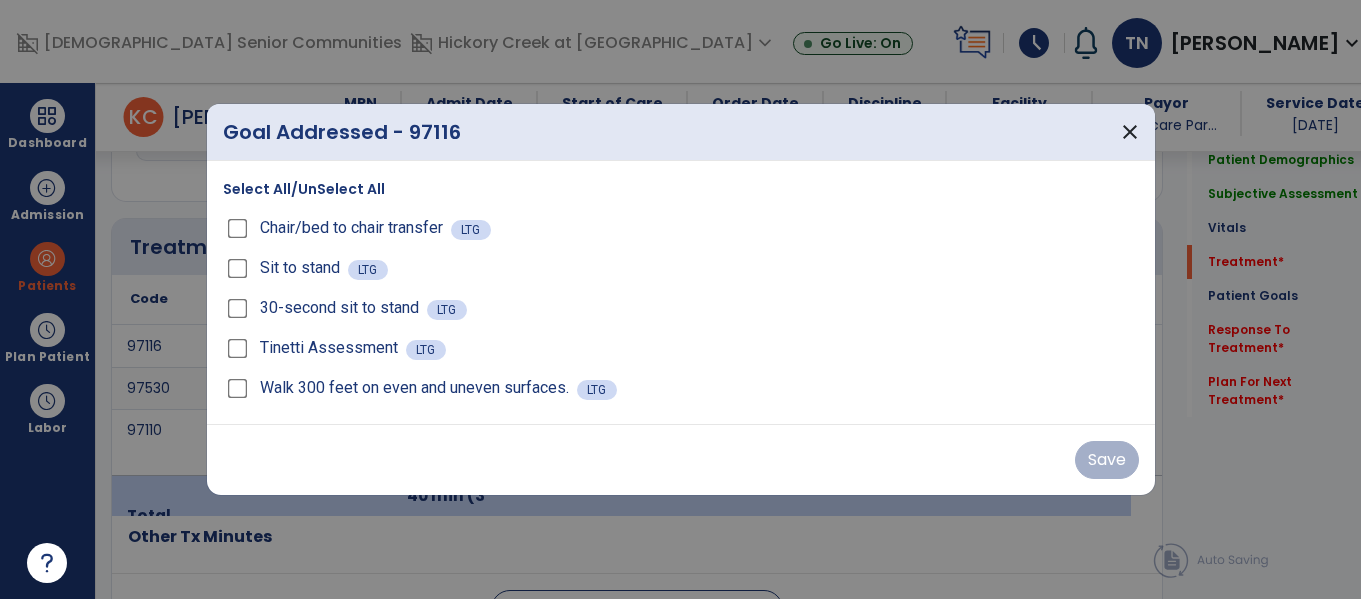 scroll, scrollTop: 1146, scrollLeft: 0, axis: vertical 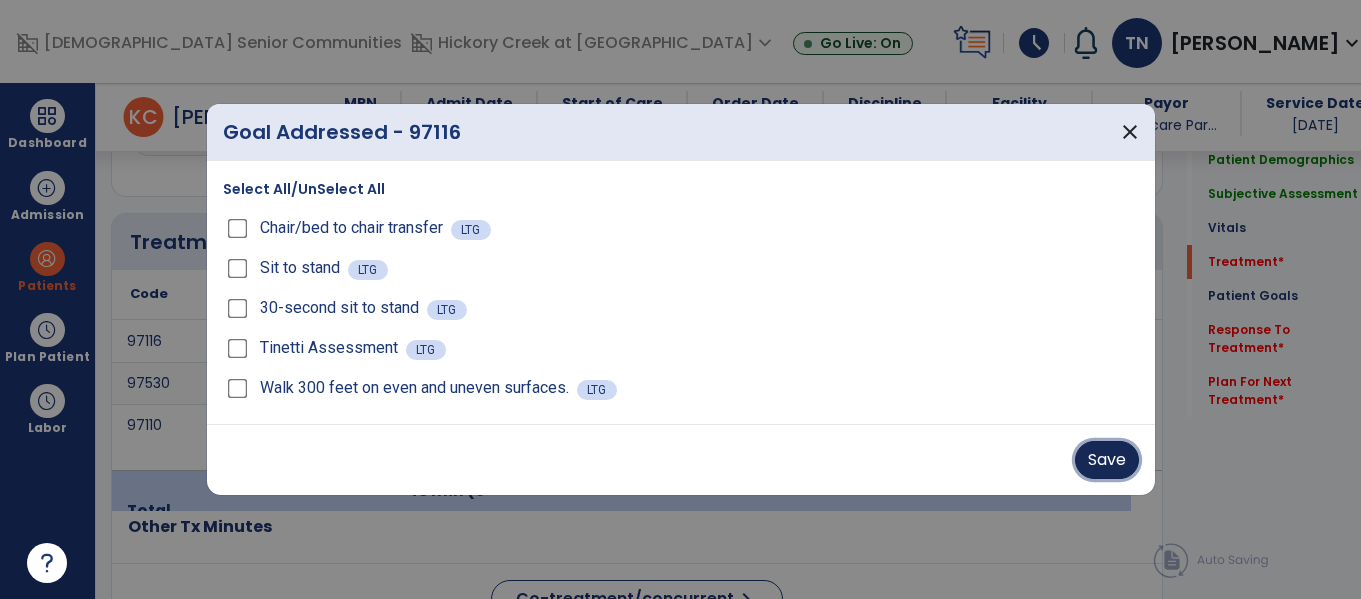 click on "Save" at bounding box center [1107, 460] 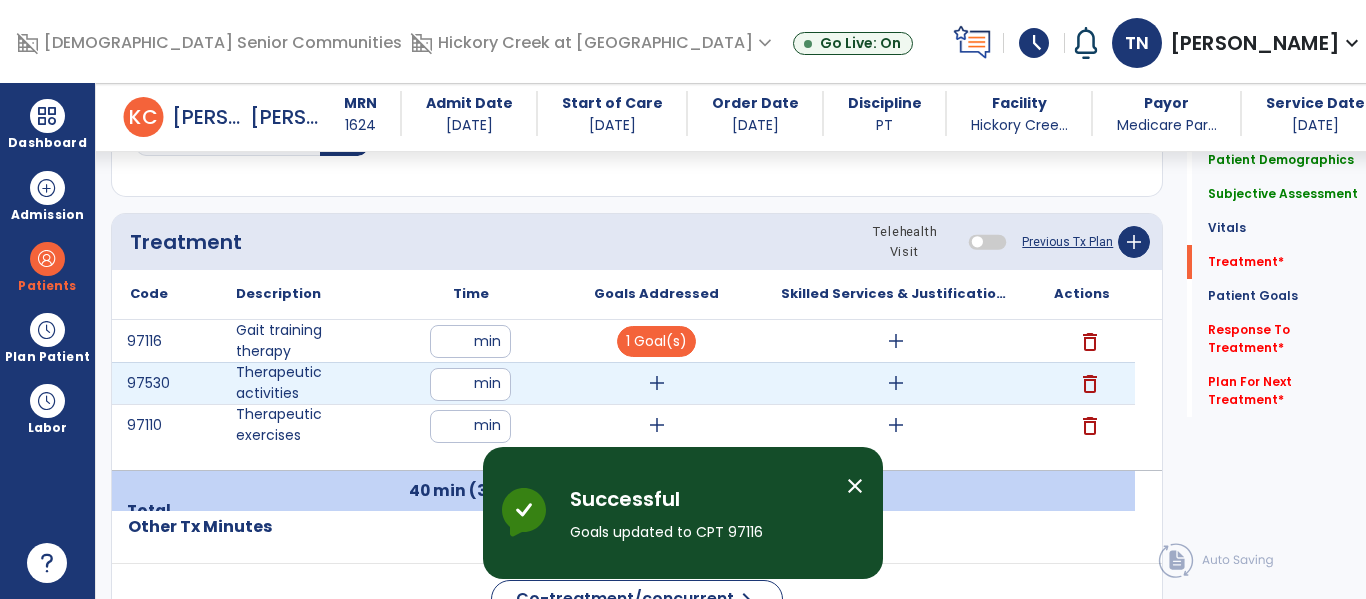 click on "add" at bounding box center (657, 383) 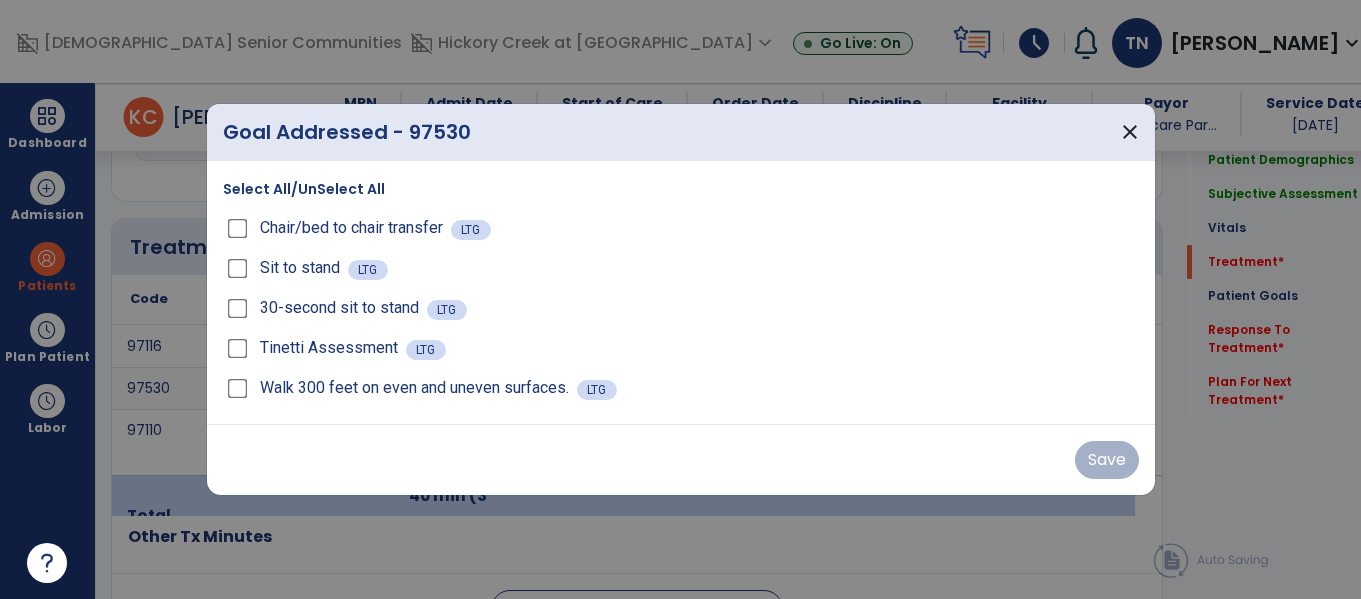 scroll, scrollTop: 1146, scrollLeft: 0, axis: vertical 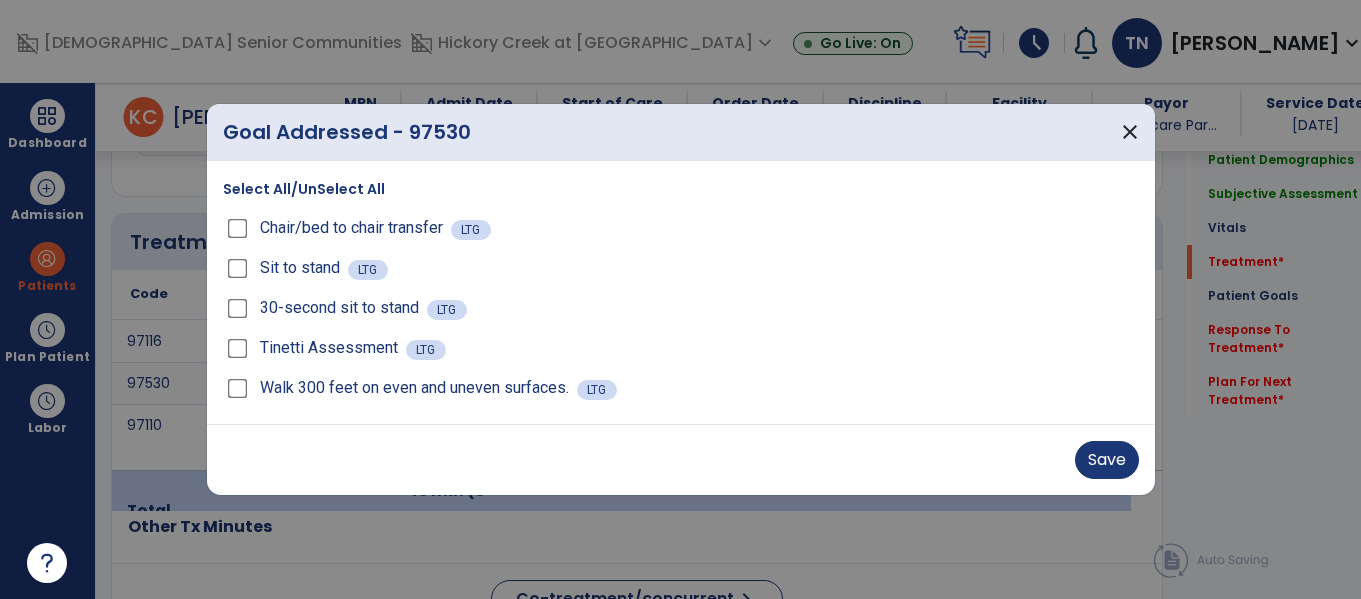 click on "Sit to stand" at bounding box center (285, 268) 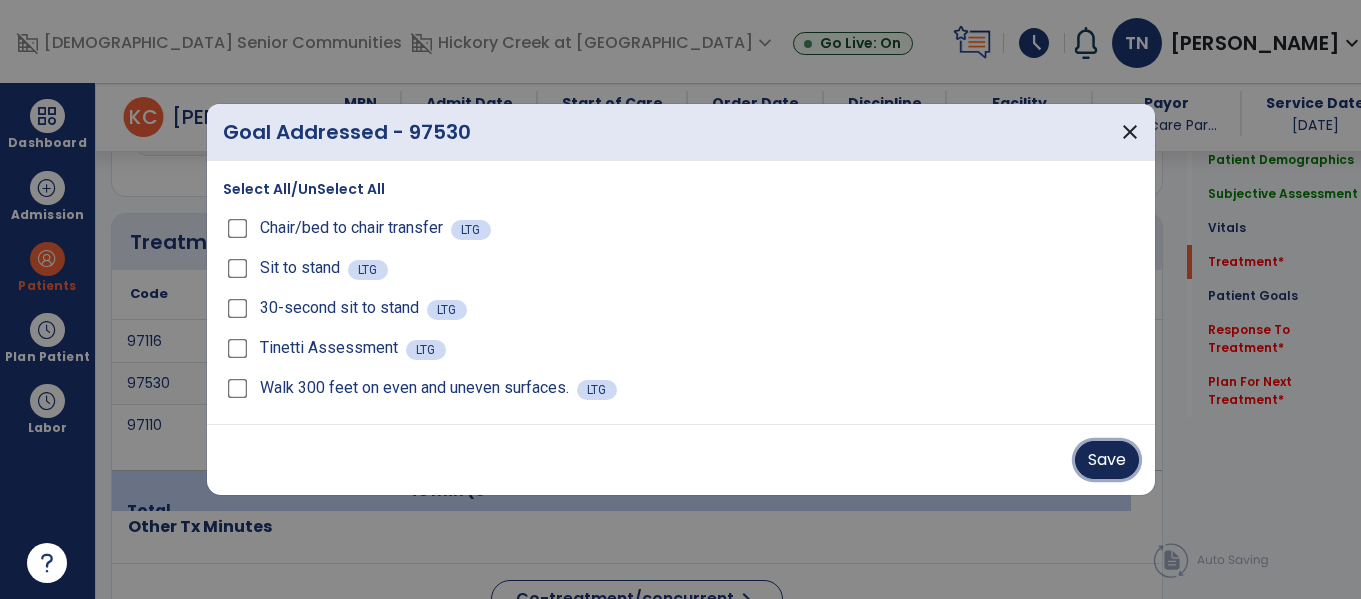 click on "Save" at bounding box center [1107, 460] 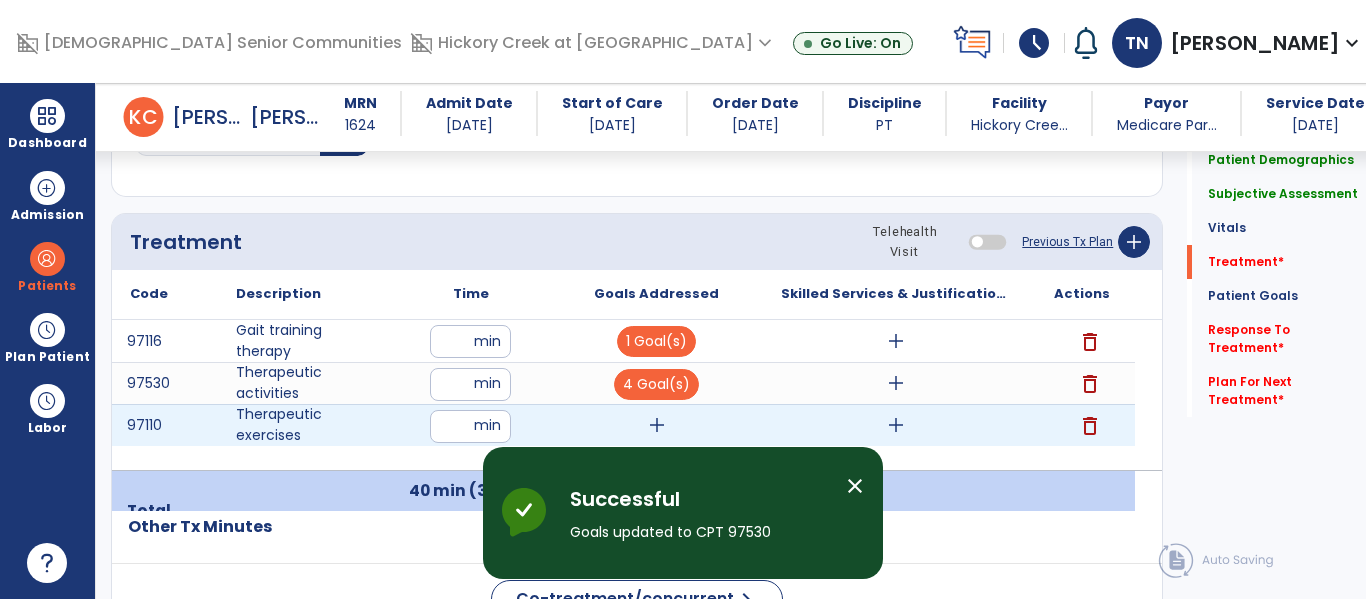 click on "add" at bounding box center [657, 425] 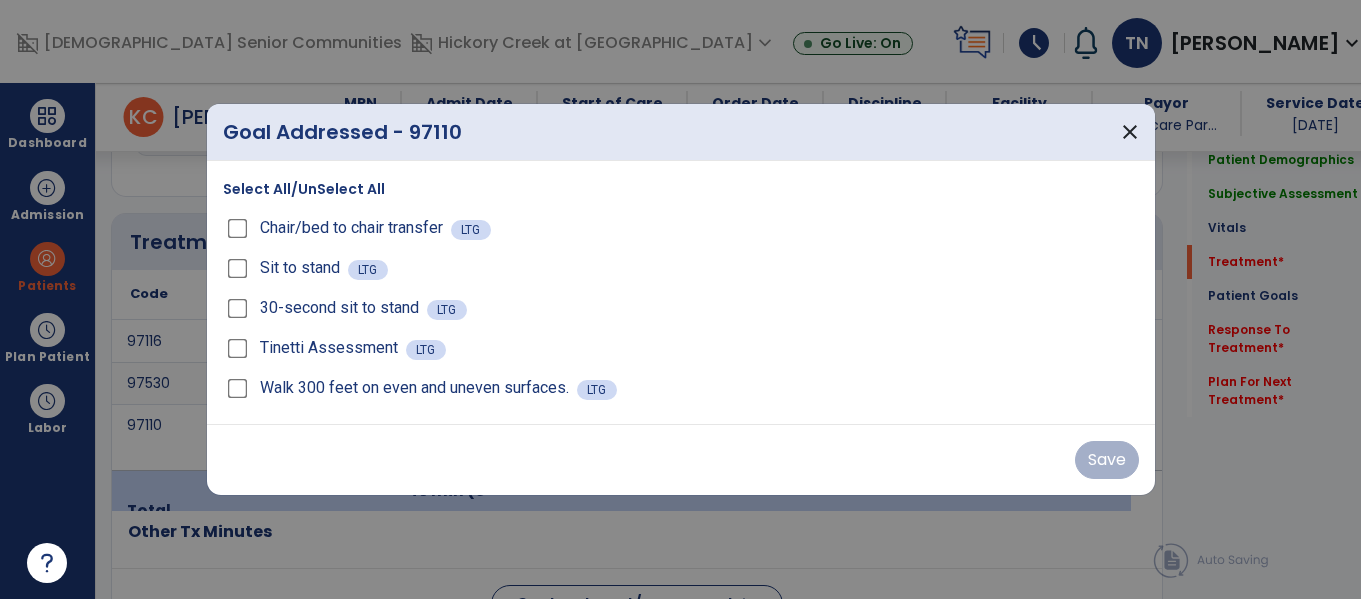 scroll, scrollTop: 1146, scrollLeft: 0, axis: vertical 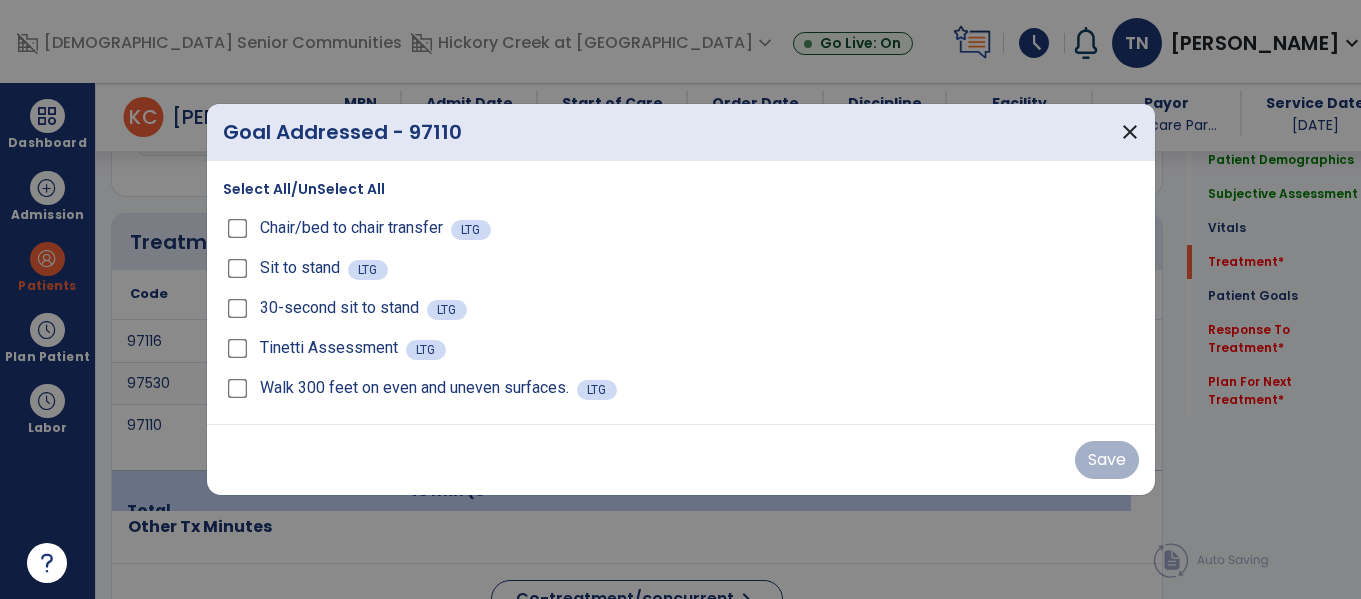 click on "Select All/UnSelect All" at bounding box center [304, 189] 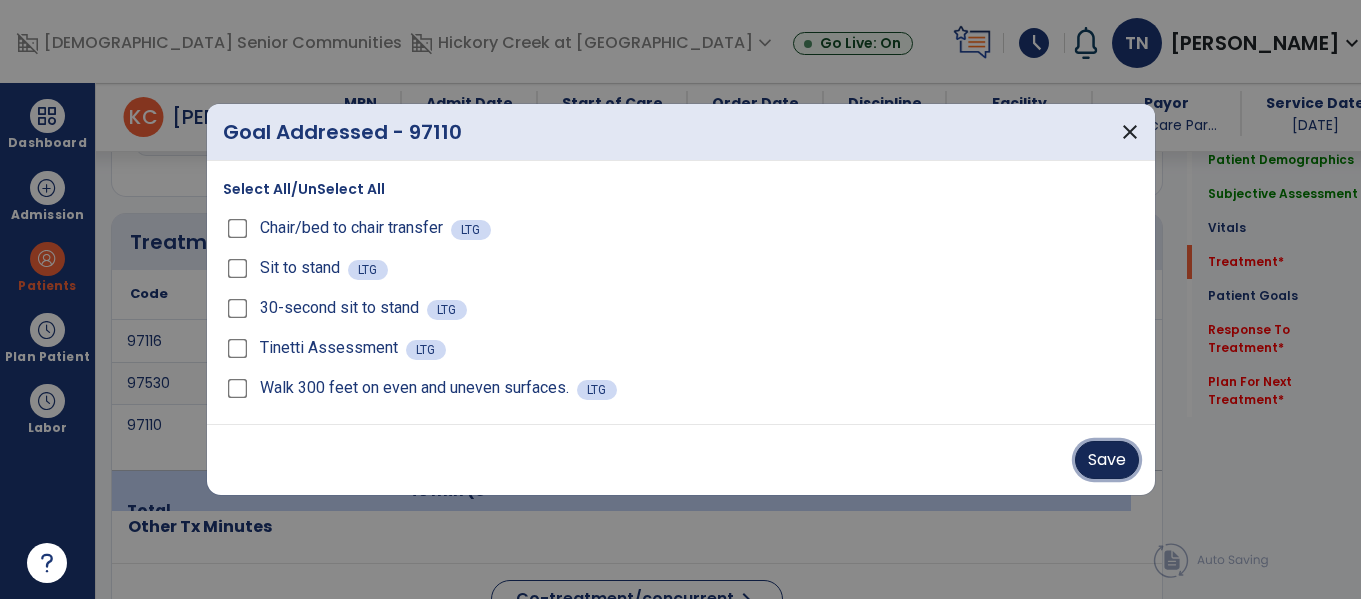 click on "Save" at bounding box center (1107, 460) 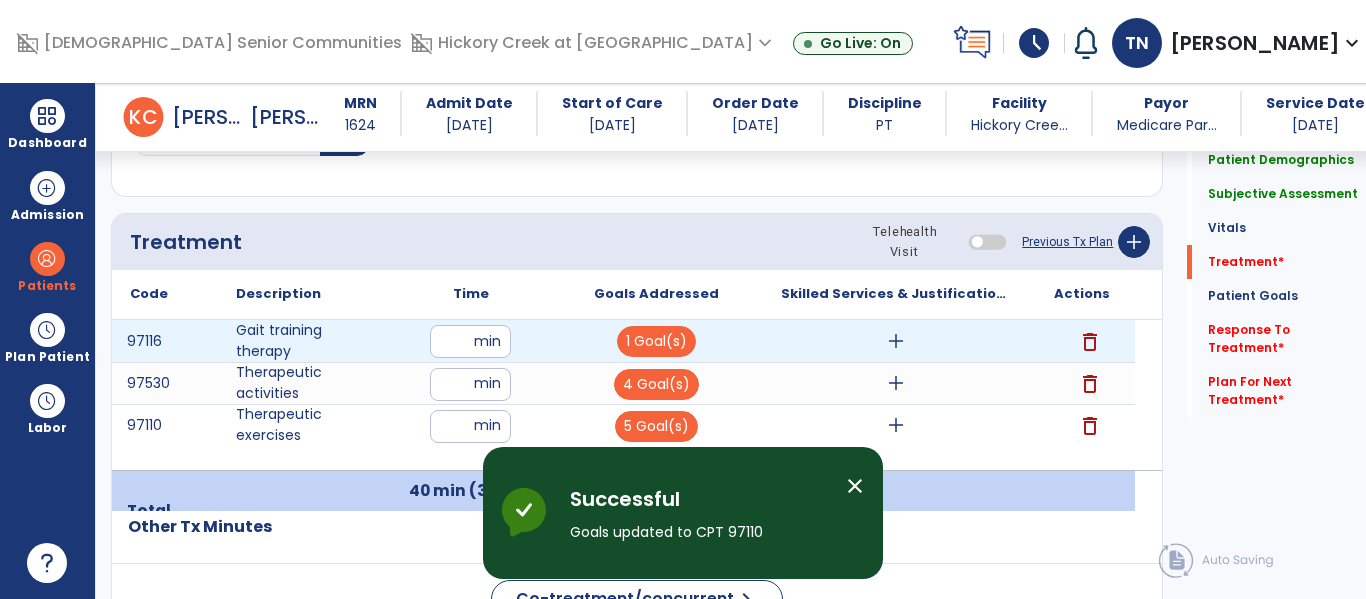 click on "add" at bounding box center [896, 341] 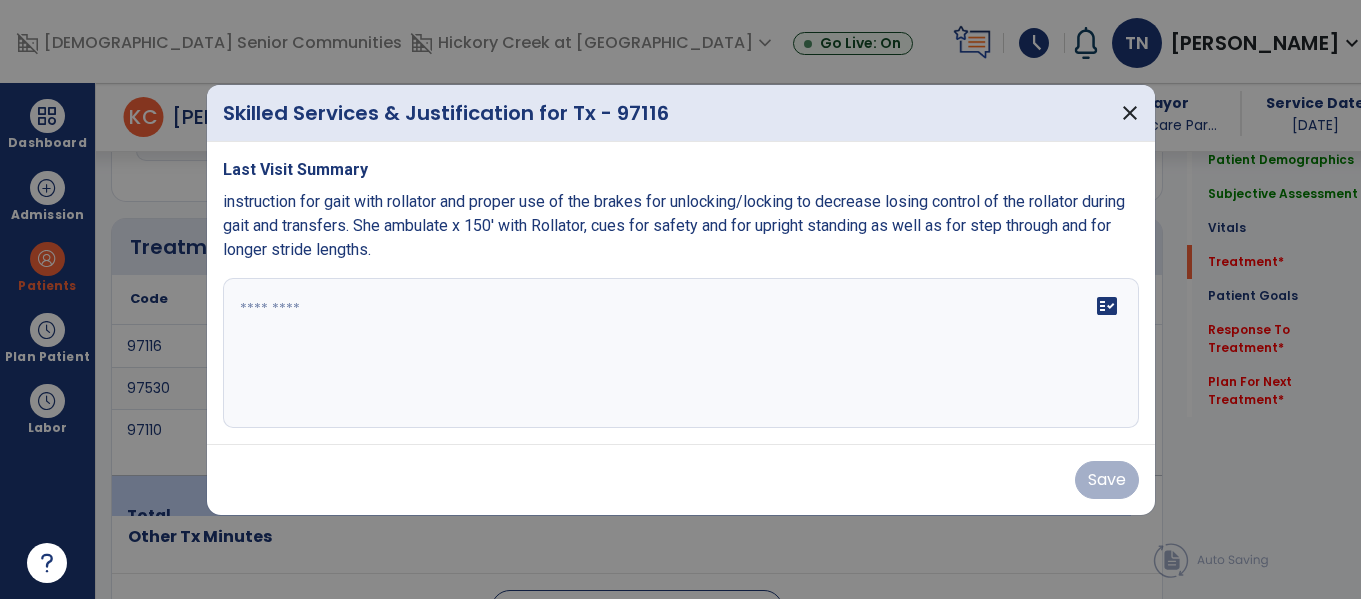 scroll, scrollTop: 1146, scrollLeft: 0, axis: vertical 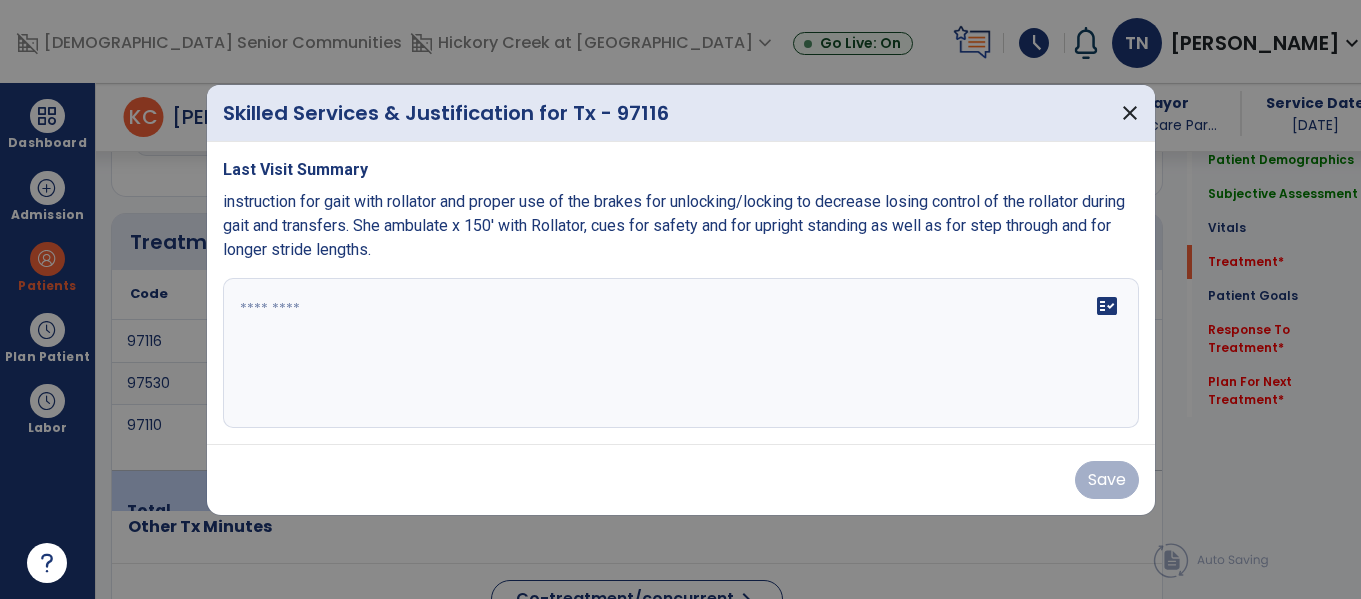 click on "fact_check" at bounding box center (681, 353) 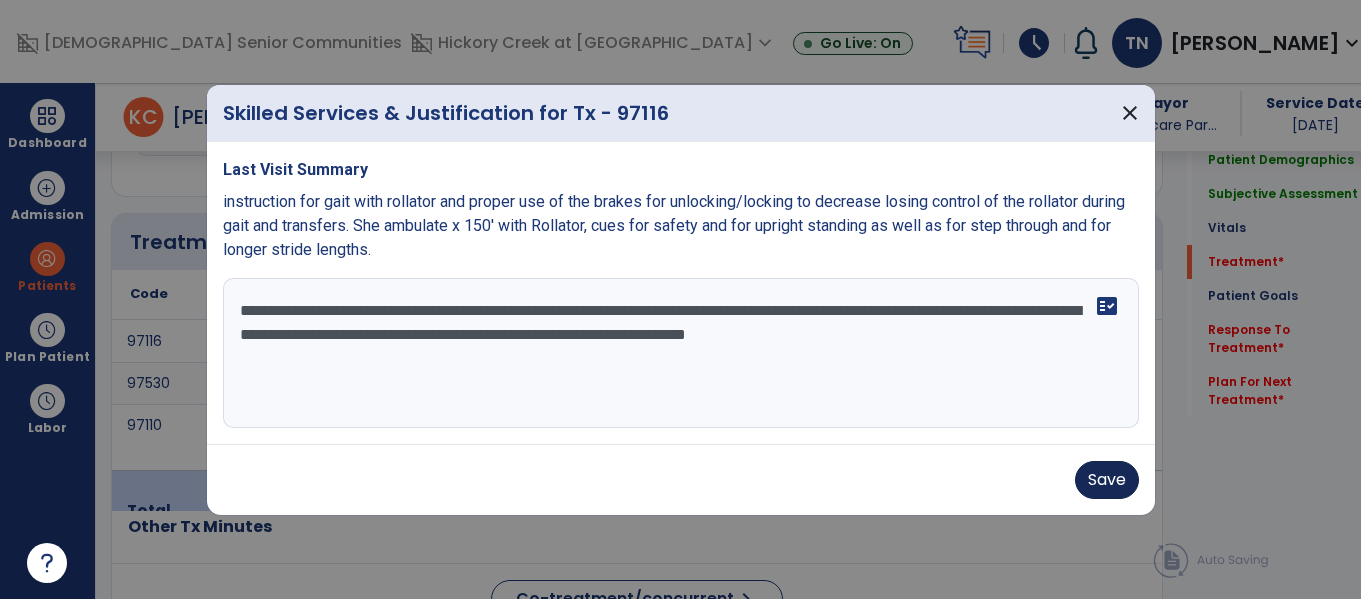 type on "**********" 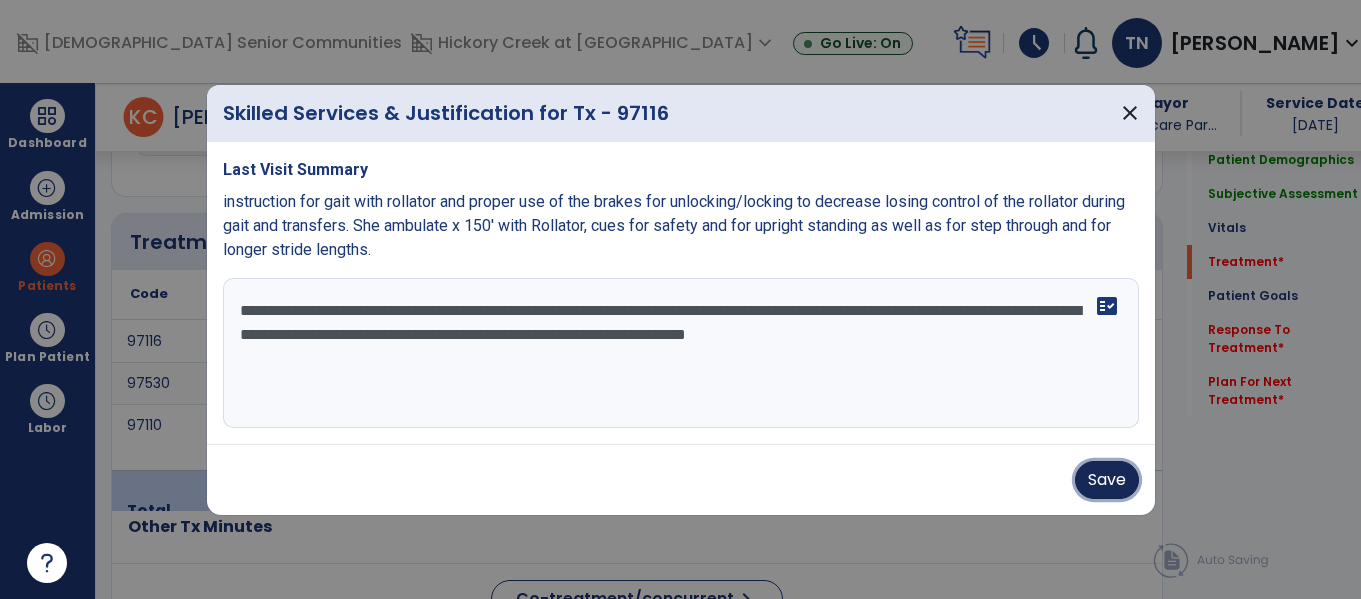 click on "Save" at bounding box center [1107, 480] 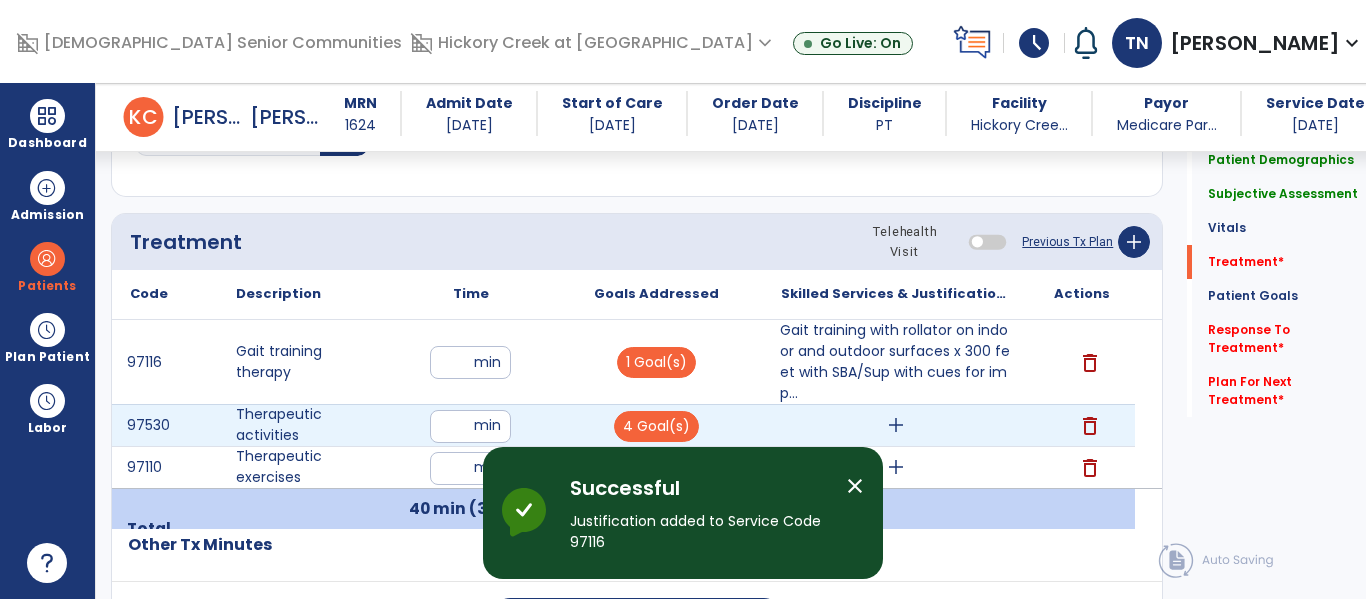 click on "add" at bounding box center (896, 425) 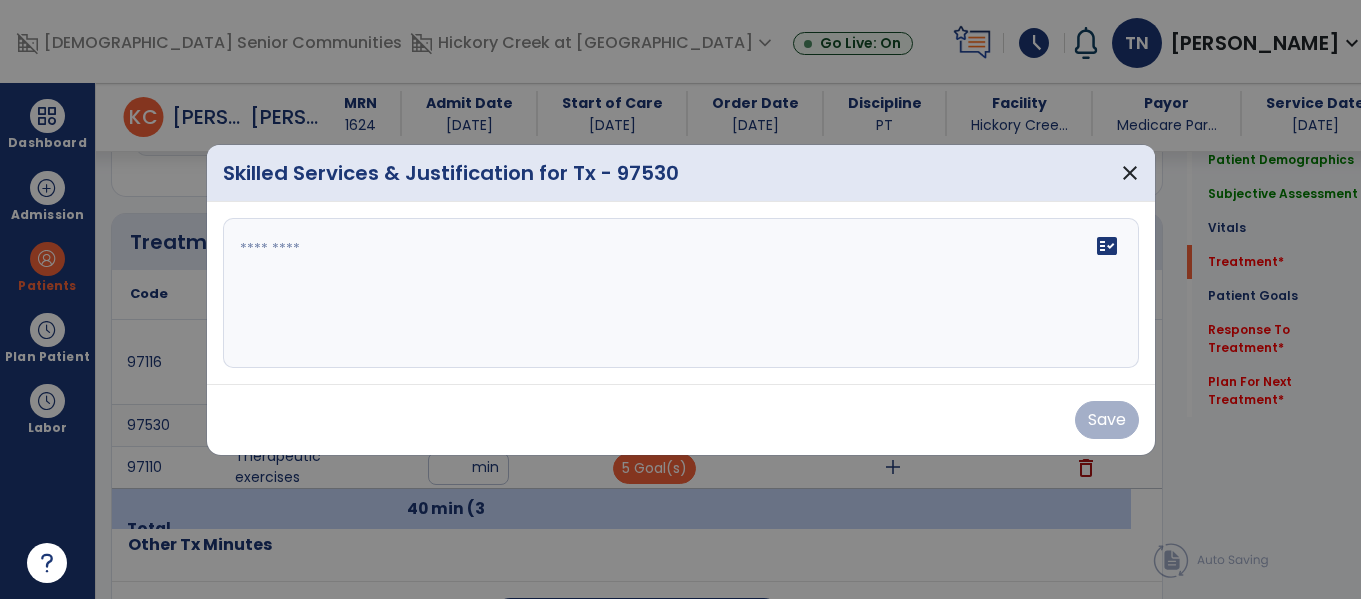 scroll, scrollTop: 1146, scrollLeft: 0, axis: vertical 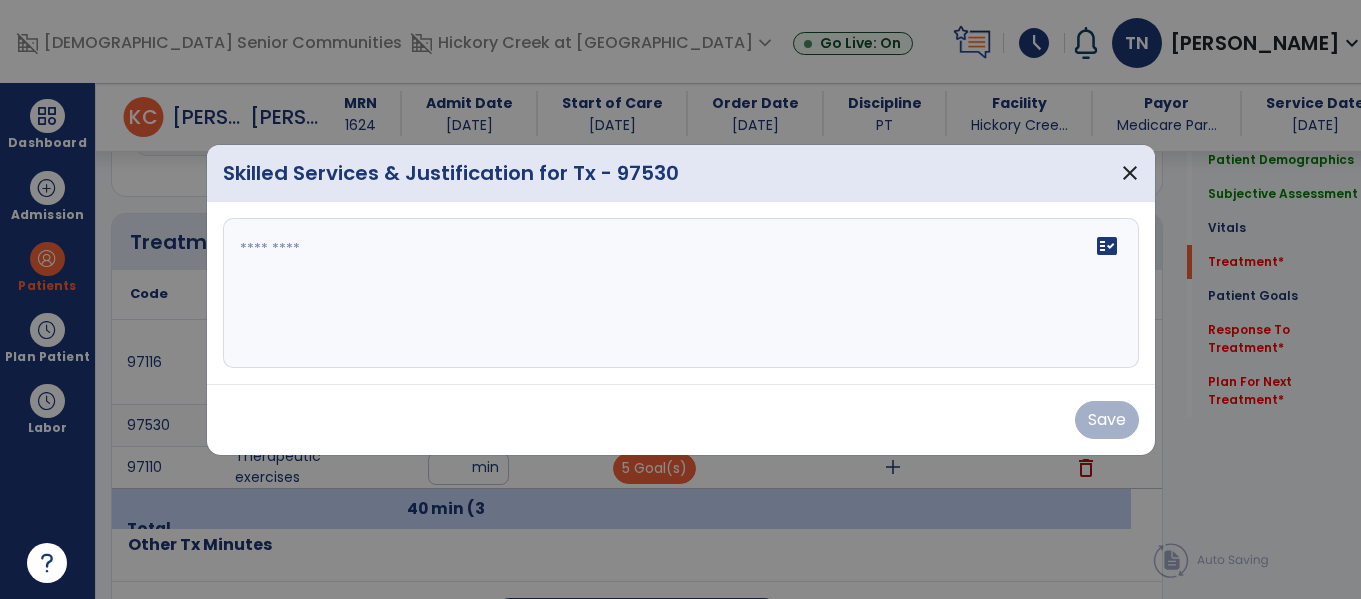 click on "fact_check" at bounding box center [681, 293] 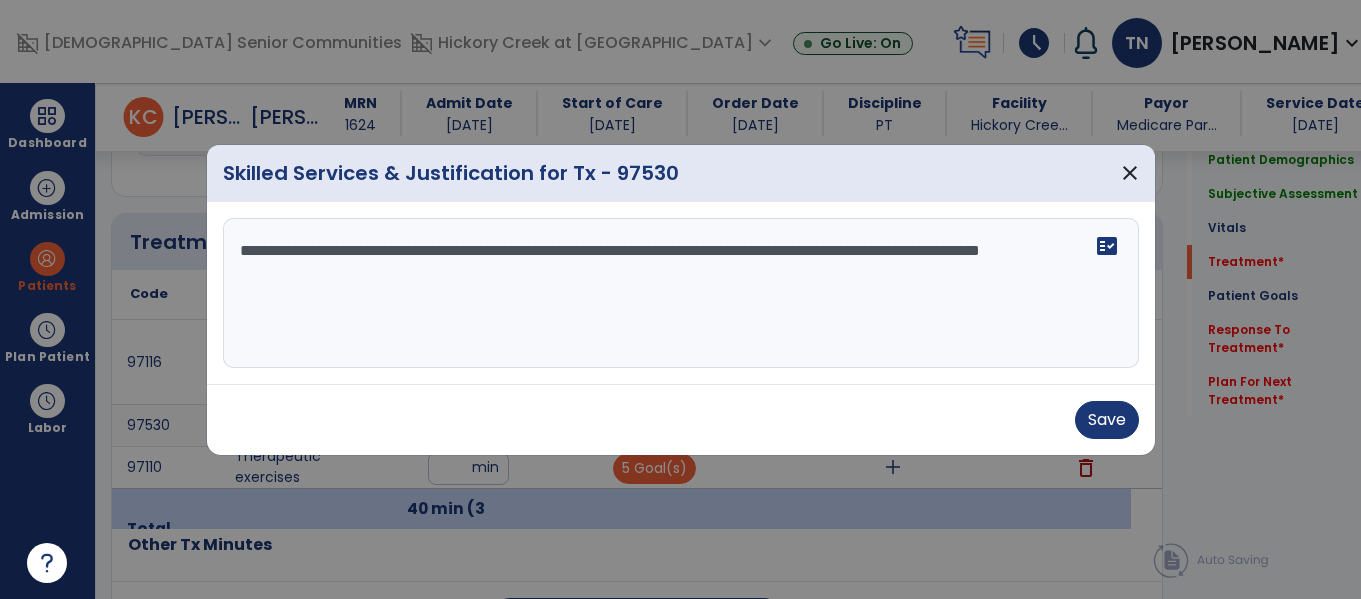 type on "**********" 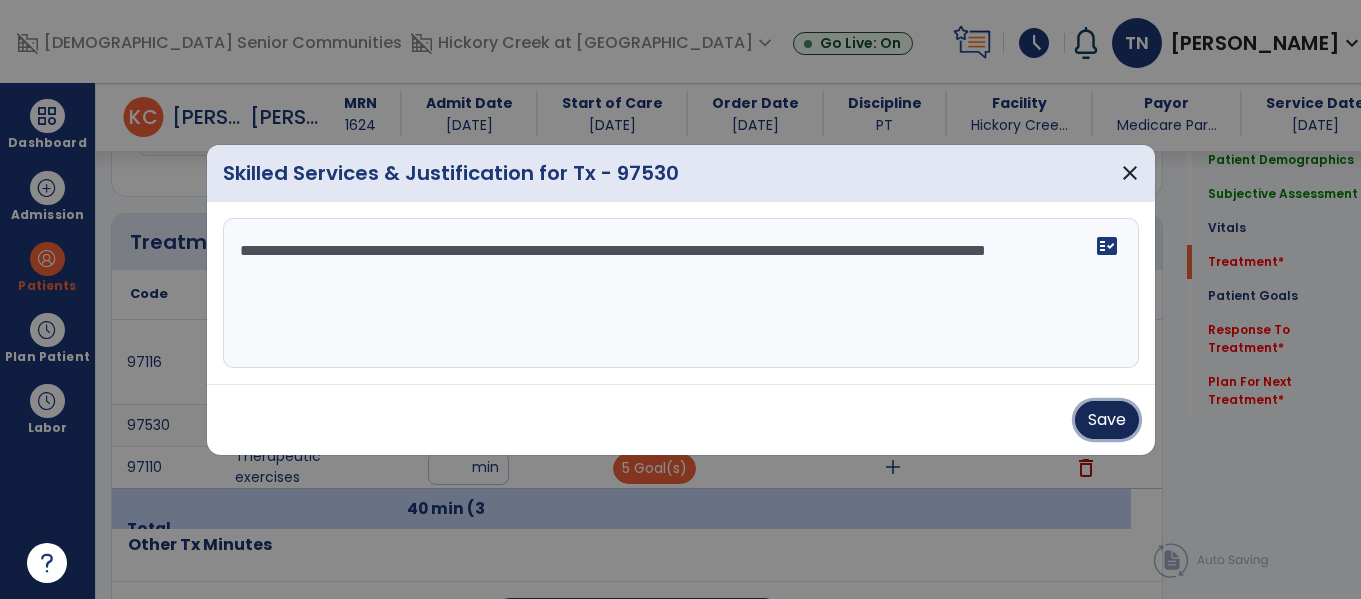 click on "Save" at bounding box center (1107, 420) 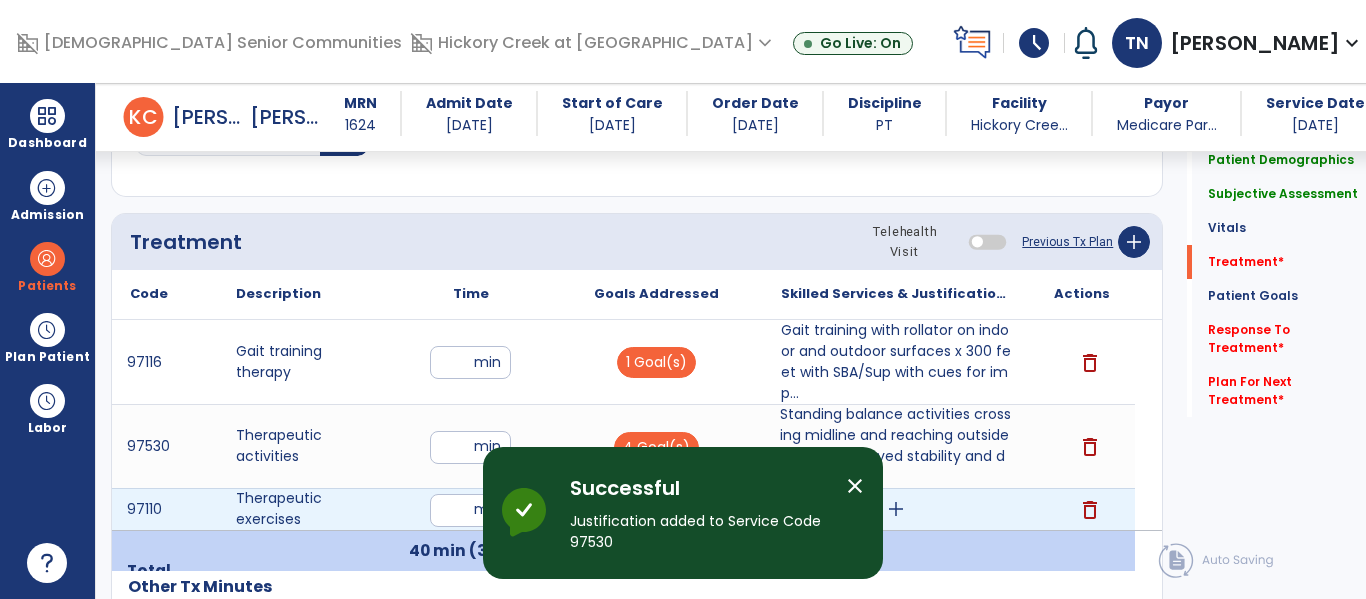click on "add" at bounding box center [896, 509] 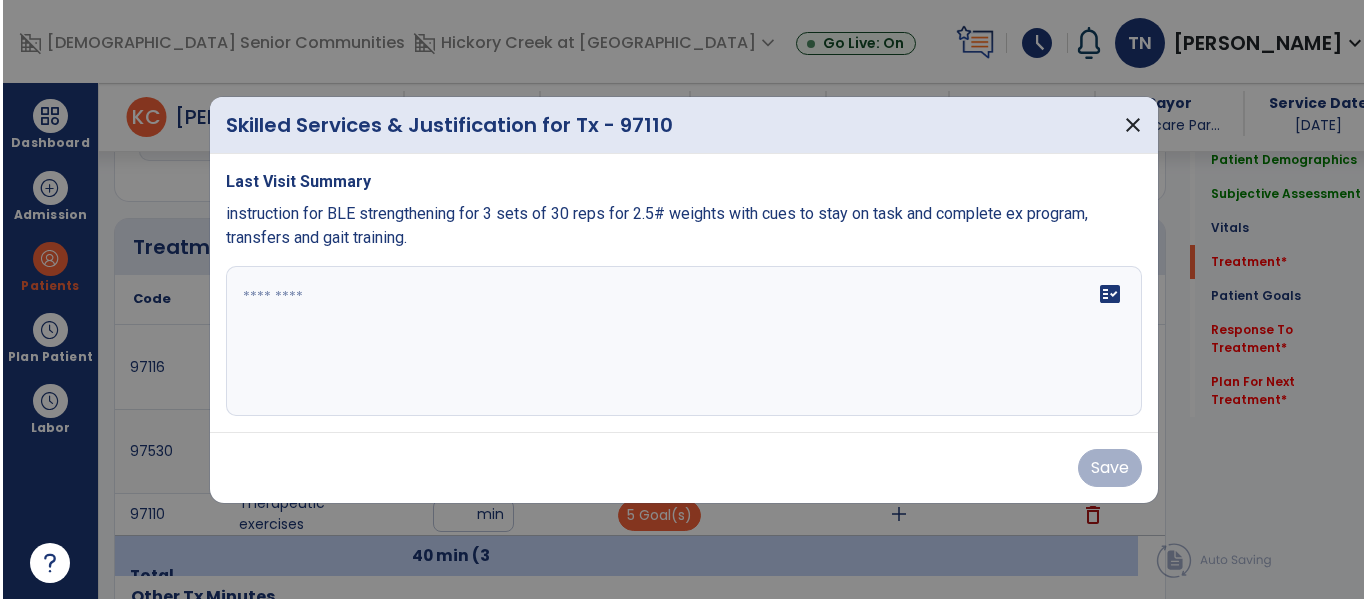 scroll, scrollTop: 1146, scrollLeft: 0, axis: vertical 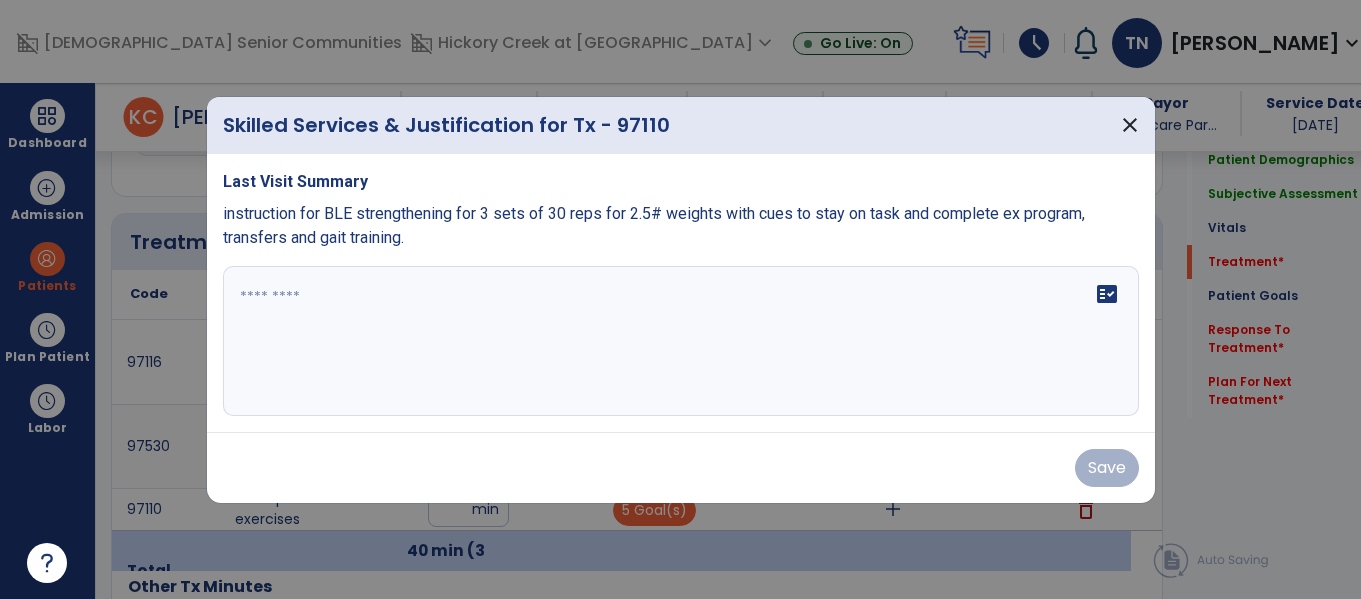 click on "fact_check" at bounding box center (681, 341) 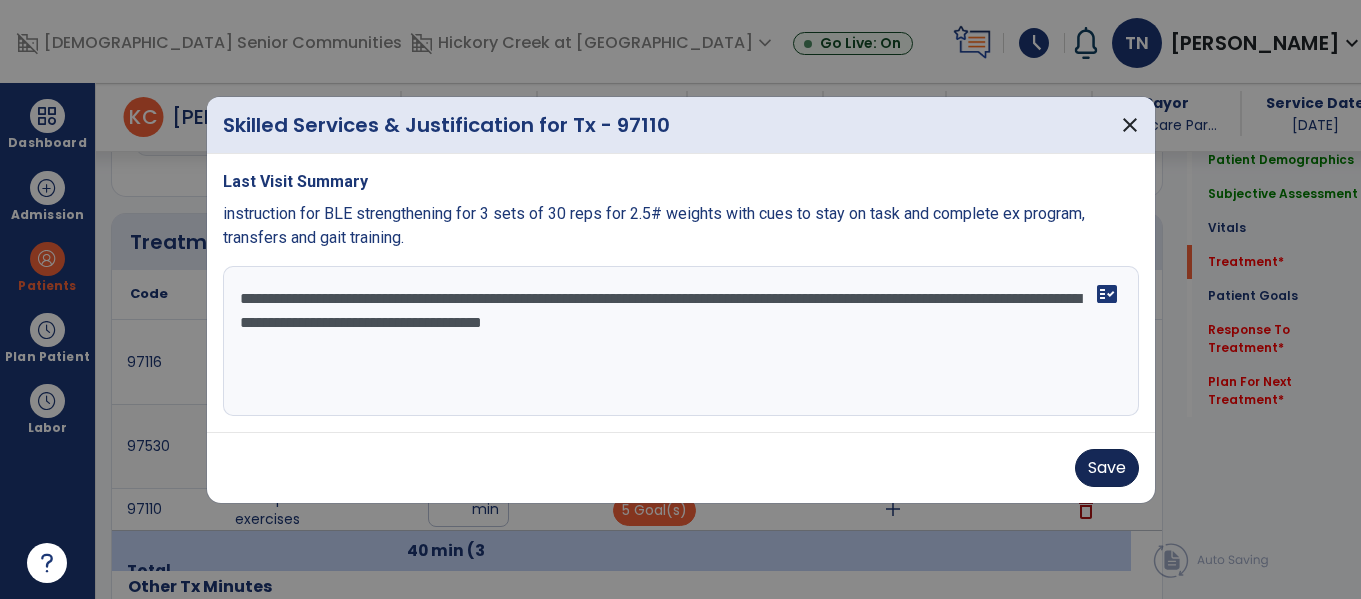 type on "**********" 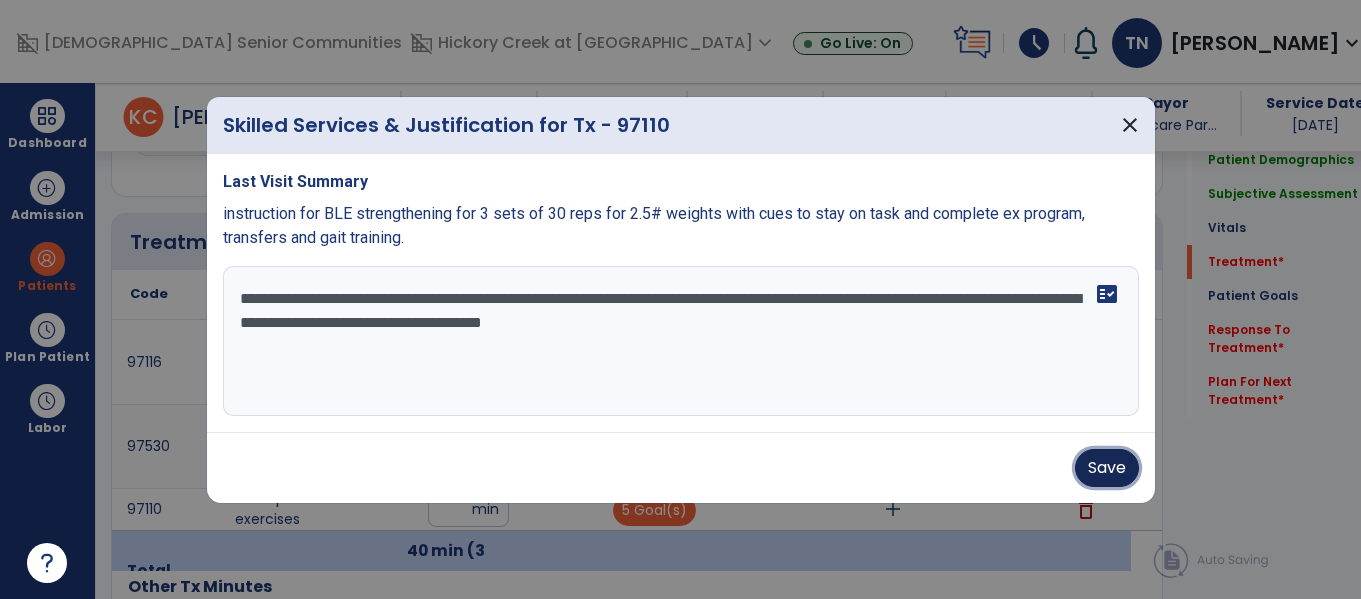 click on "Save" at bounding box center (1107, 468) 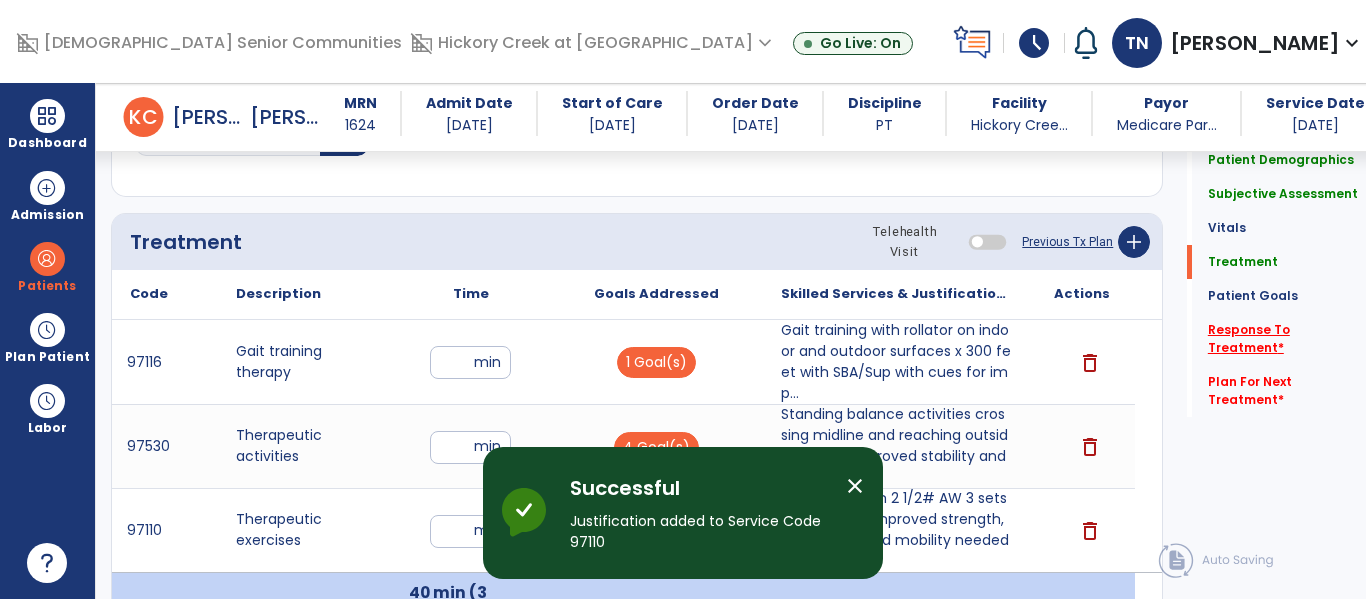 click on "Response To Treatment   *" 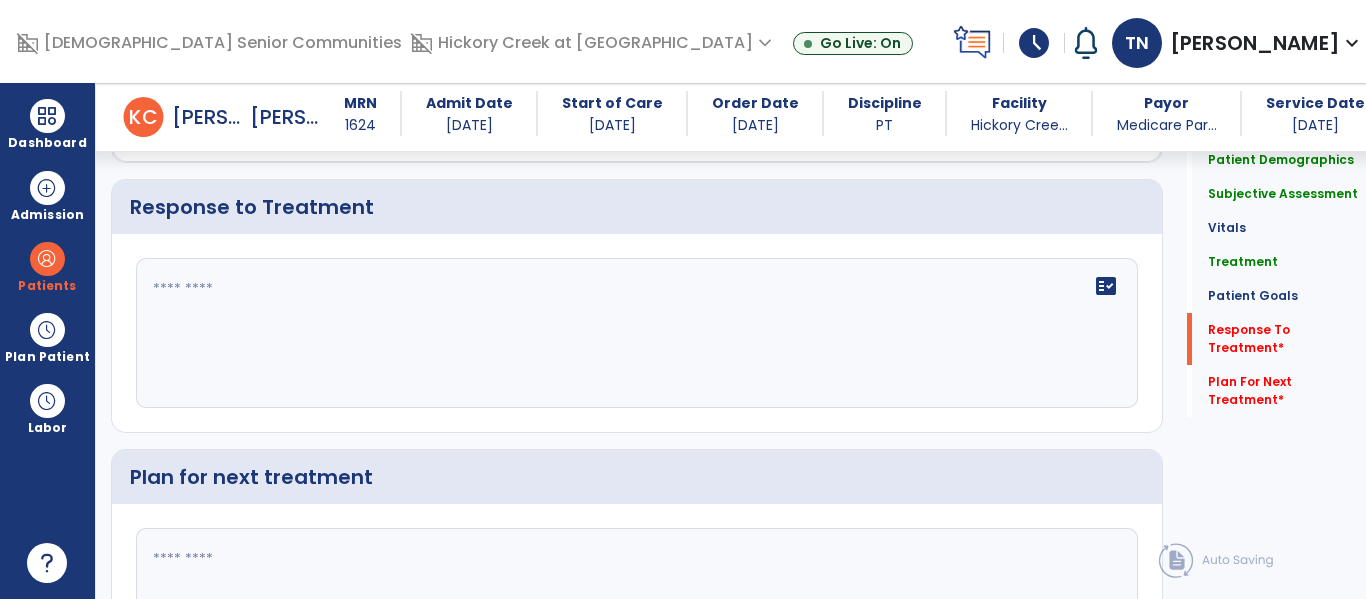 scroll, scrollTop: 2897, scrollLeft: 0, axis: vertical 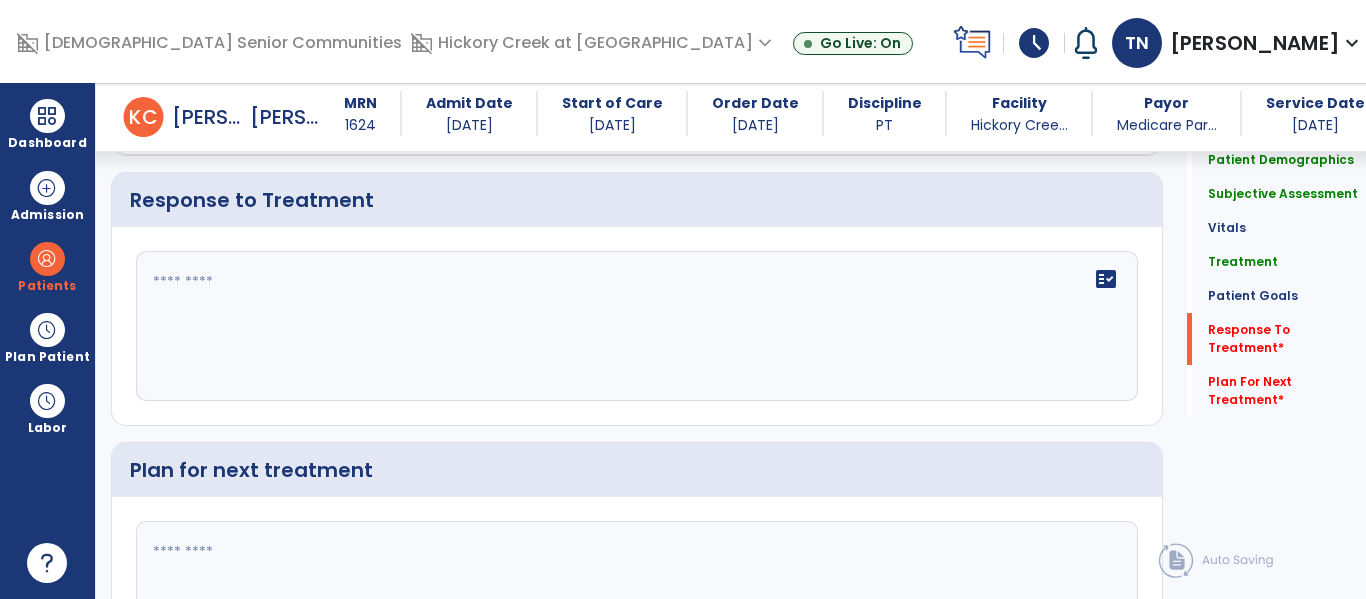 click on "fact_check" 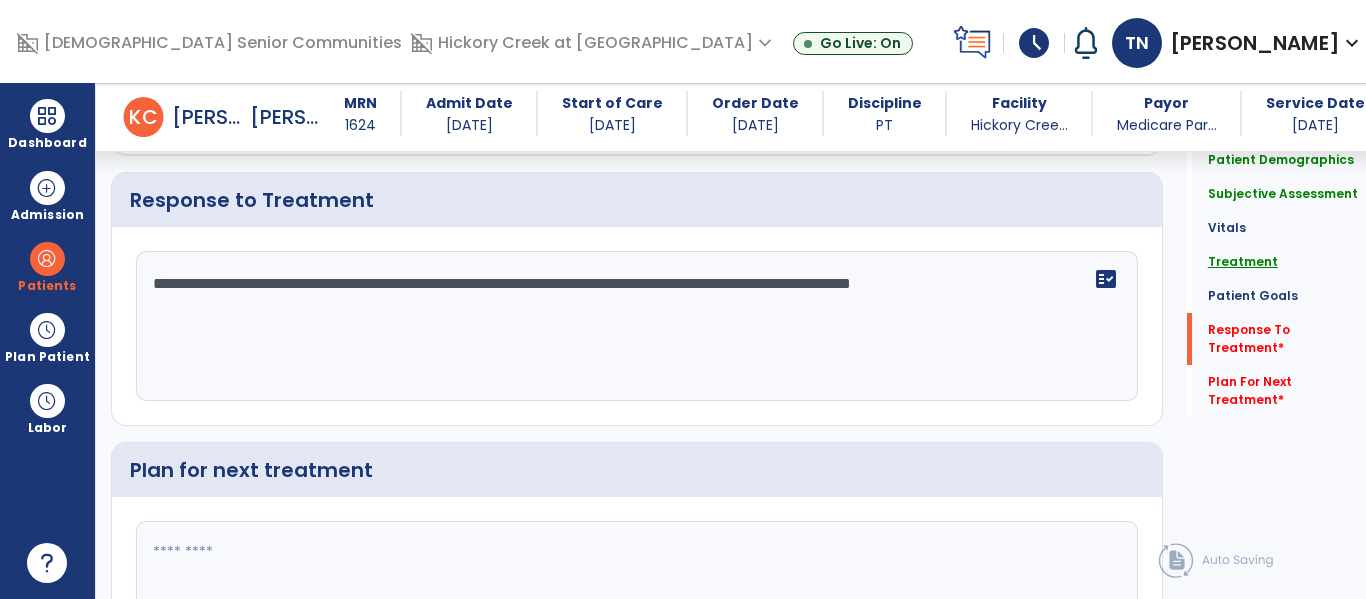 type on "**********" 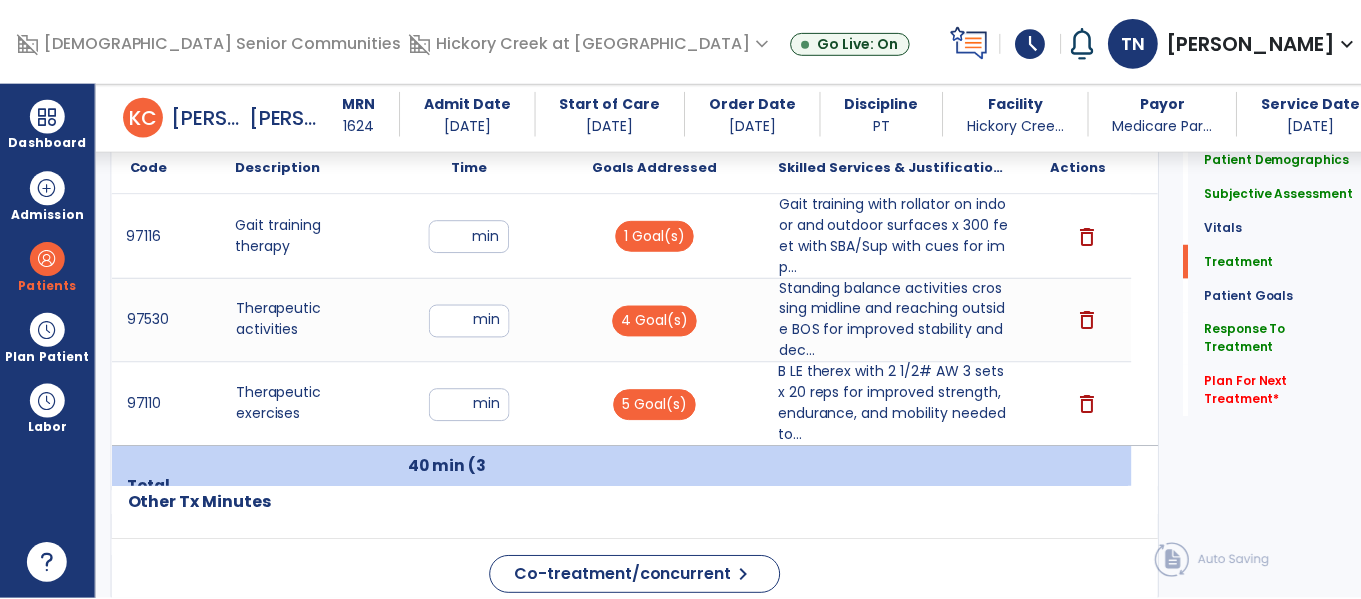 scroll, scrollTop: 1229, scrollLeft: 0, axis: vertical 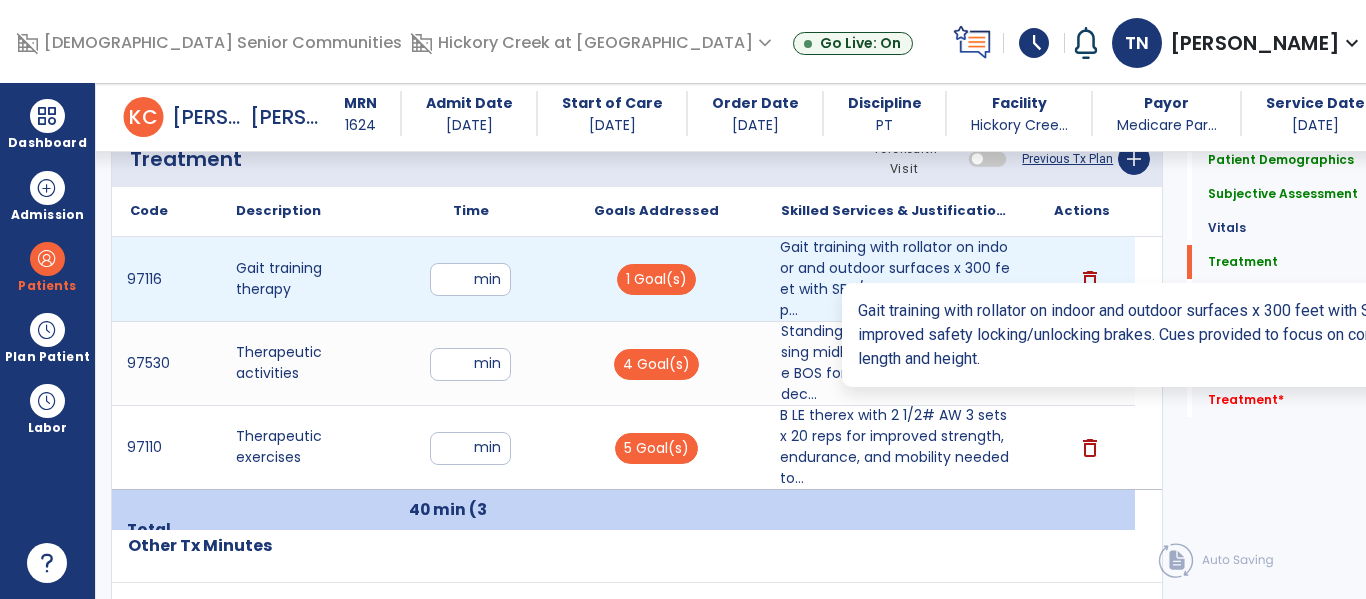 click on "Gait training with rollator on indoor and outdoor surfaces x 300 feet with SBA/Sup with cues for imp..." at bounding box center [896, 279] 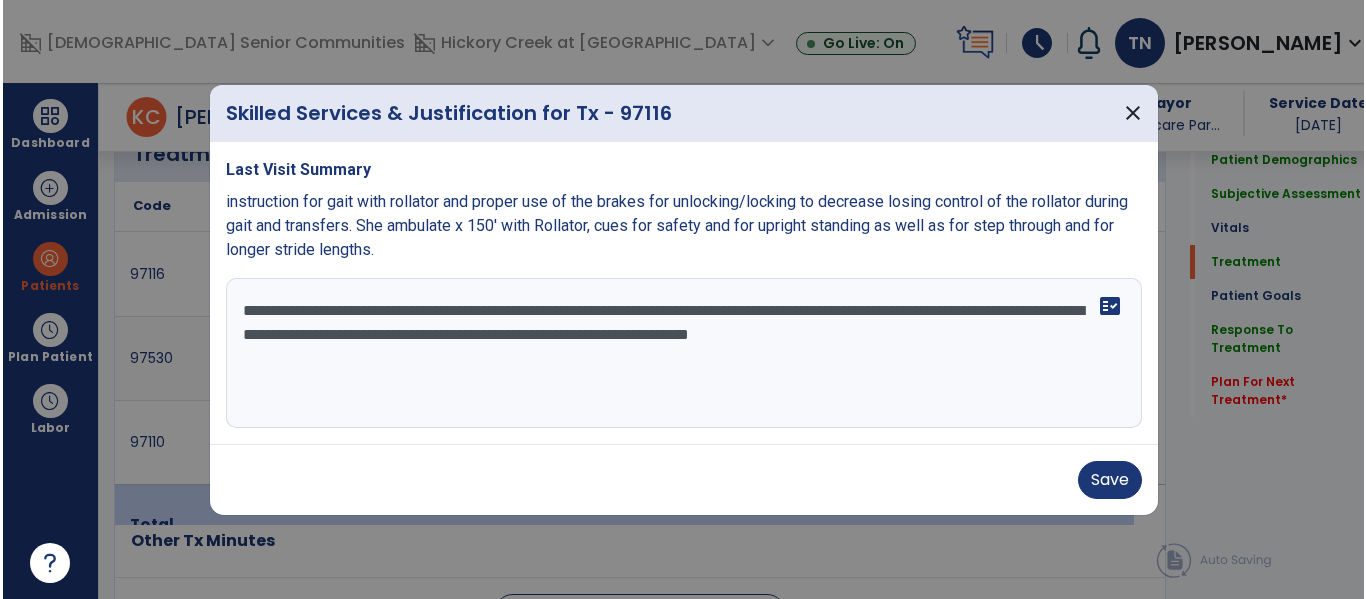 scroll, scrollTop: 1229, scrollLeft: 0, axis: vertical 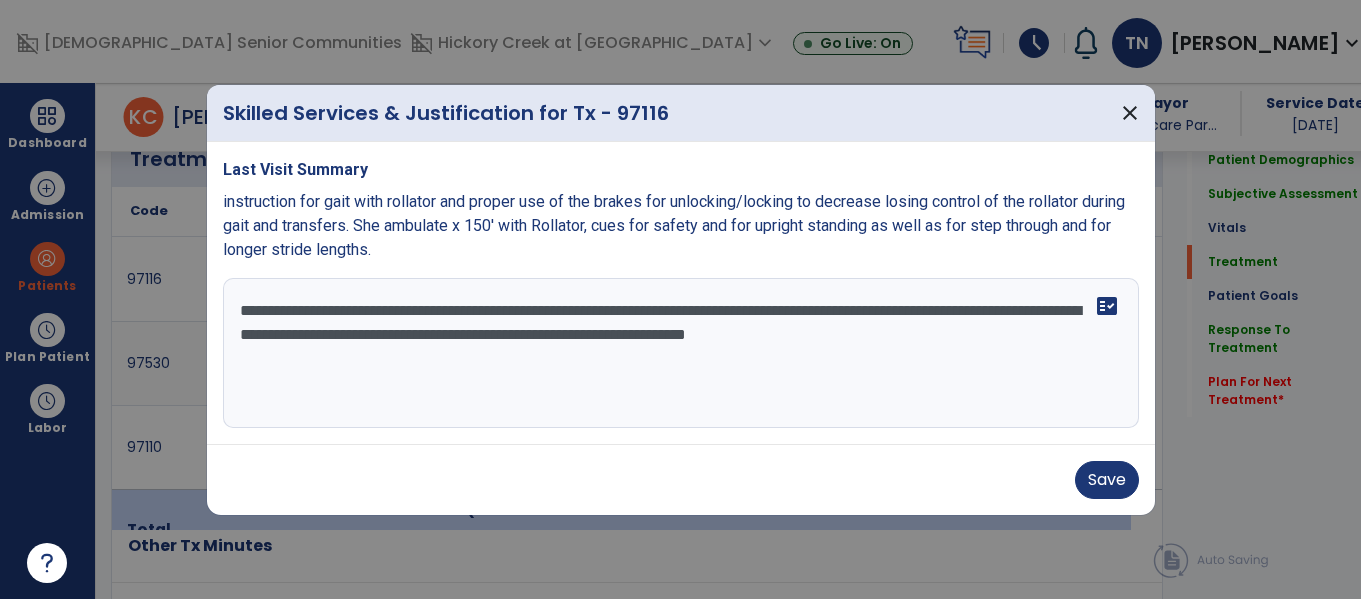 click on "**********" at bounding box center [681, 353] 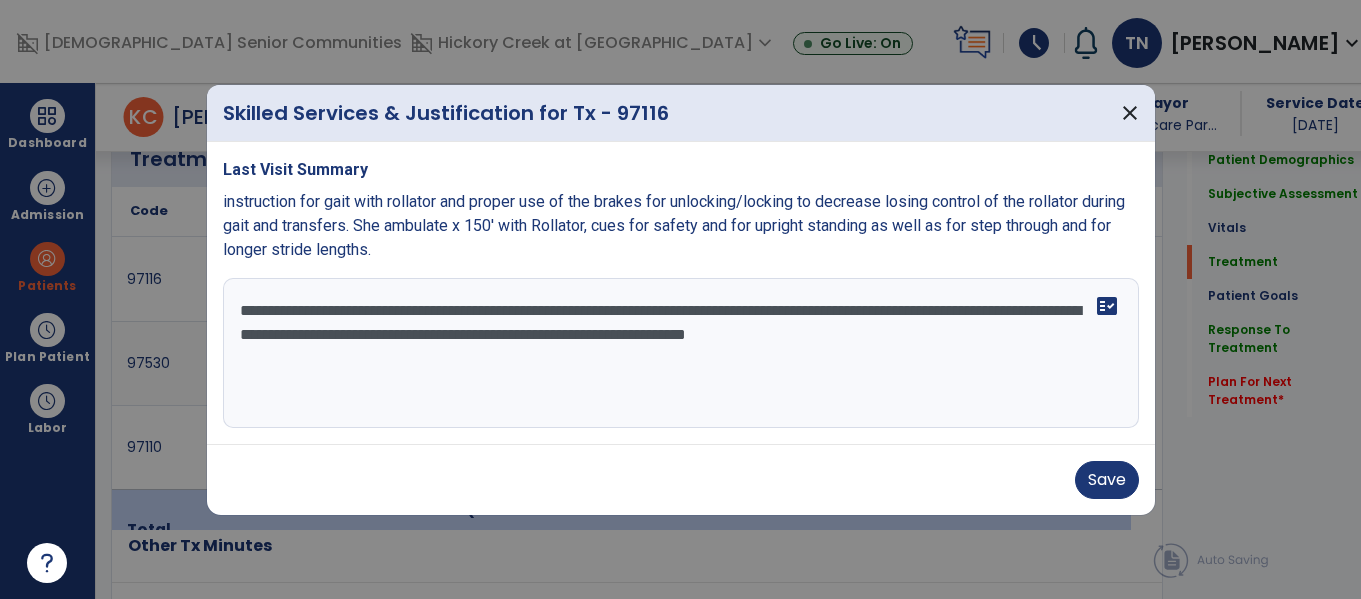 click on "**********" at bounding box center (681, 353) 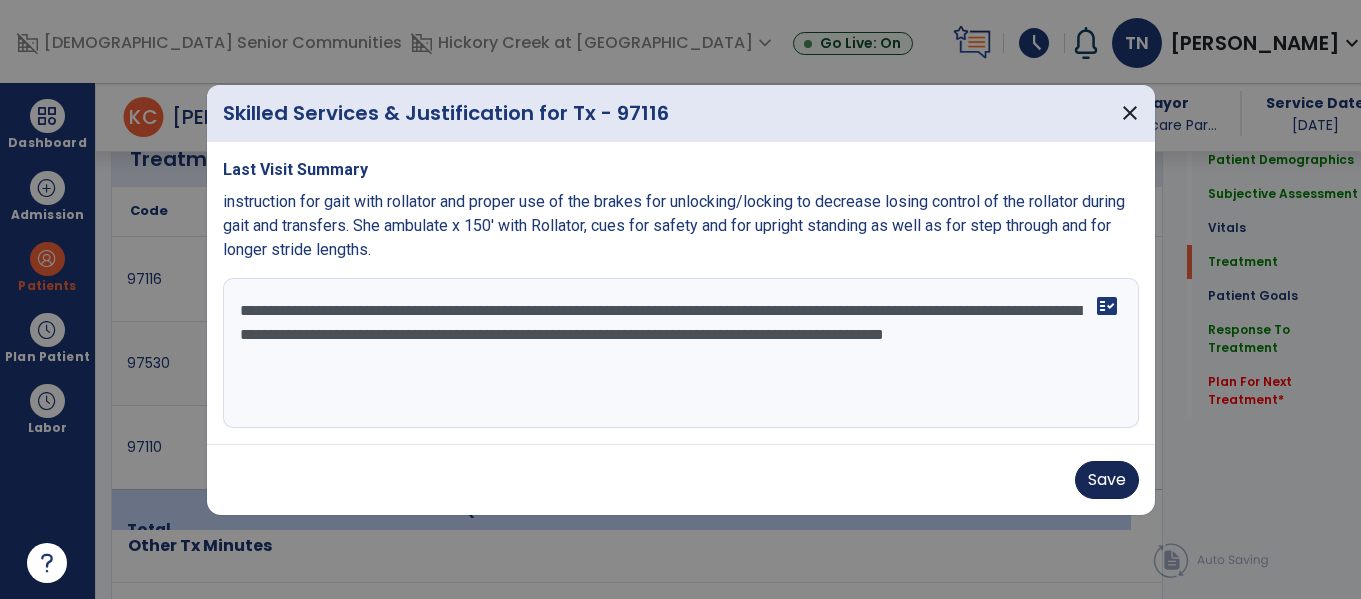 type on "**********" 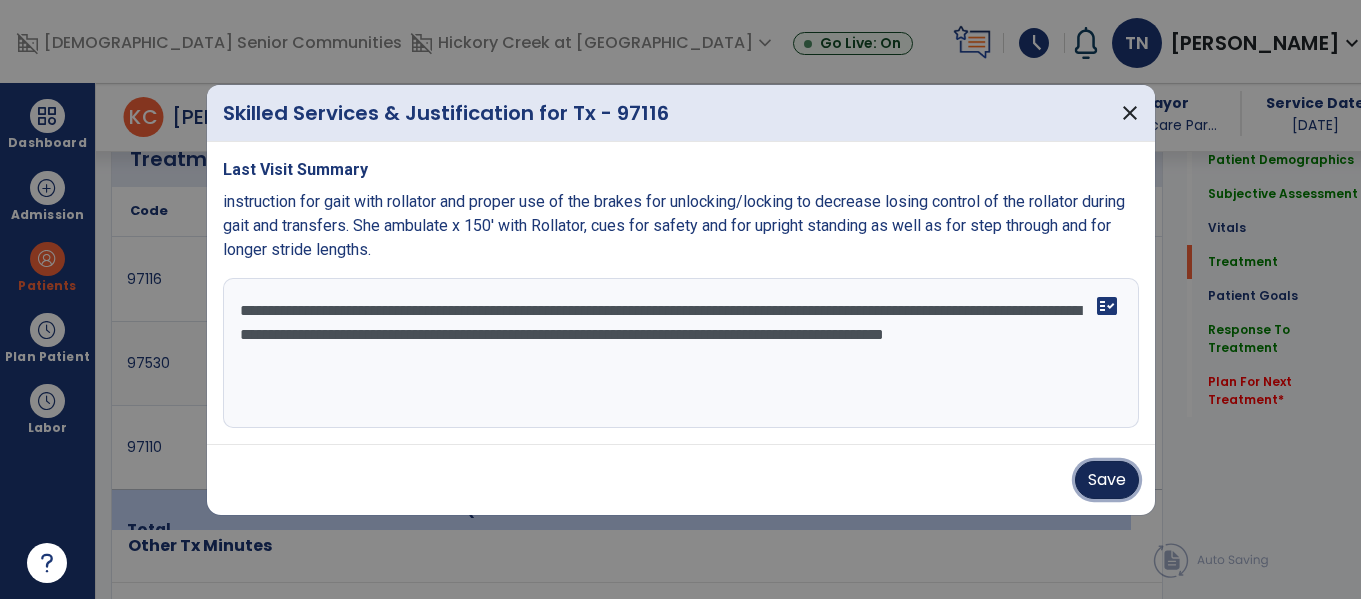 click on "Save" at bounding box center [1107, 480] 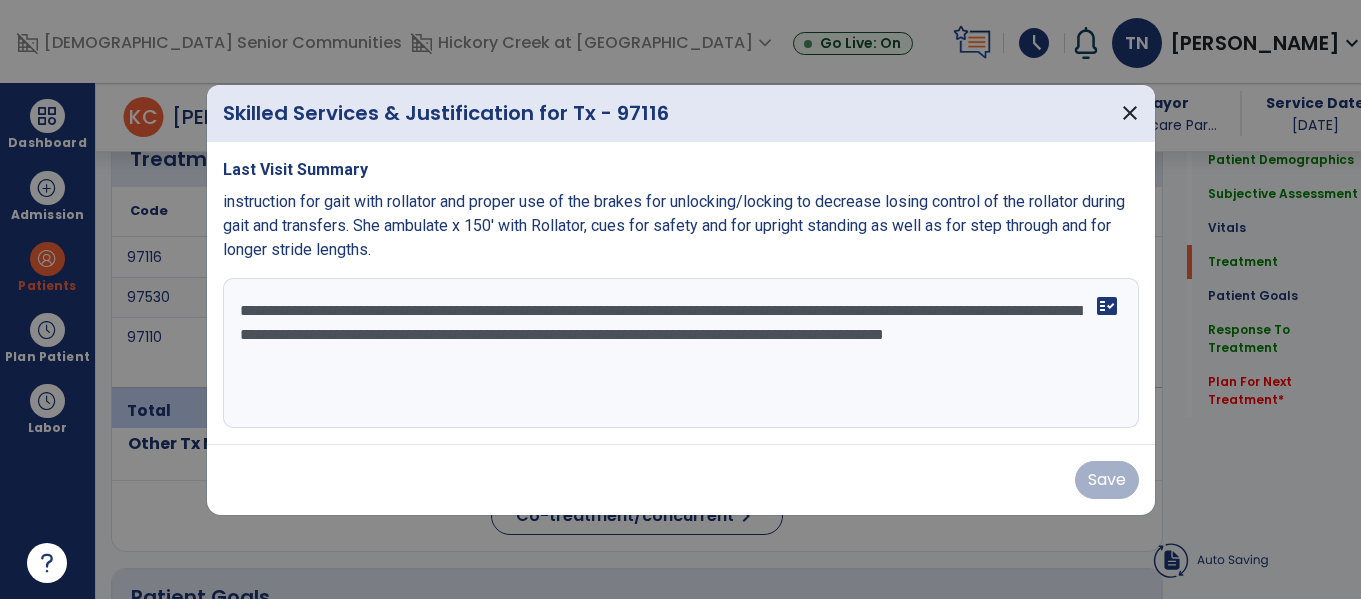 click 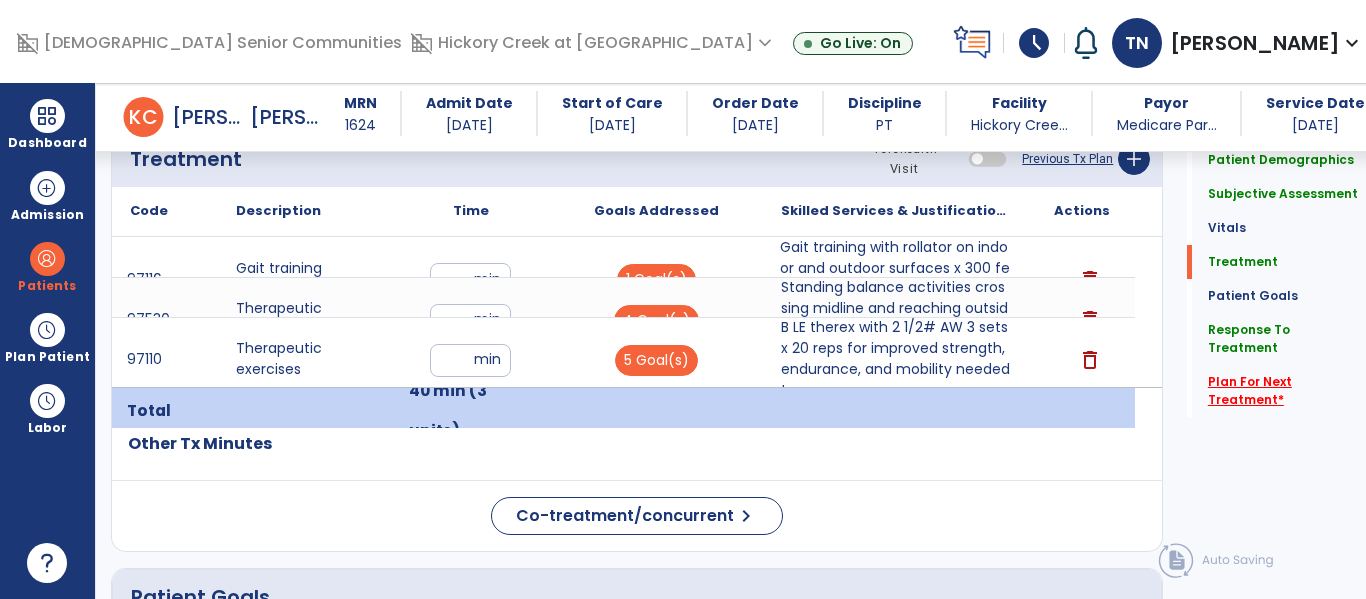 click on "Plan For Next Treatment   *" 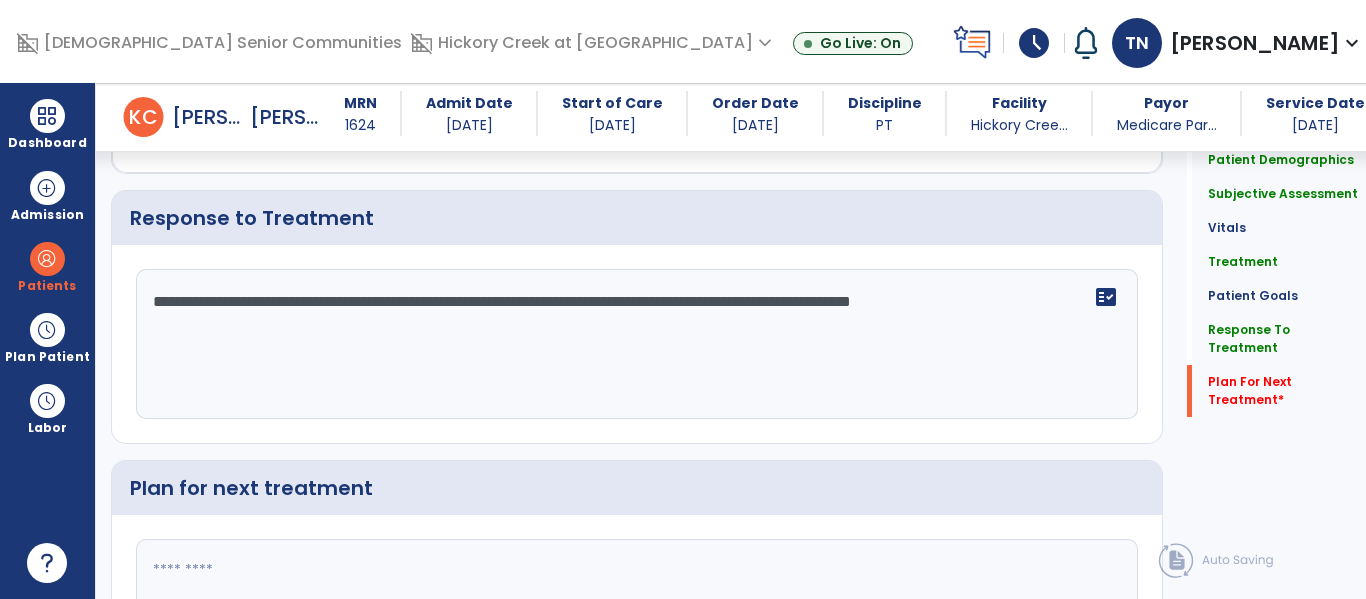 scroll, scrollTop: 3102, scrollLeft: 0, axis: vertical 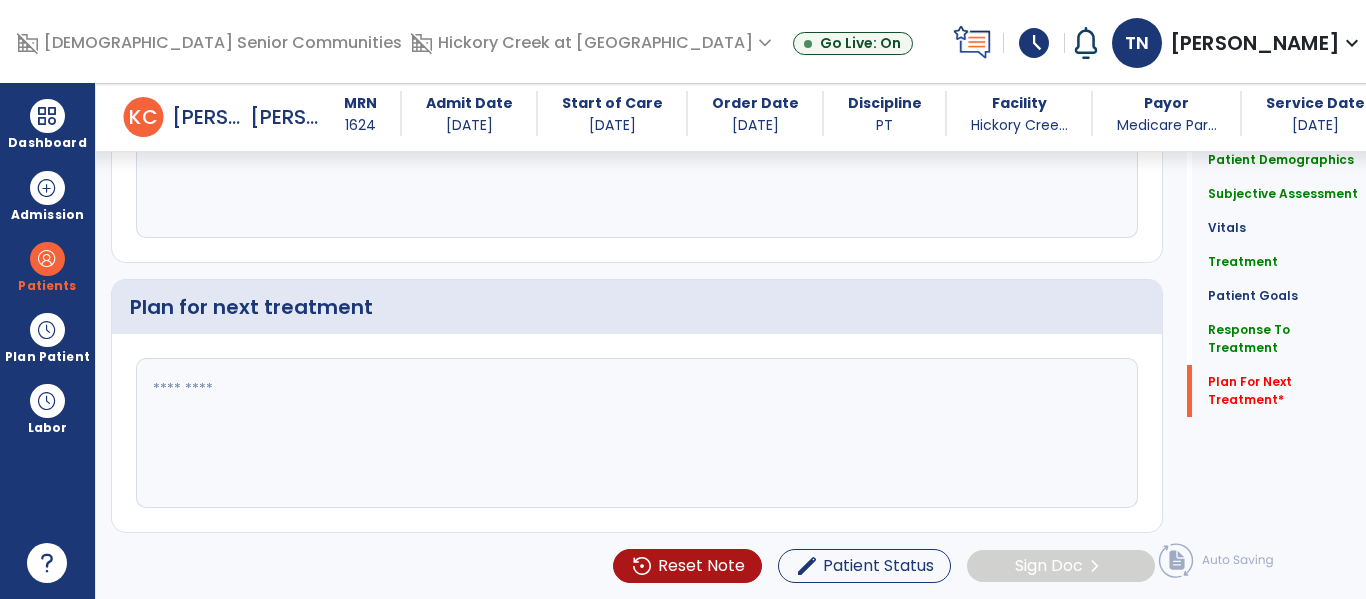 click 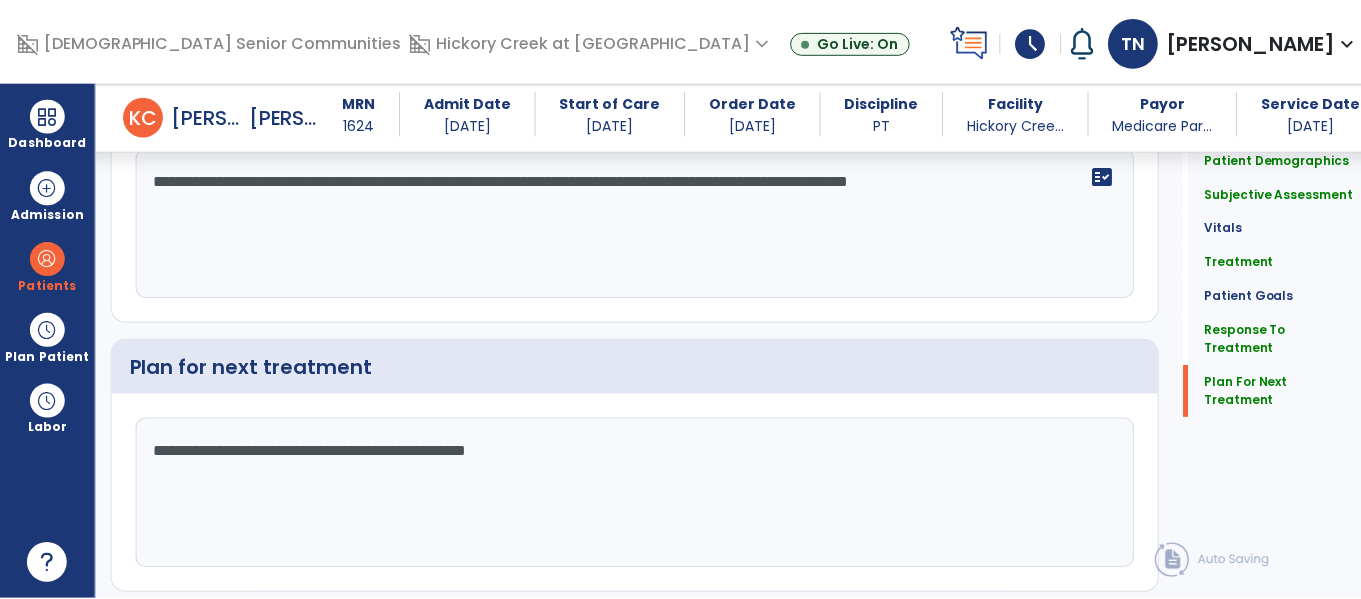 scroll, scrollTop: 3102, scrollLeft: 0, axis: vertical 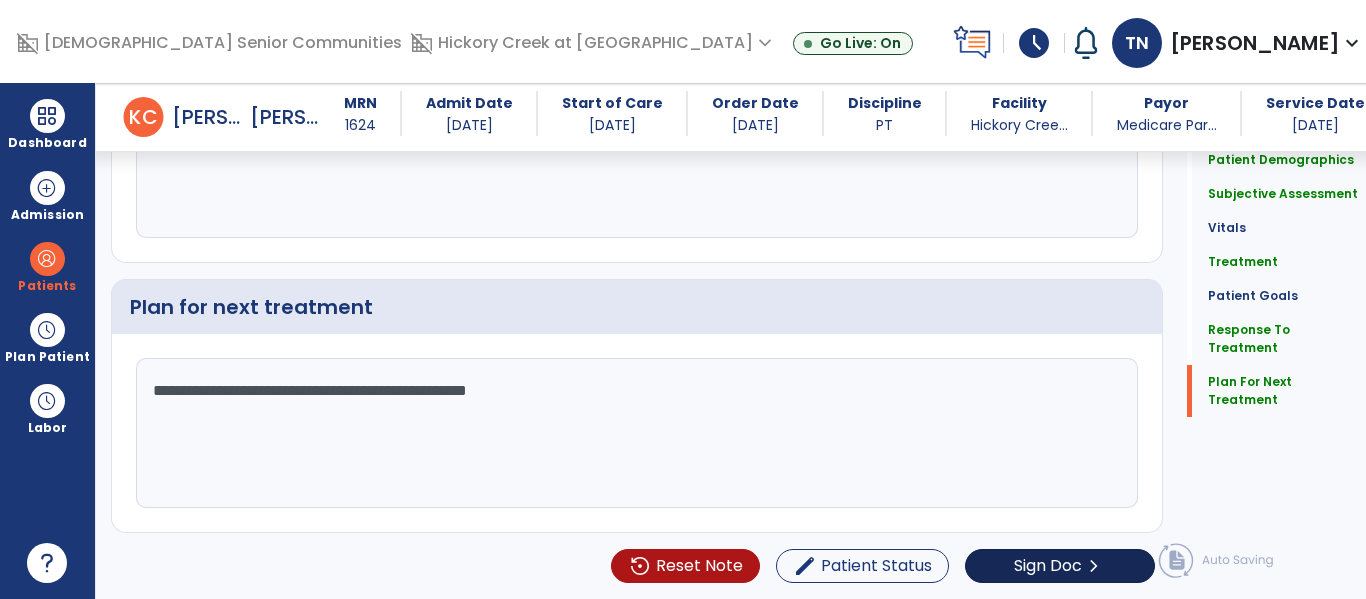type on "**********" 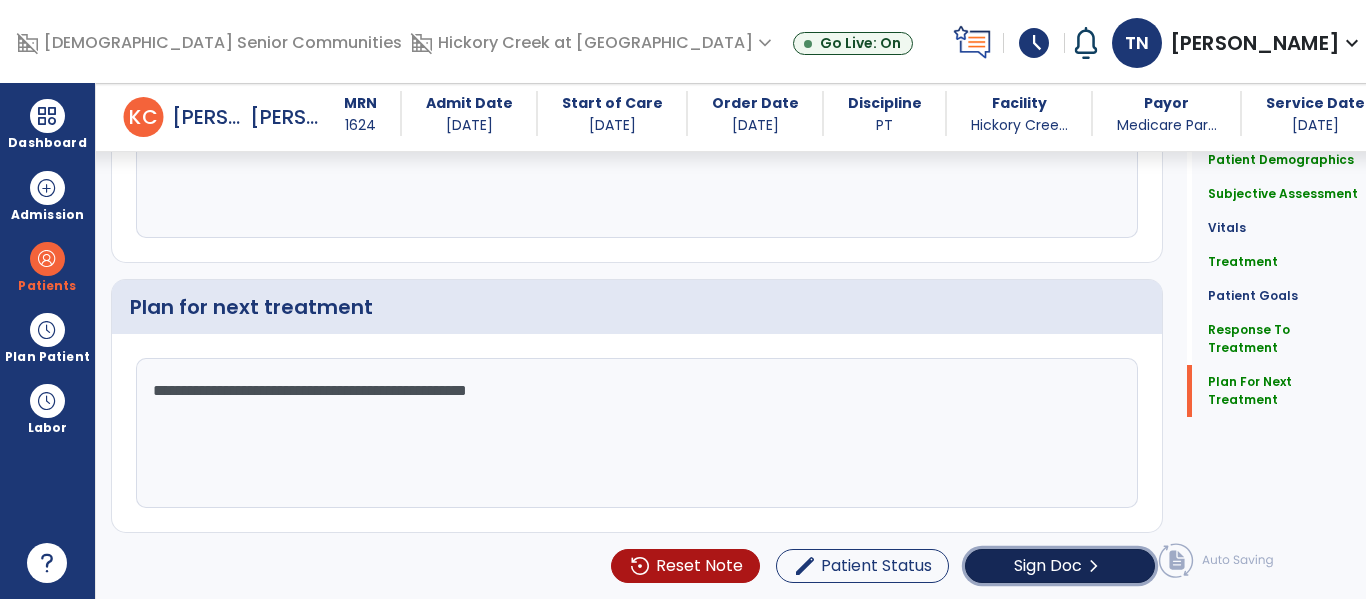 click on "Sign Doc" 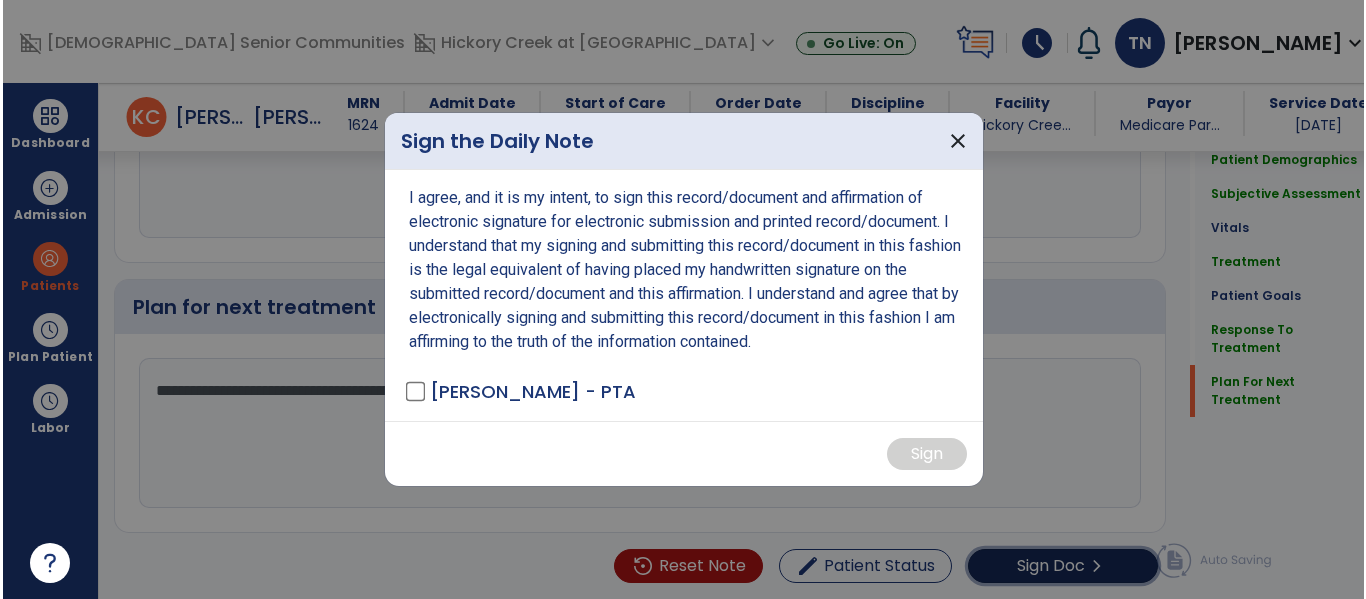 scroll, scrollTop: 3102, scrollLeft: 0, axis: vertical 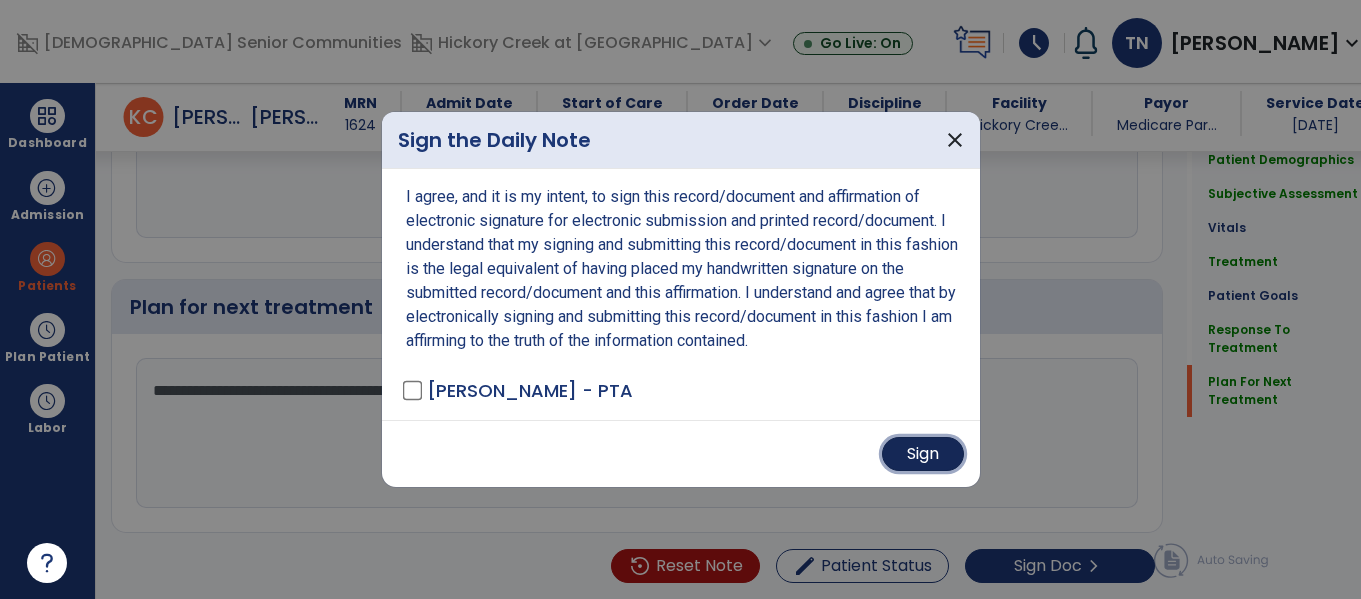 click on "Sign" at bounding box center [923, 454] 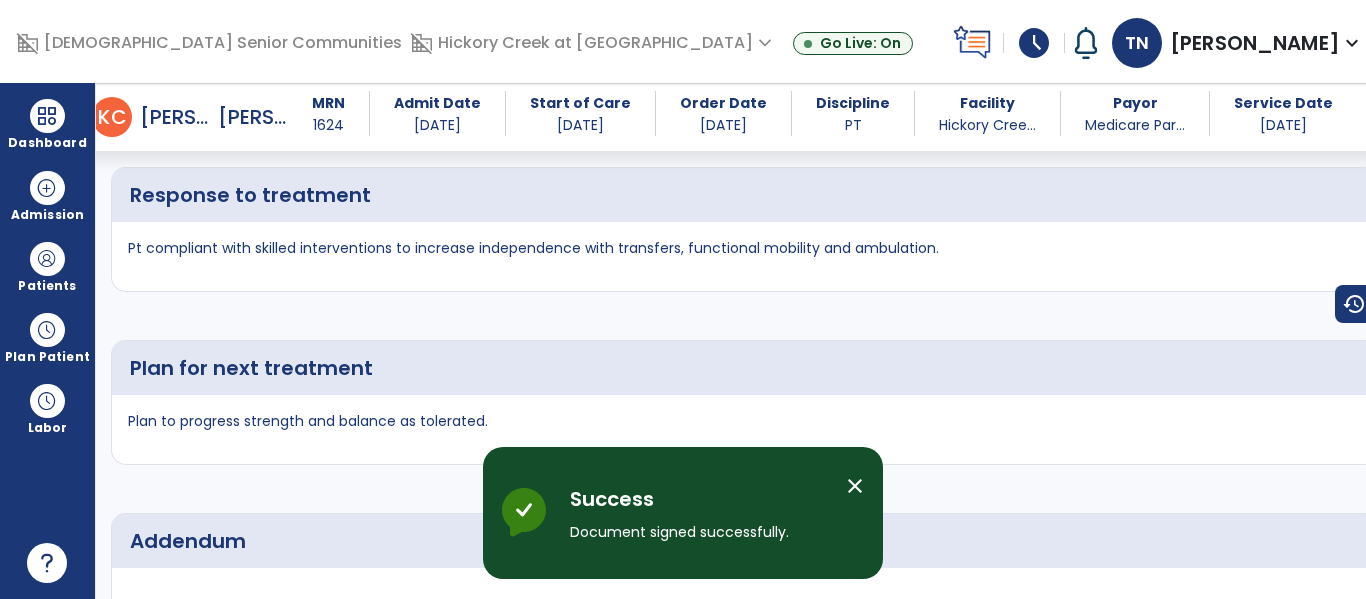 scroll, scrollTop: 3915, scrollLeft: 0, axis: vertical 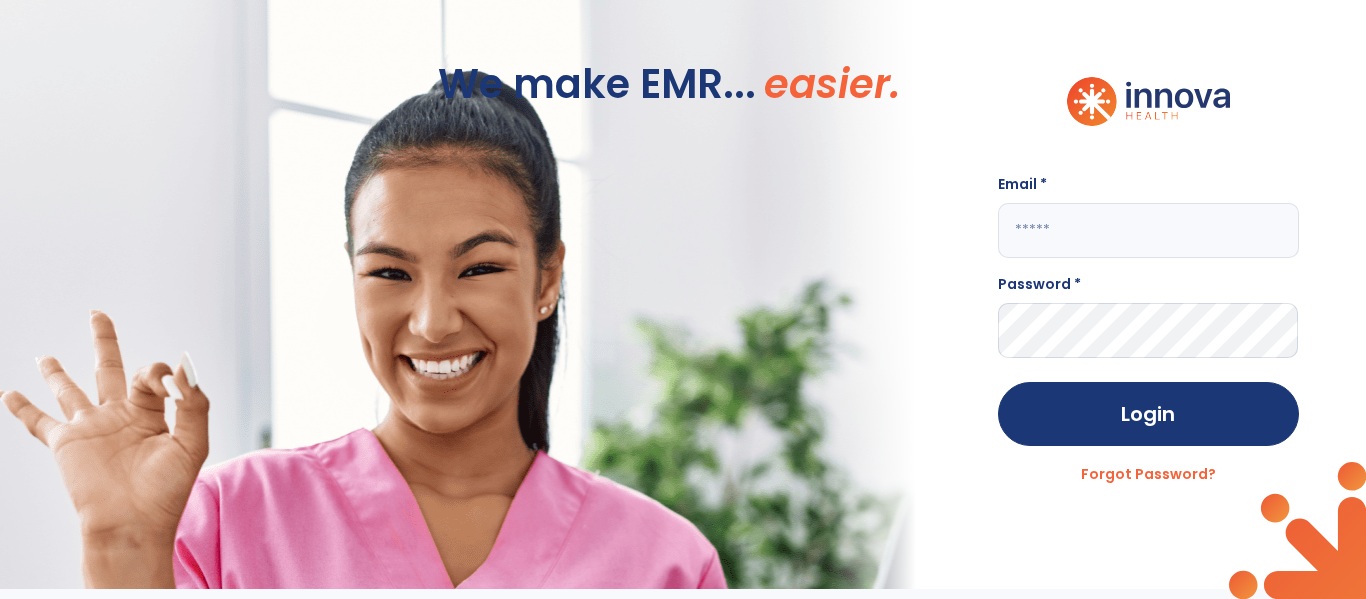 click 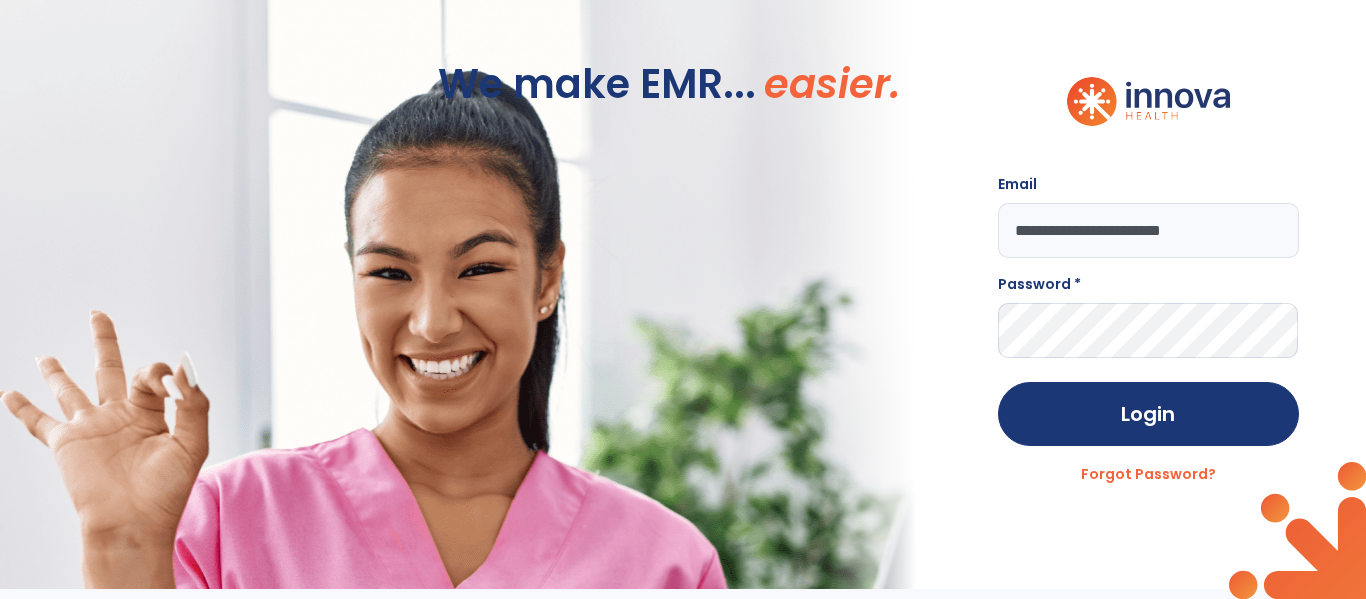 type on "**********" 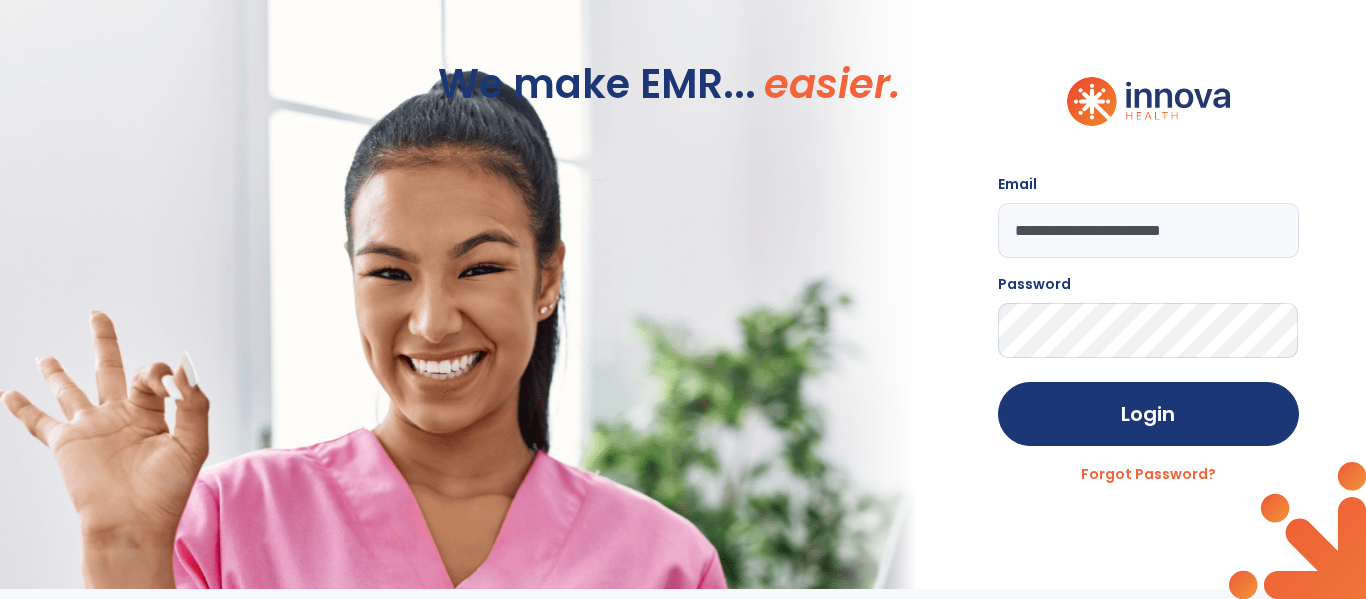 click on "Login" 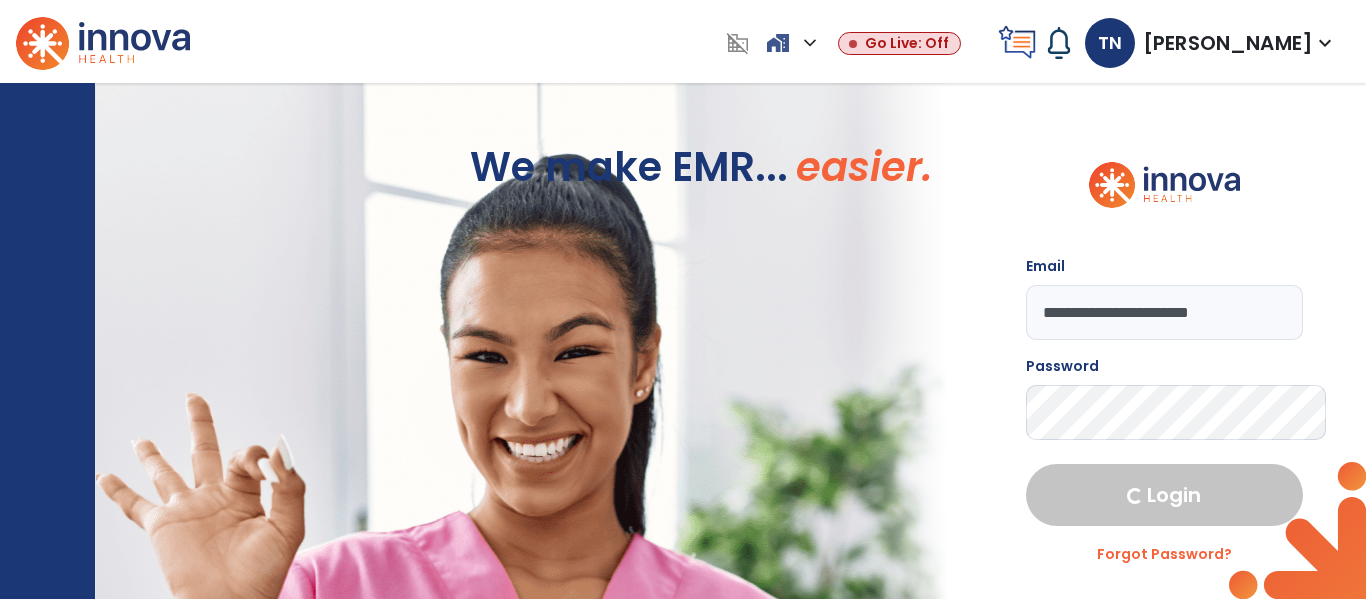 select on "****" 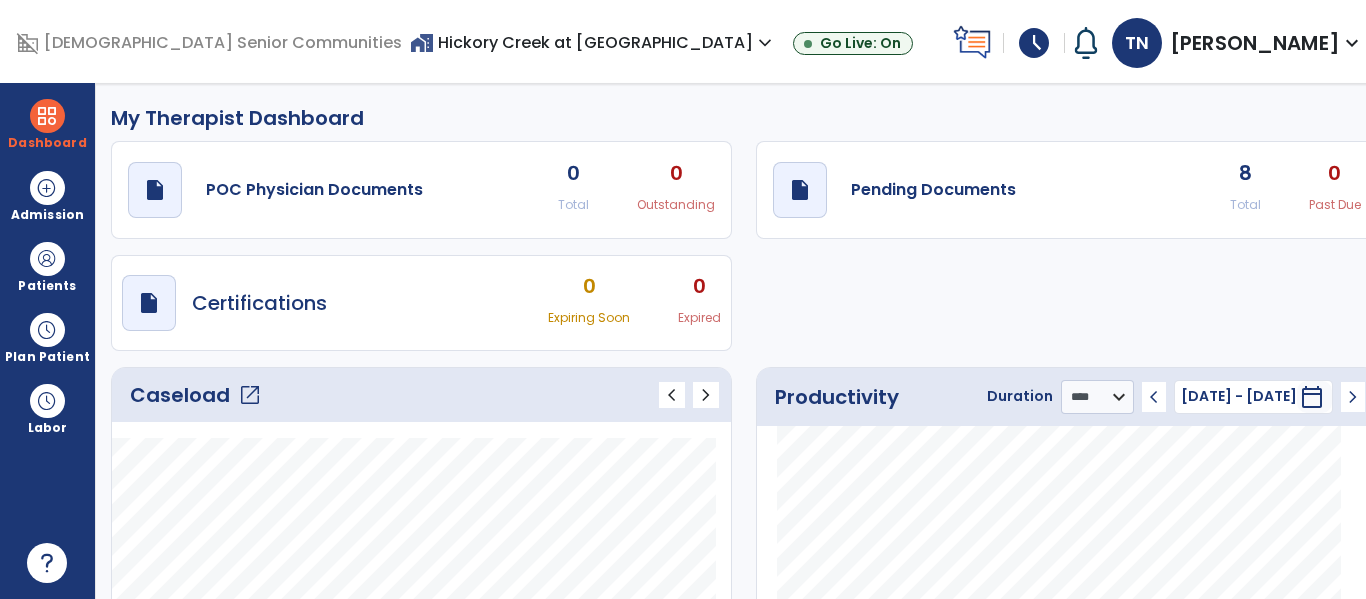 click on "open_in_new" 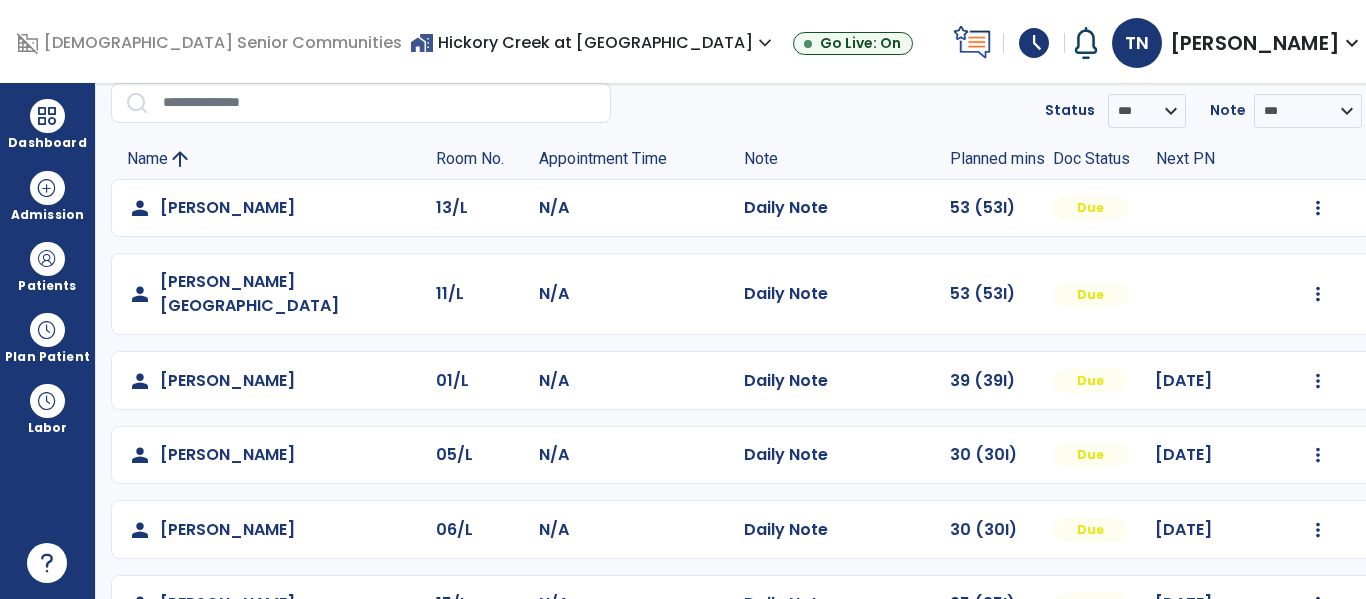 scroll, scrollTop: 81, scrollLeft: 0, axis: vertical 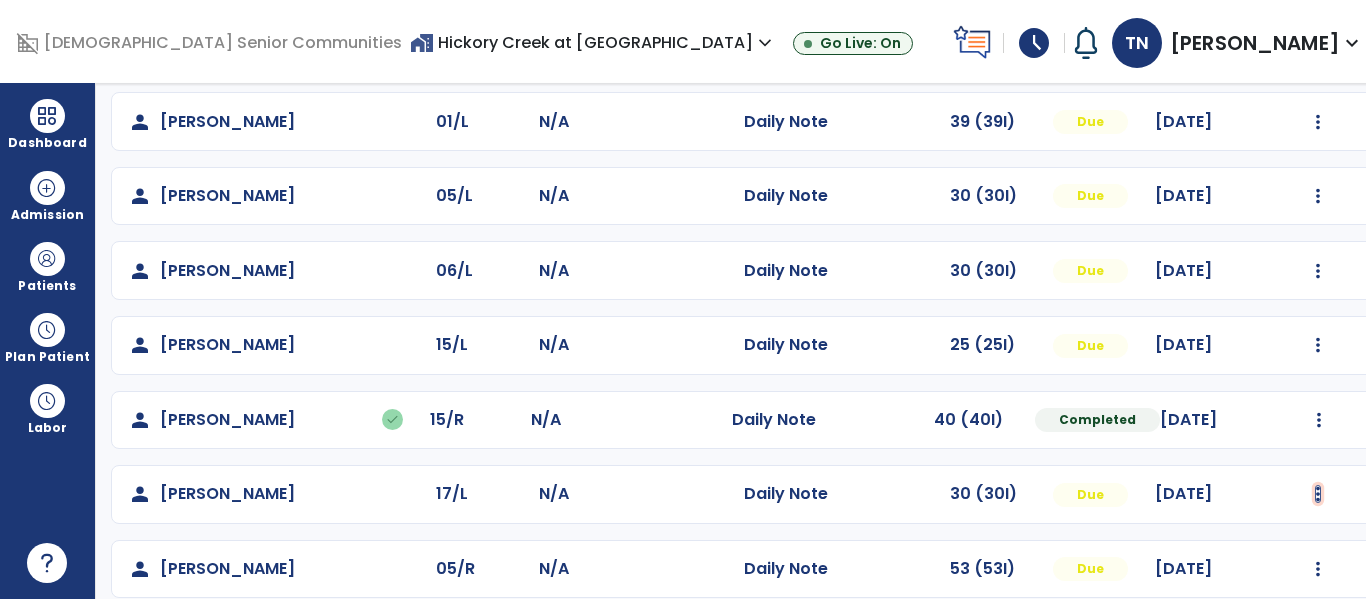 click at bounding box center (1318, -51) 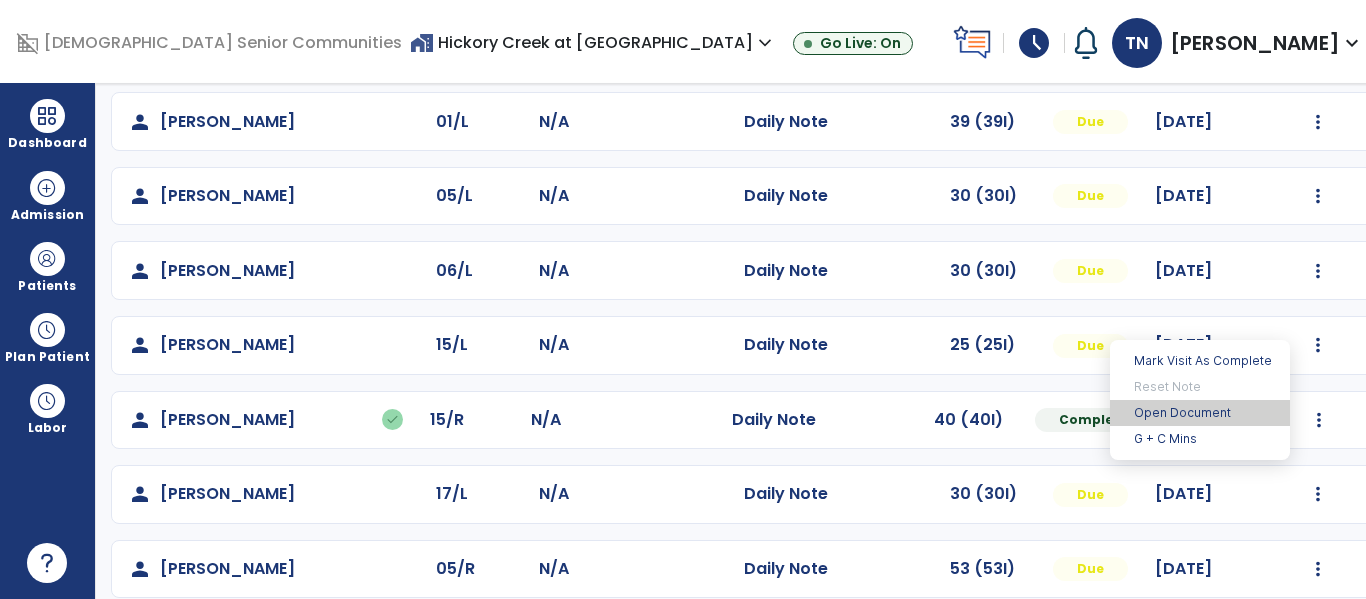 click on "Open Document" at bounding box center [1200, 413] 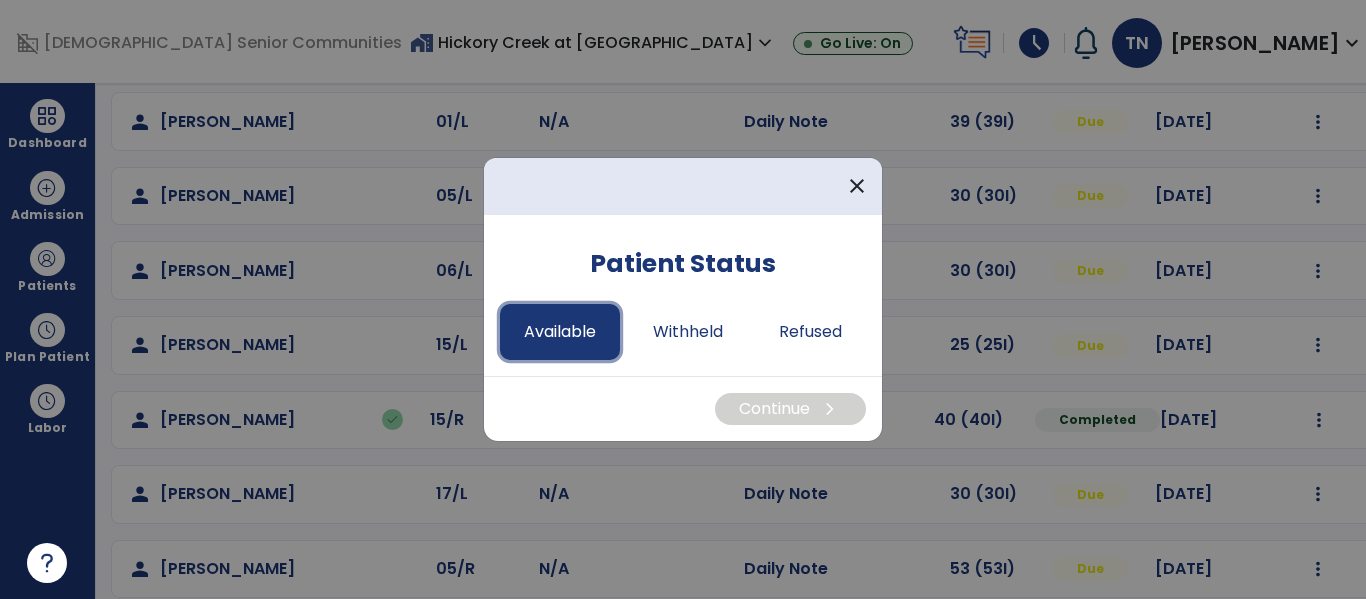 click on "Available" at bounding box center [560, 332] 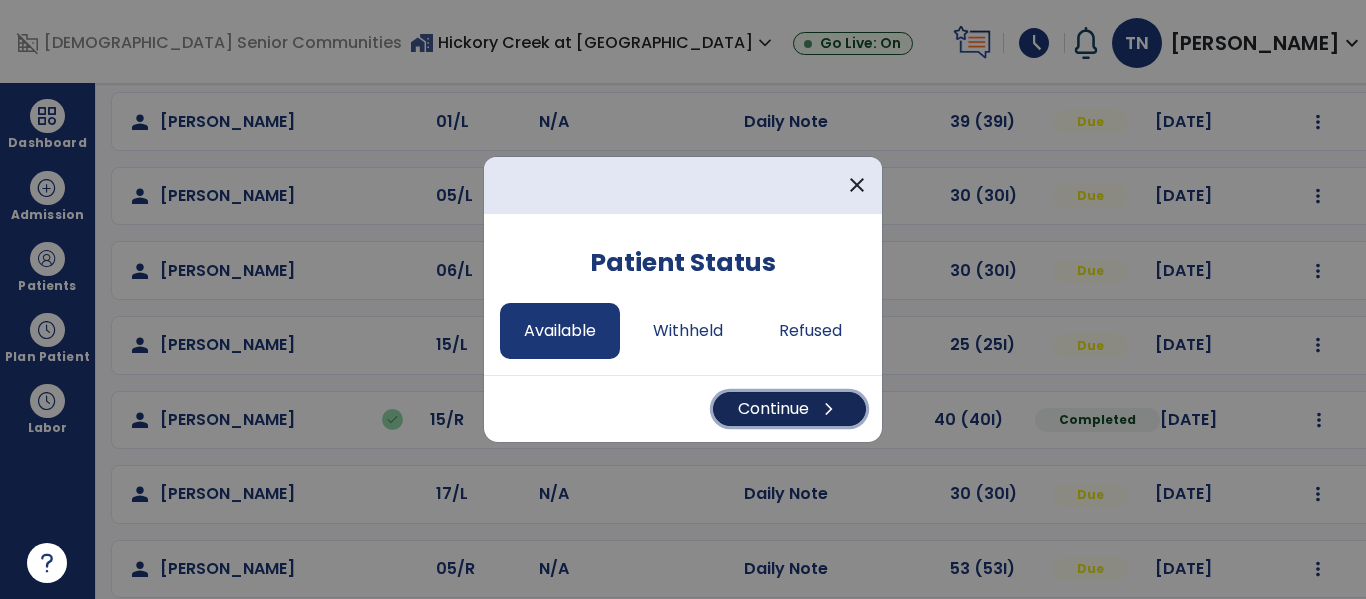 click on "Continue   chevron_right" at bounding box center (789, 409) 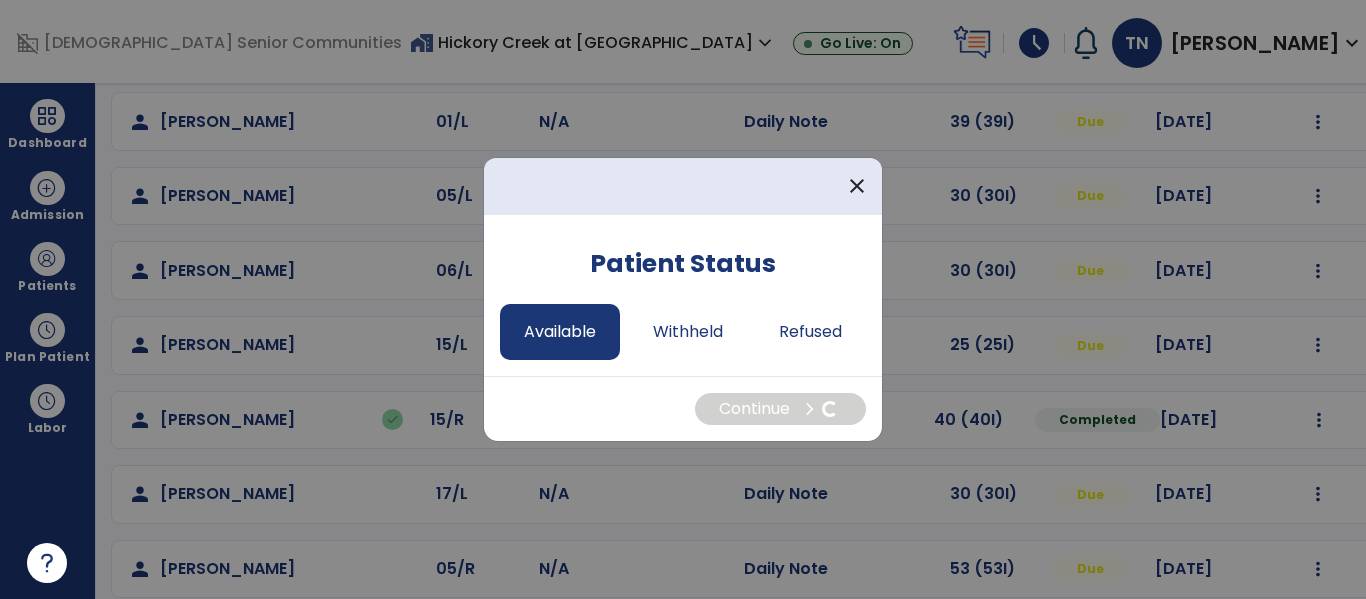 select on "*" 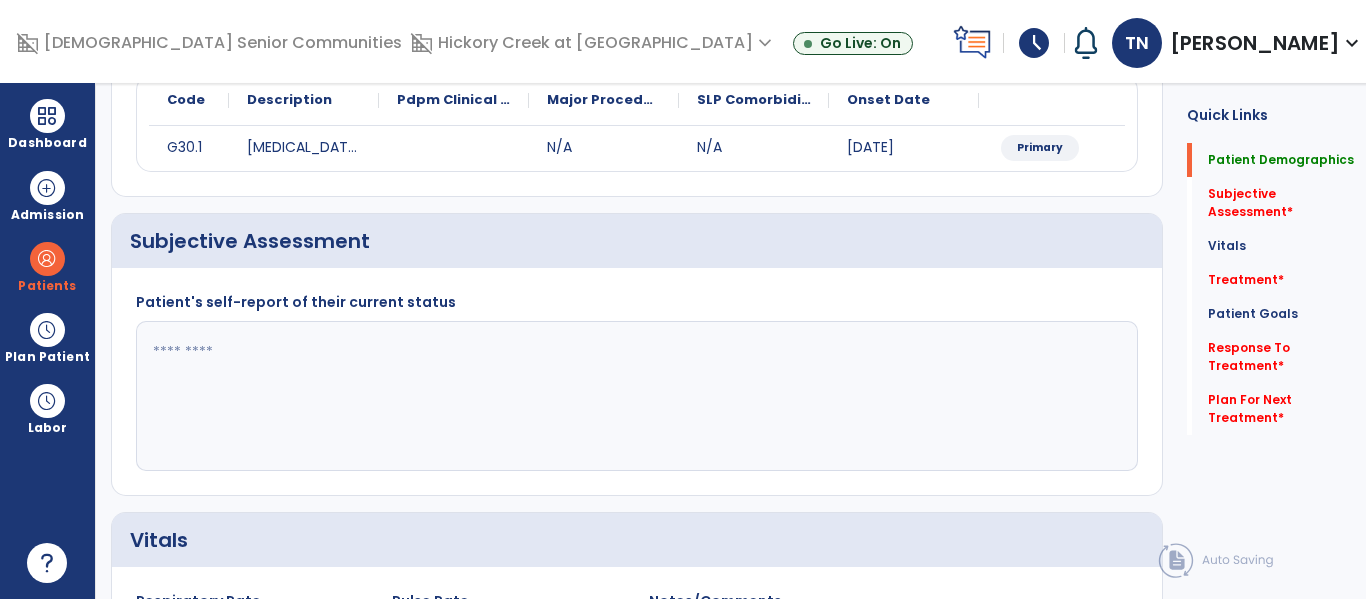 scroll, scrollTop: 0, scrollLeft: 0, axis: both 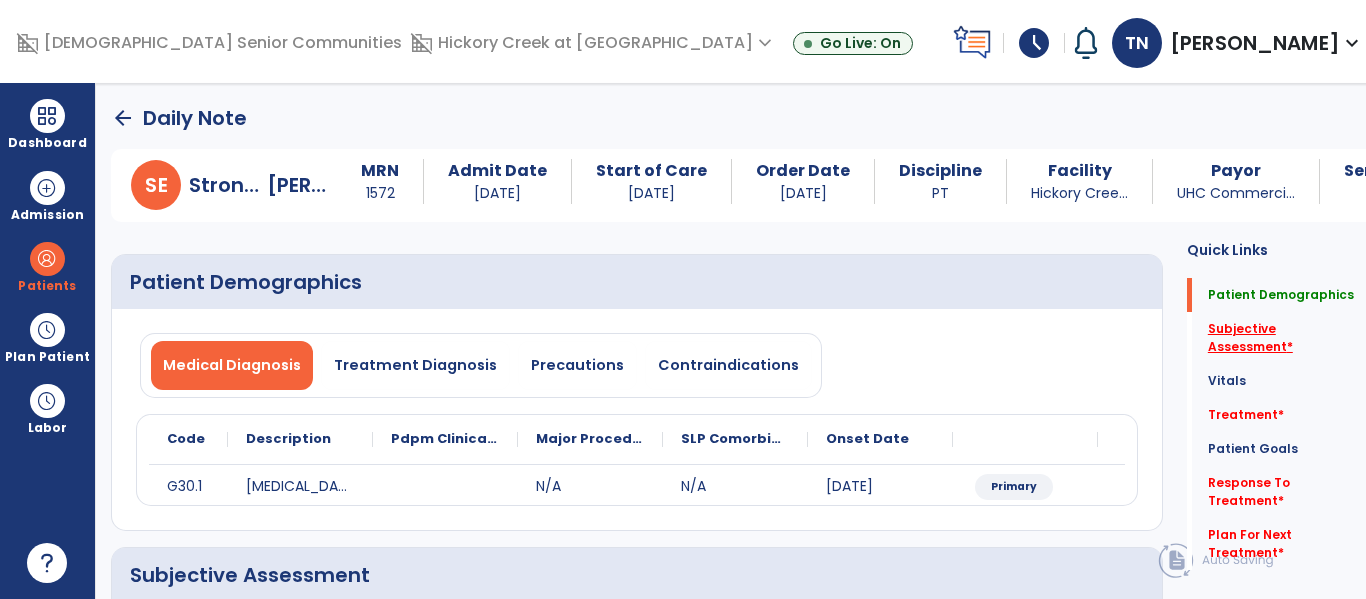 click on "Subjective Assessment   *" 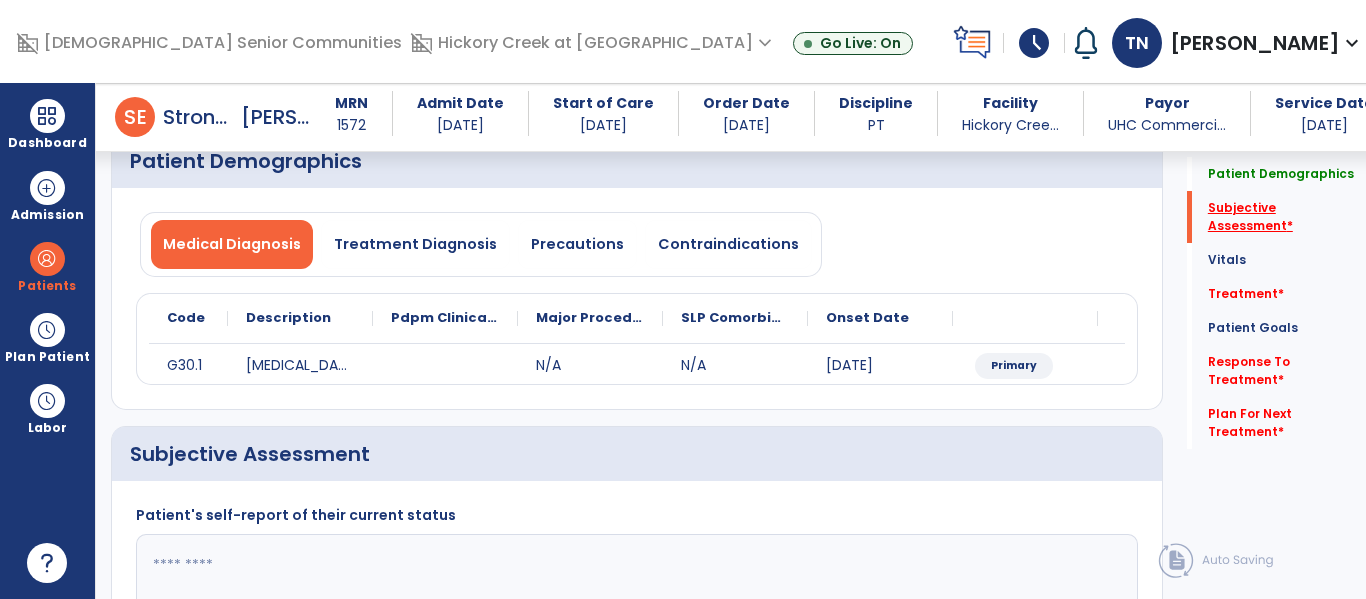 scroll, scrollTop: 347, scrollLeft: 0, axis: vertical 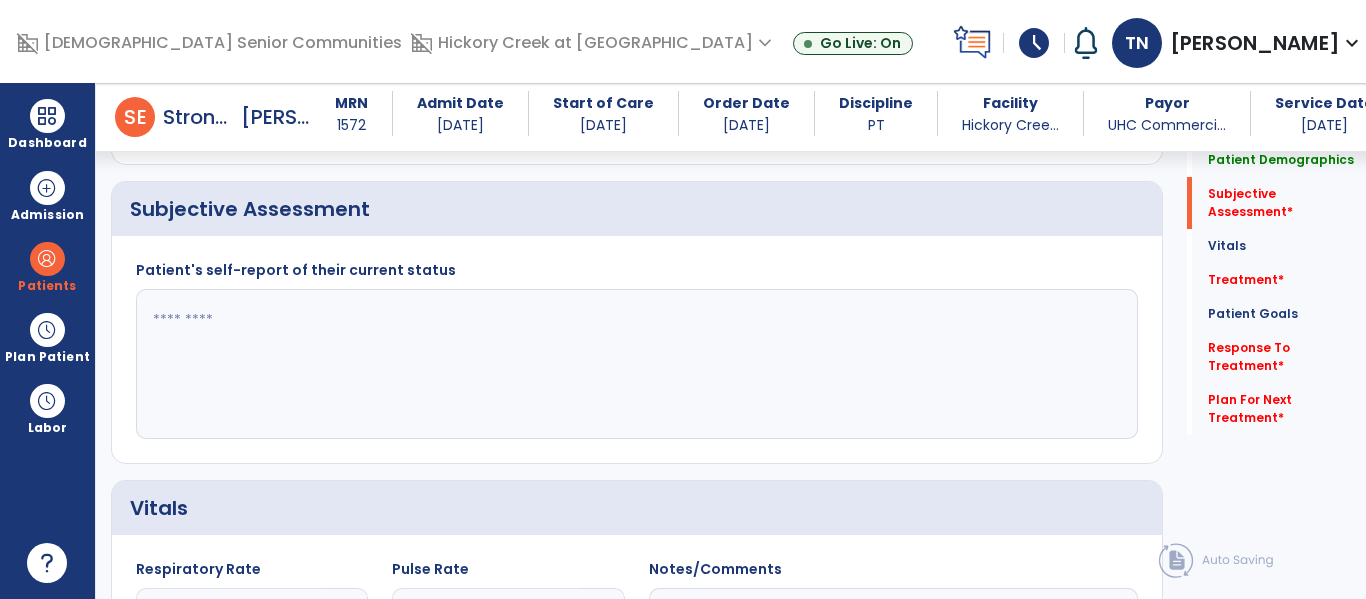 click 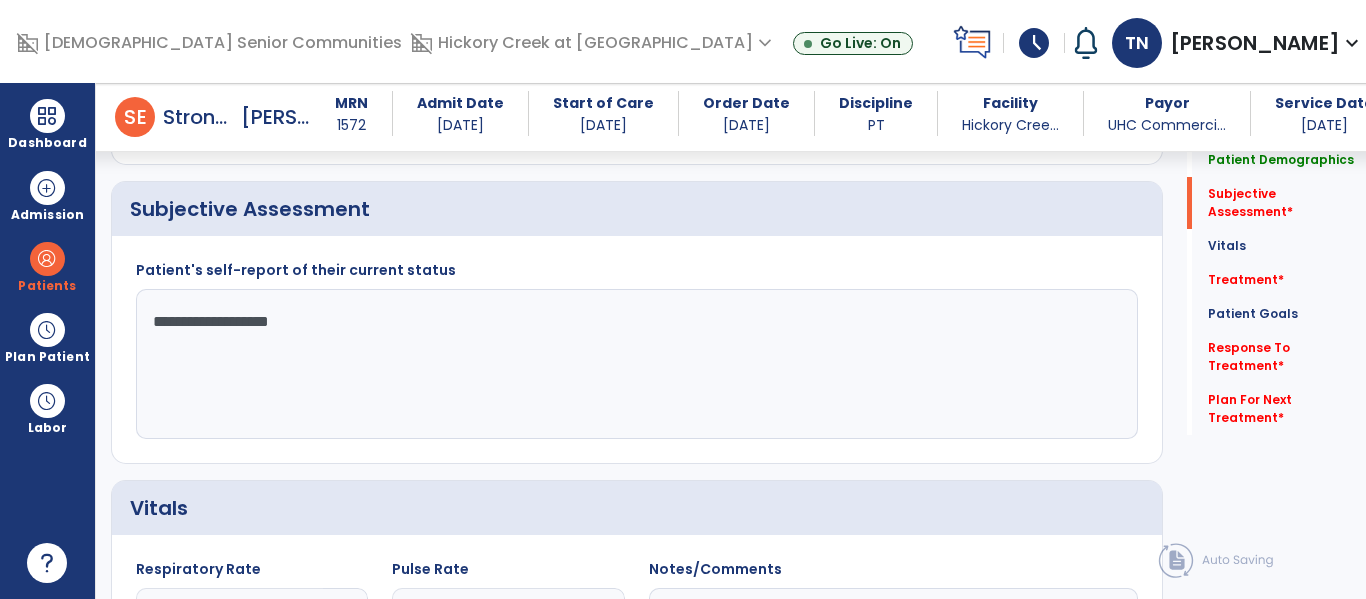 type on "**********" 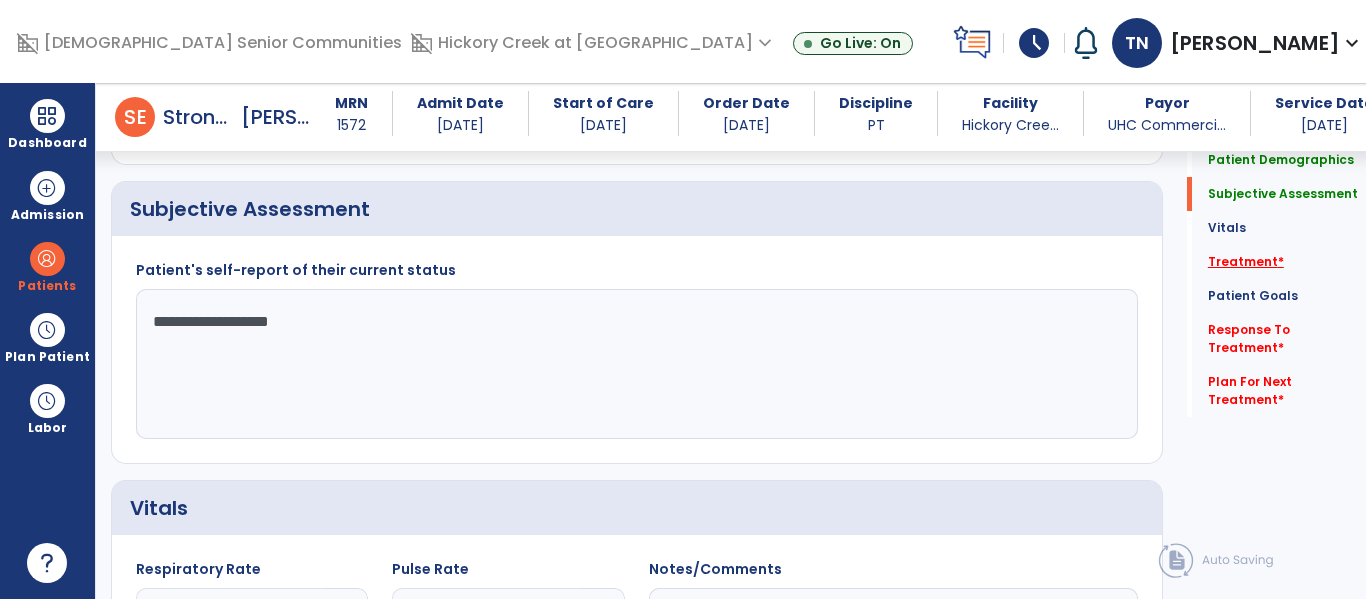 click on "Treatment   *" 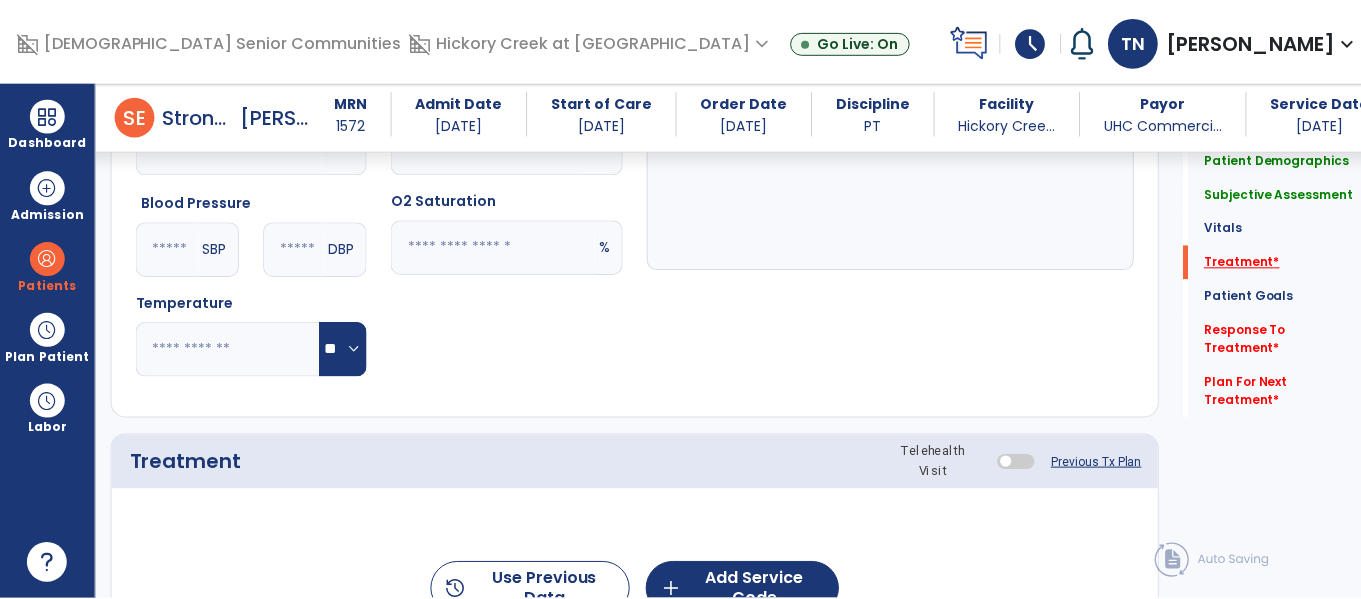 scroll, scrollTop: 1036, scrollLeft: 0, axis: vertical 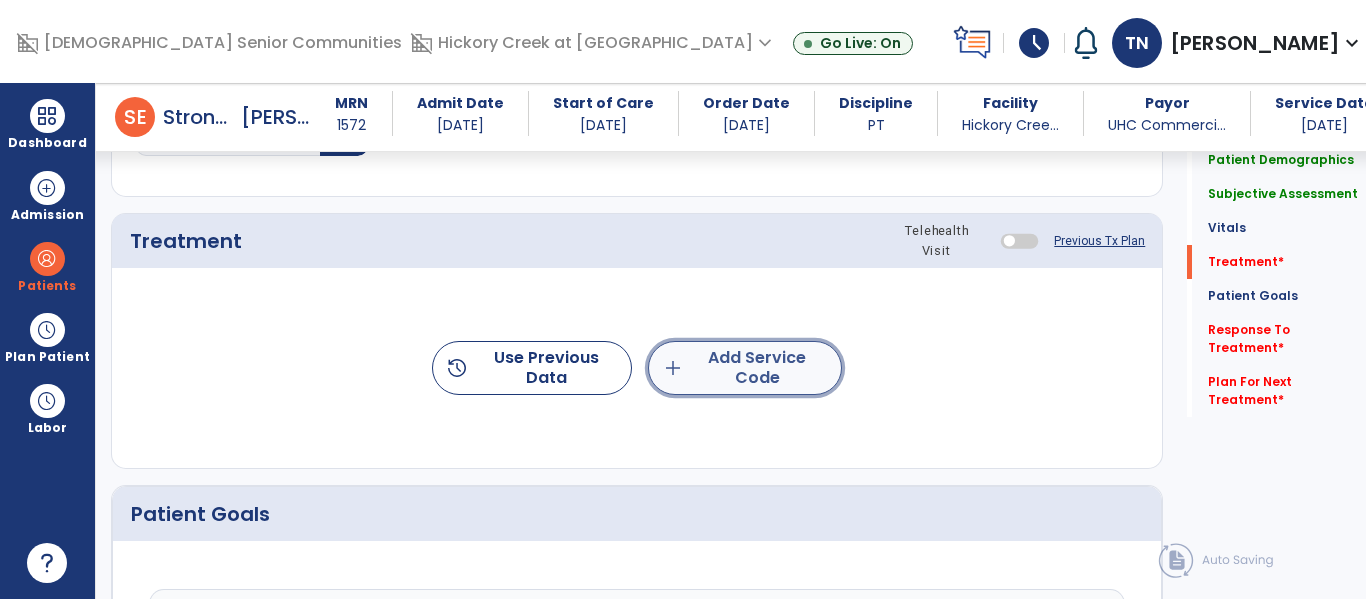 click on "add  Add Service Code" 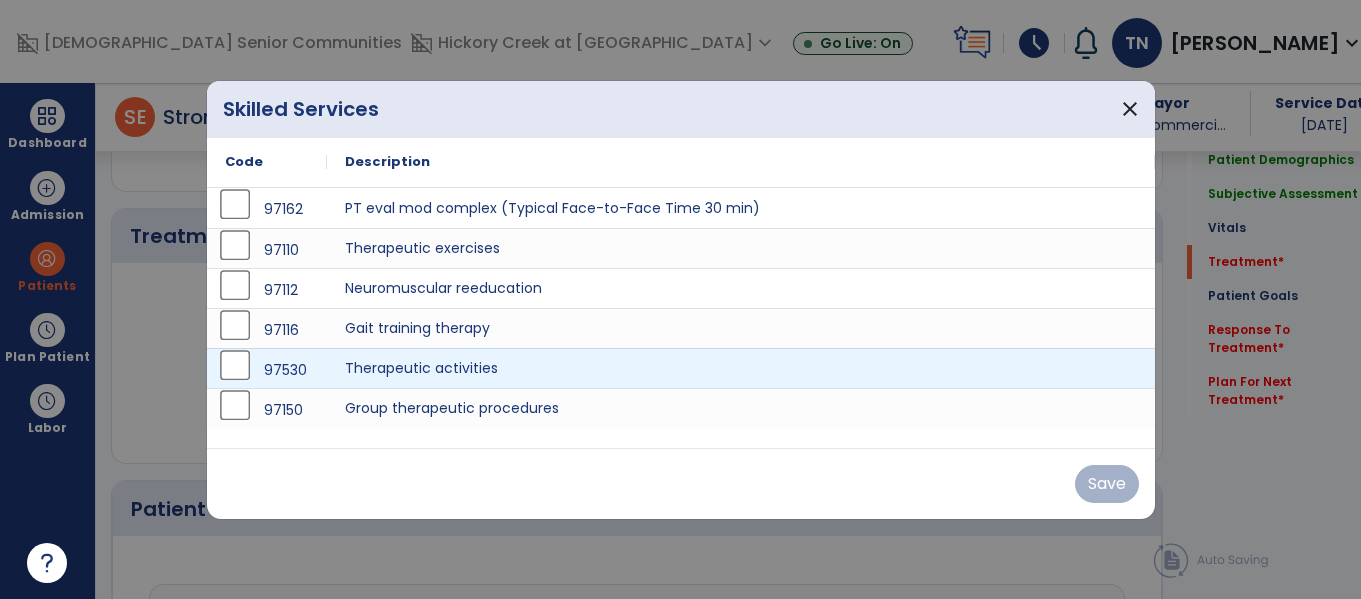 scroll, scrollTop: 1036, scrollLeft: 0, axis: vertical 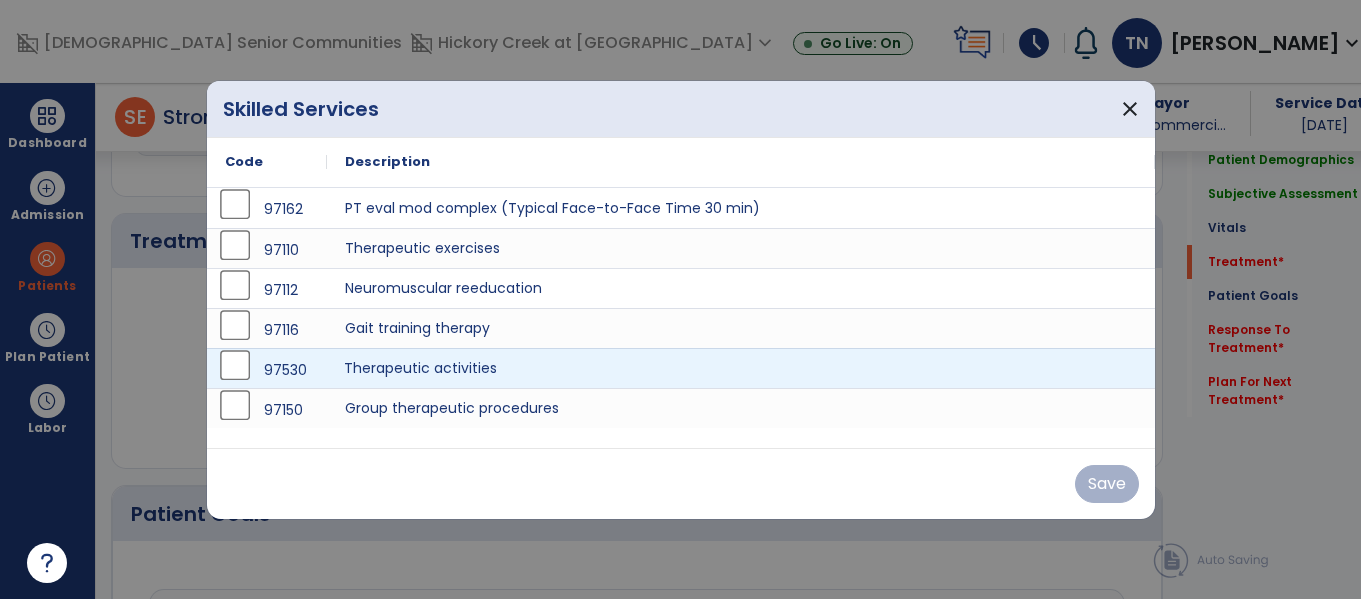 click on "Therapeutic activities" at bounding box center (741, 368) 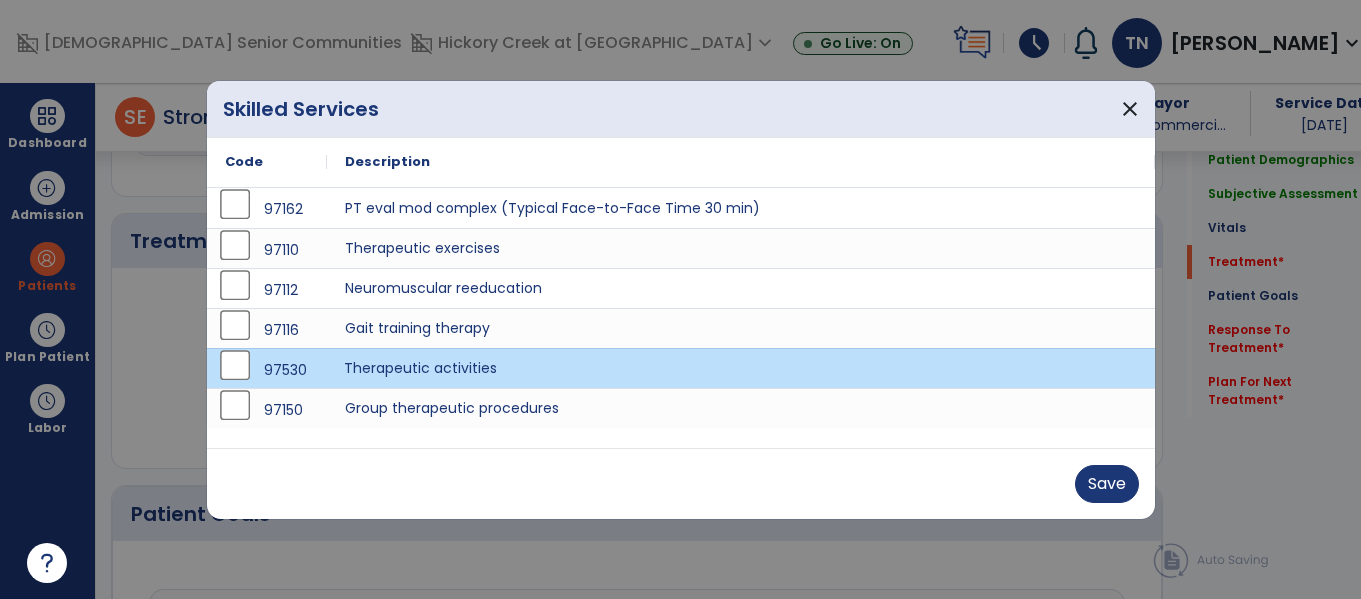 click on "Therapeutic activities" at bounding box center (741, 368) 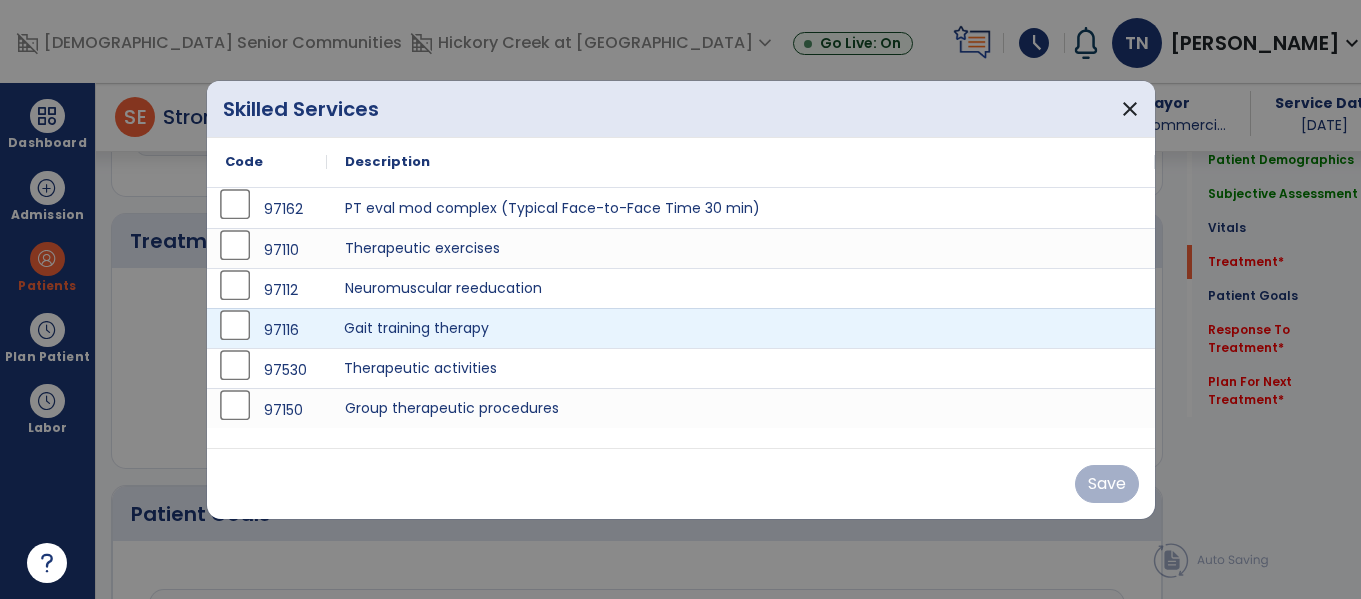 click on "Gait training therapy" at bounding box center (741, 328) 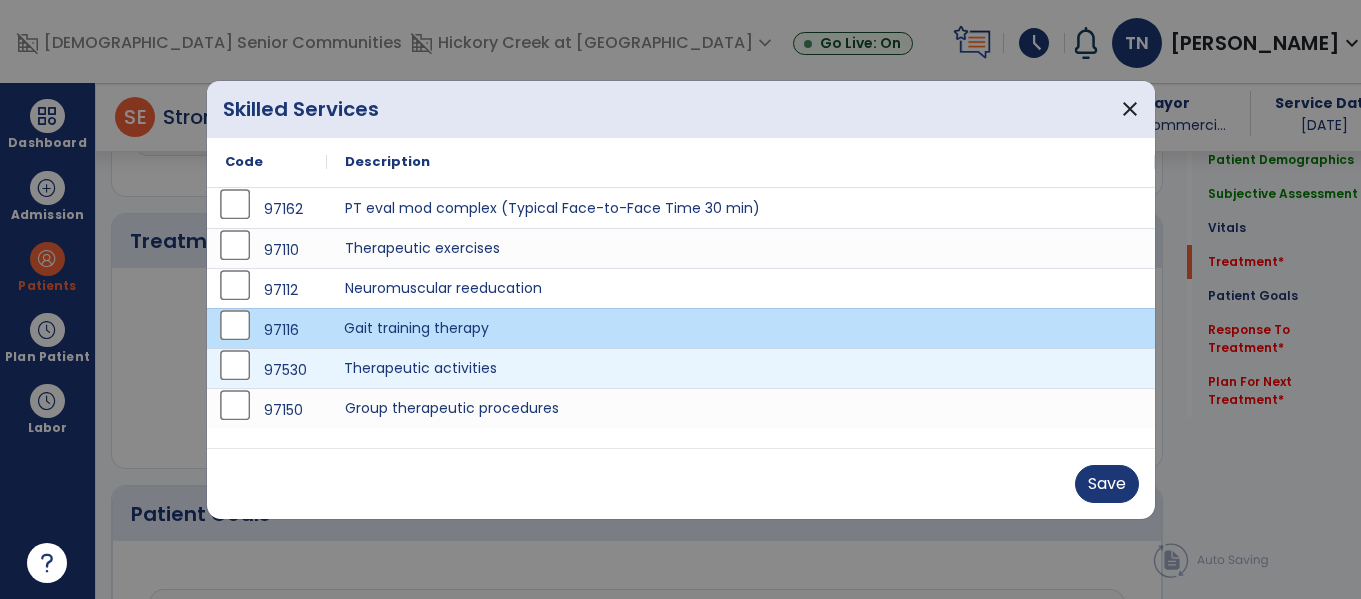 click on "Therapeutic activities" at bounding box center (741, 368) 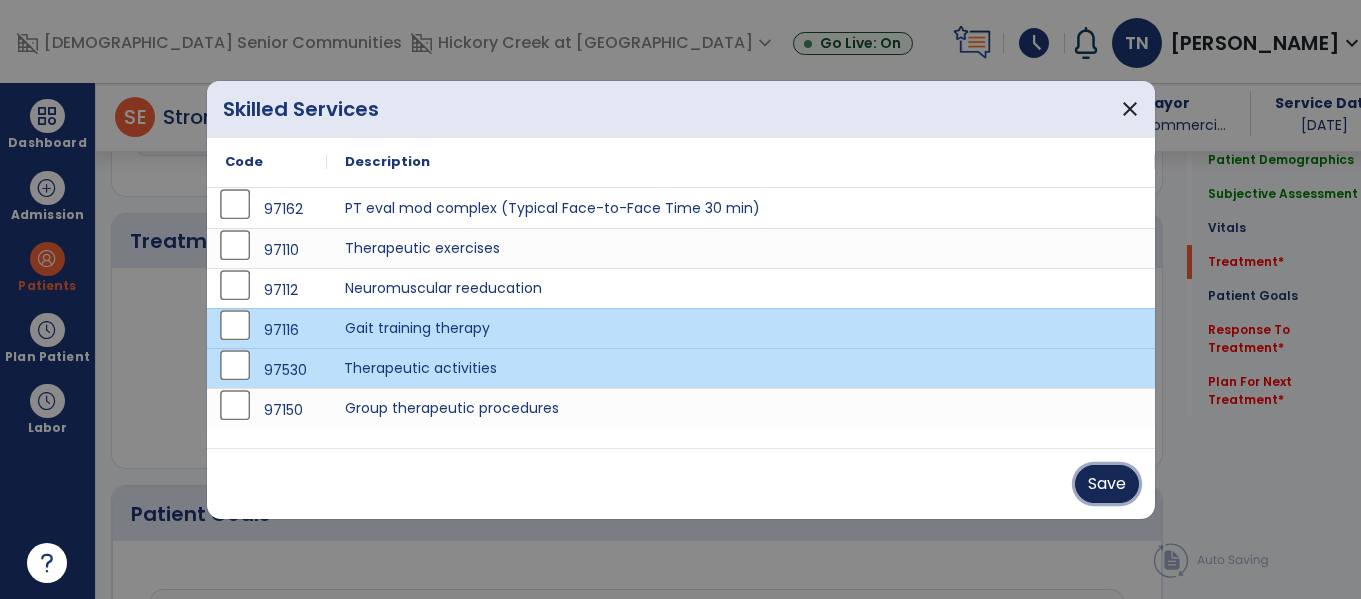 click on "Save" at bounding box center [1107, 484] 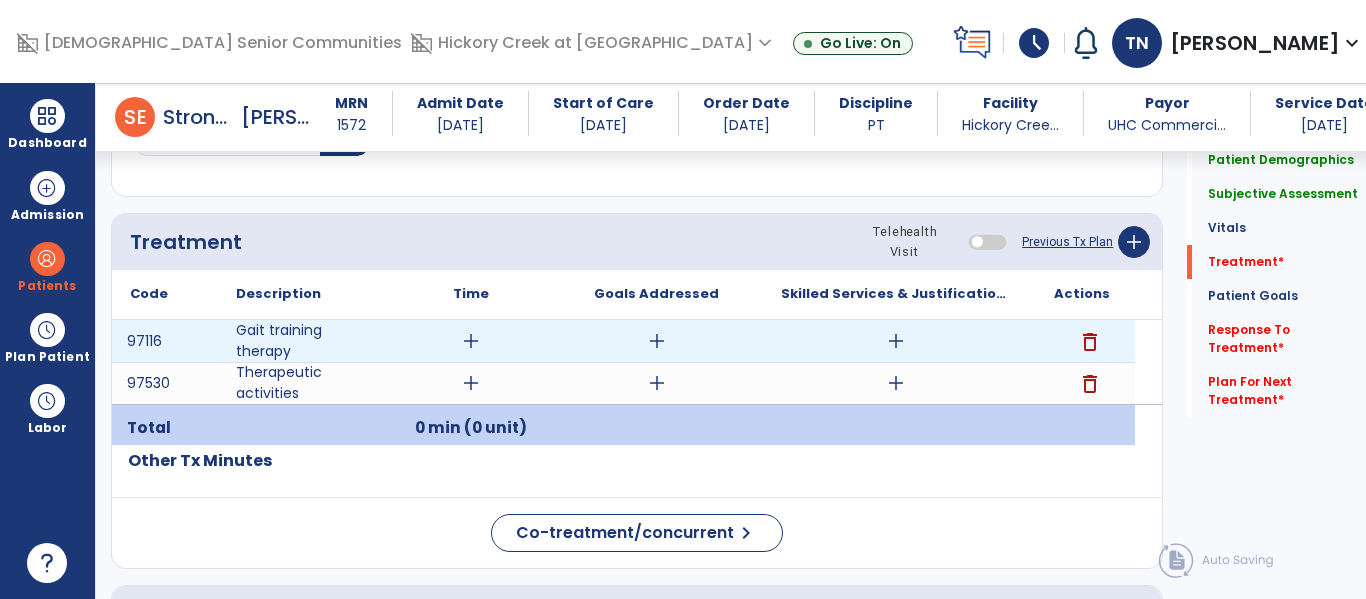 click on "add" at bounding box center (471, 341) 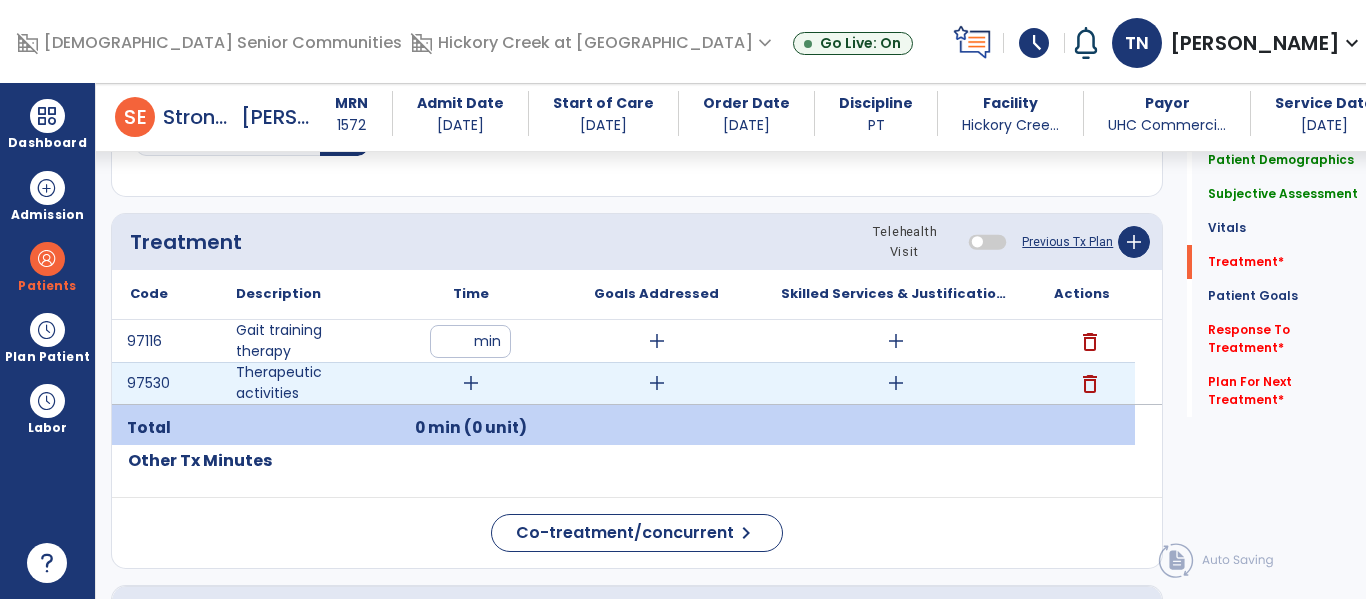 type on "**" 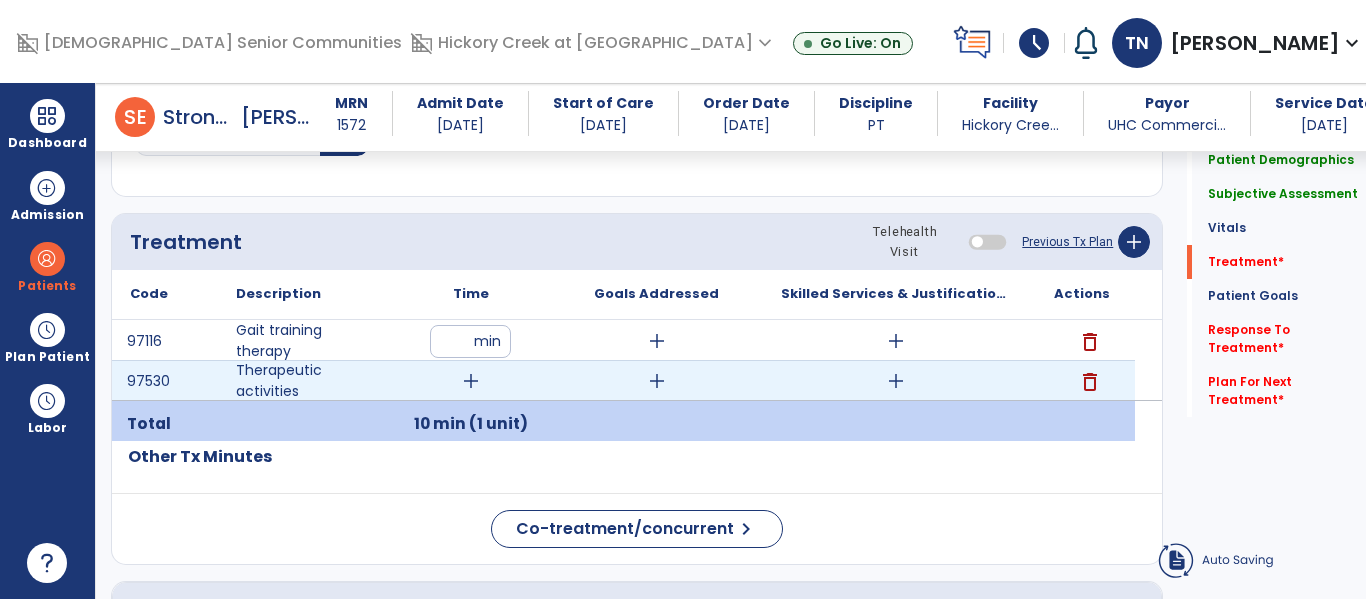 click on "add" at bounding box center [471, 381] 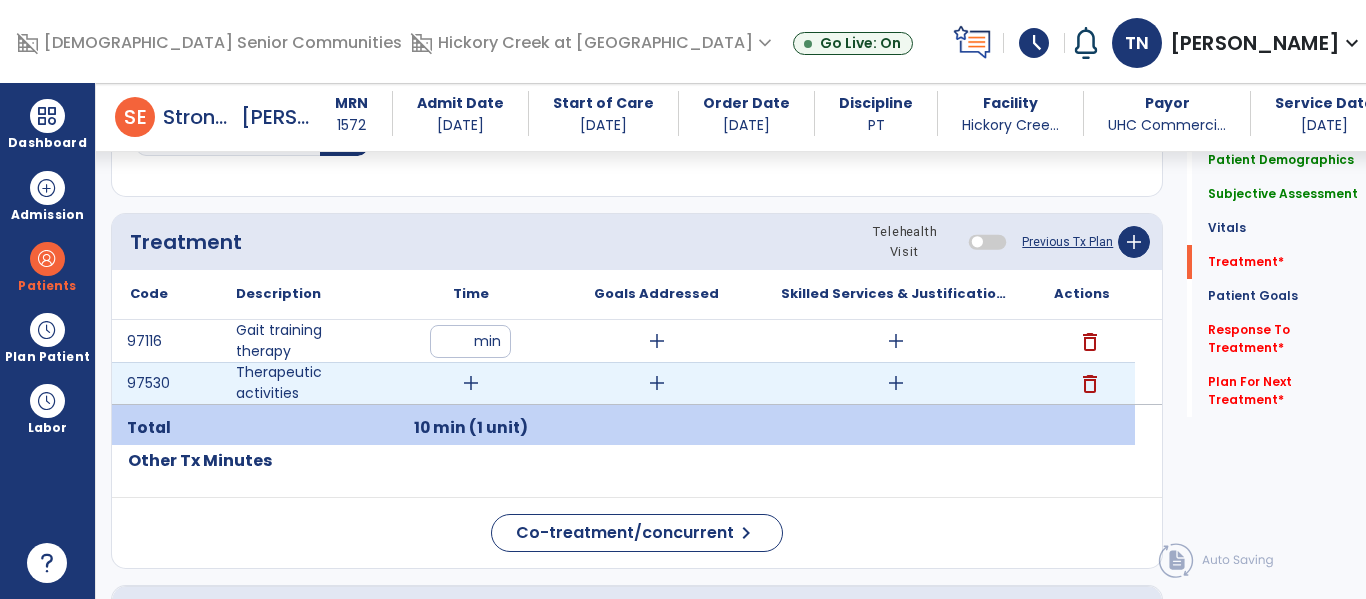 click on "add" at bounding box center (471, 383) 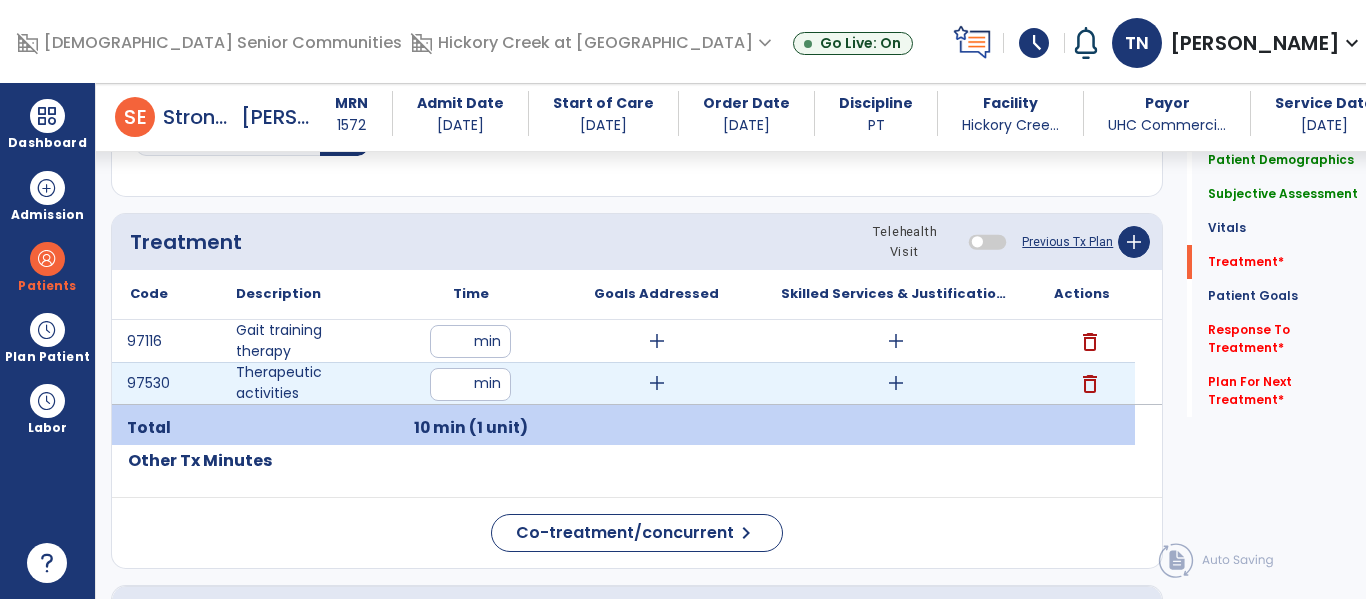 click at bounding box center [470, 384] 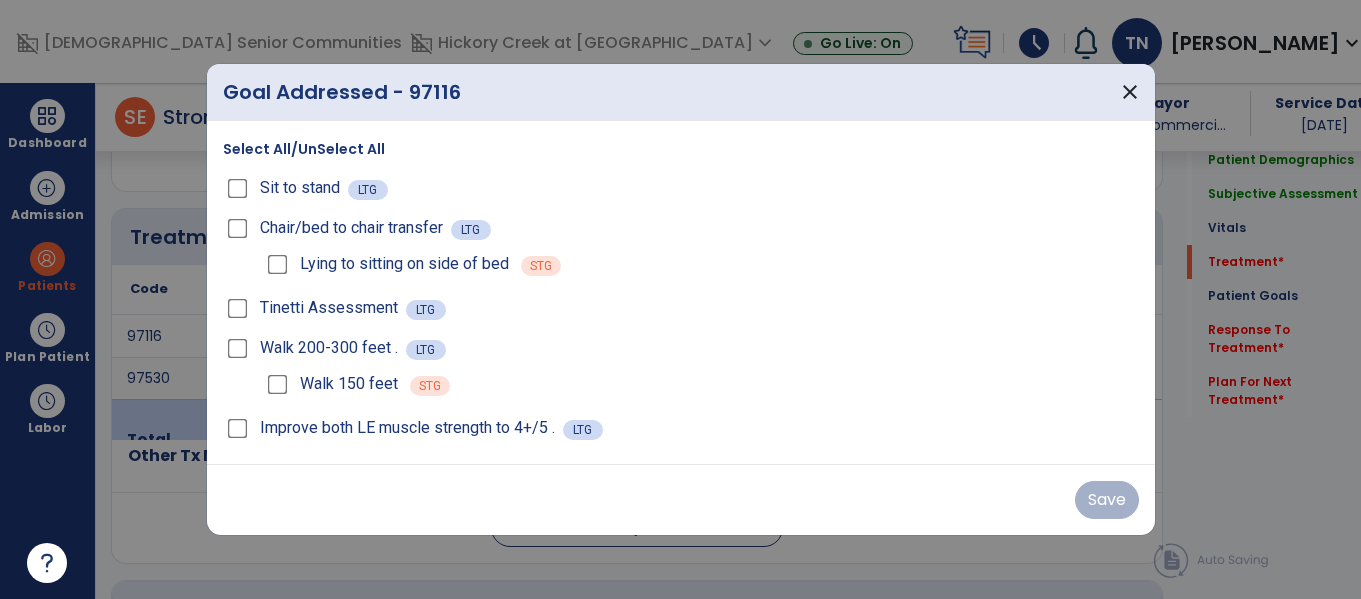 scroll, scrollTop: 1036, scrollLeft: 0, axis: vertical 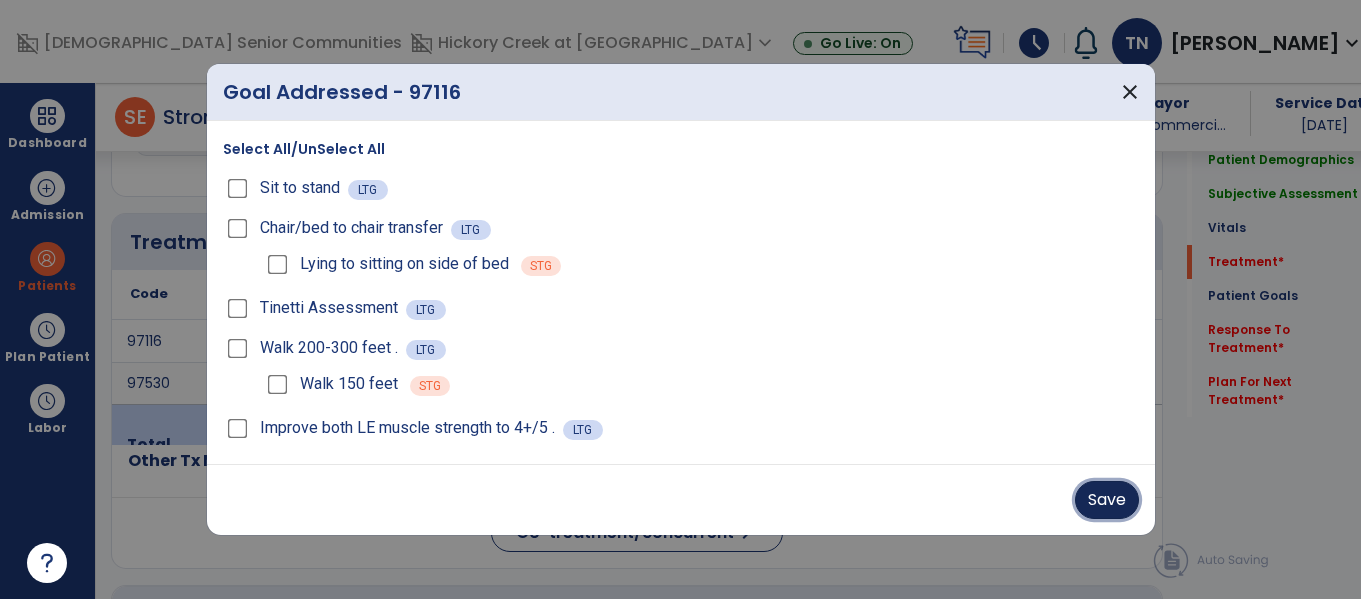click on "Save" at bounding box center (1107, 500) 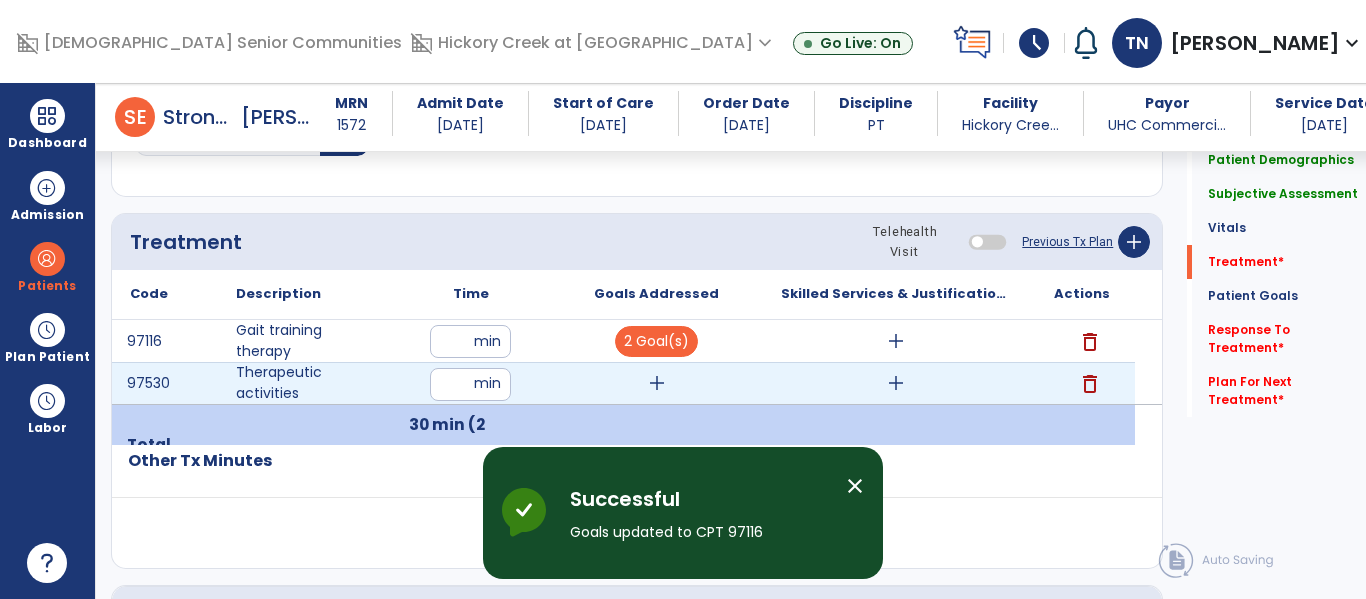 click on "add" at bounding box center [657, 383] 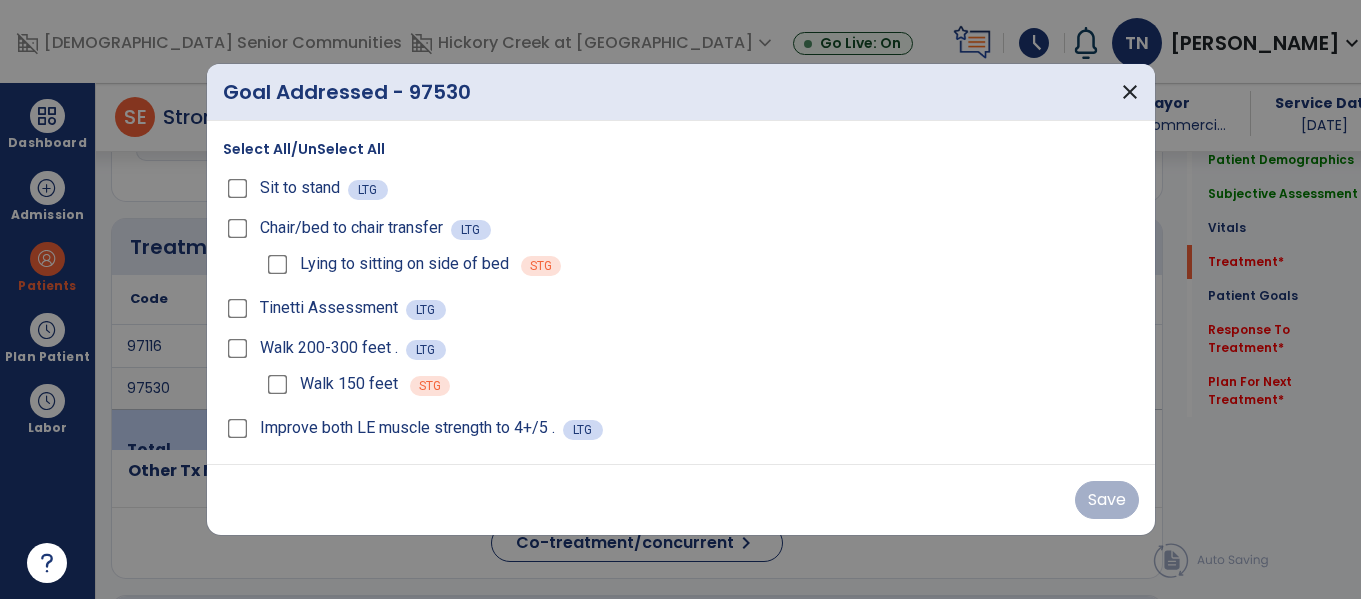 scroll, scrollTop: 1036, scrollLeft: 0, axis: vertical 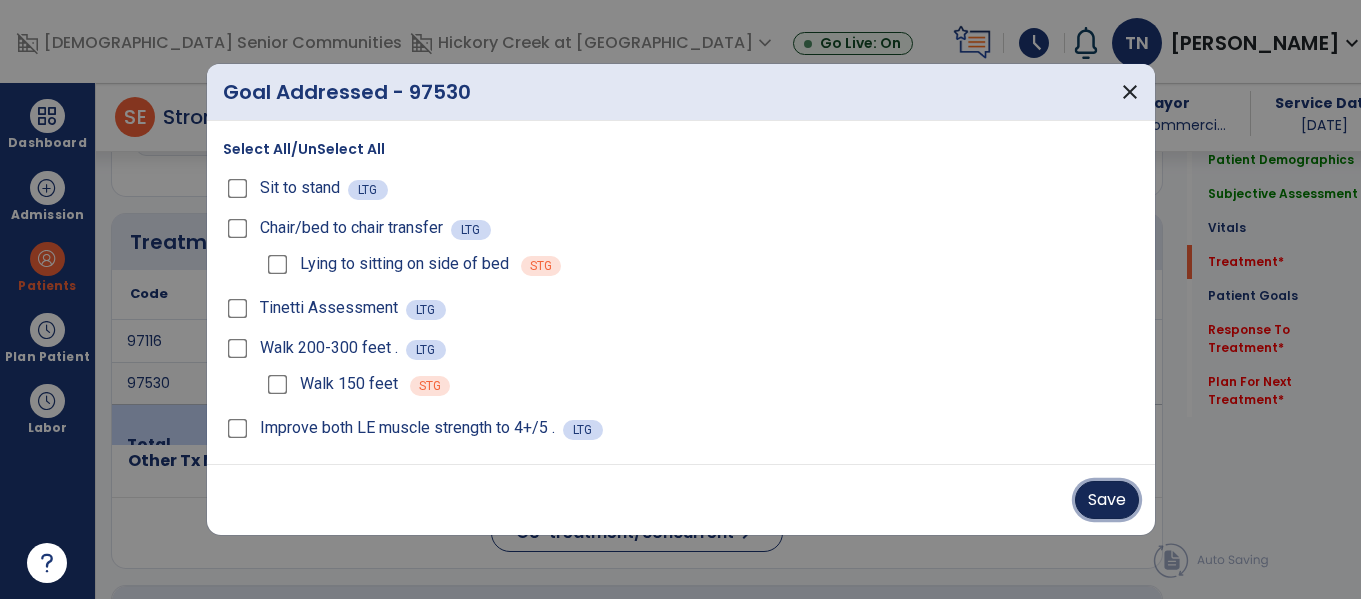 click on "Save" at bounding box center [1107, 500] 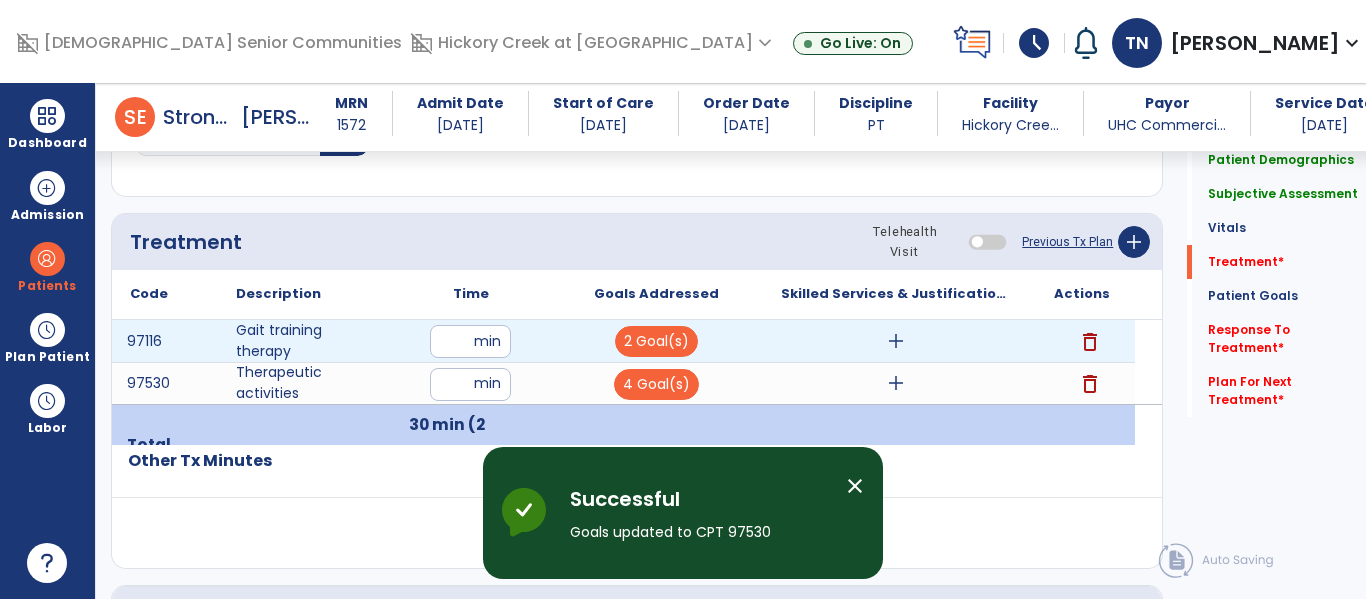 click on "add" at bounding box center [896, 341] 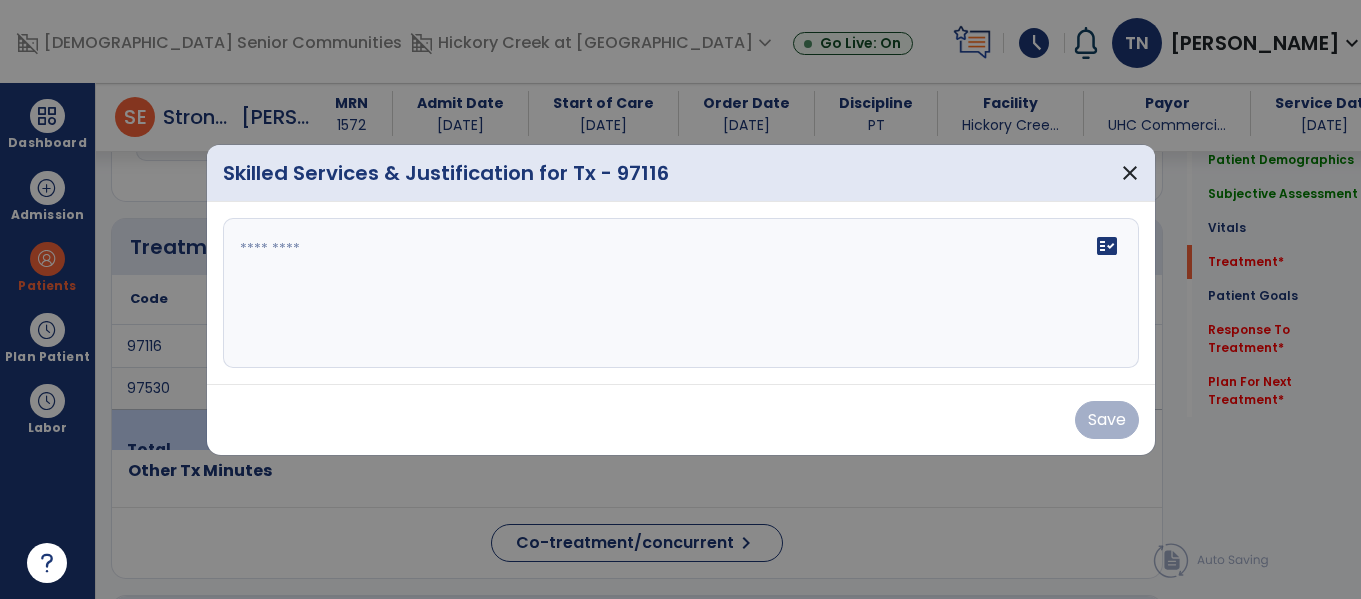 scroll, scrollTop: 1036, scrollLeft: 0, axis: vertical 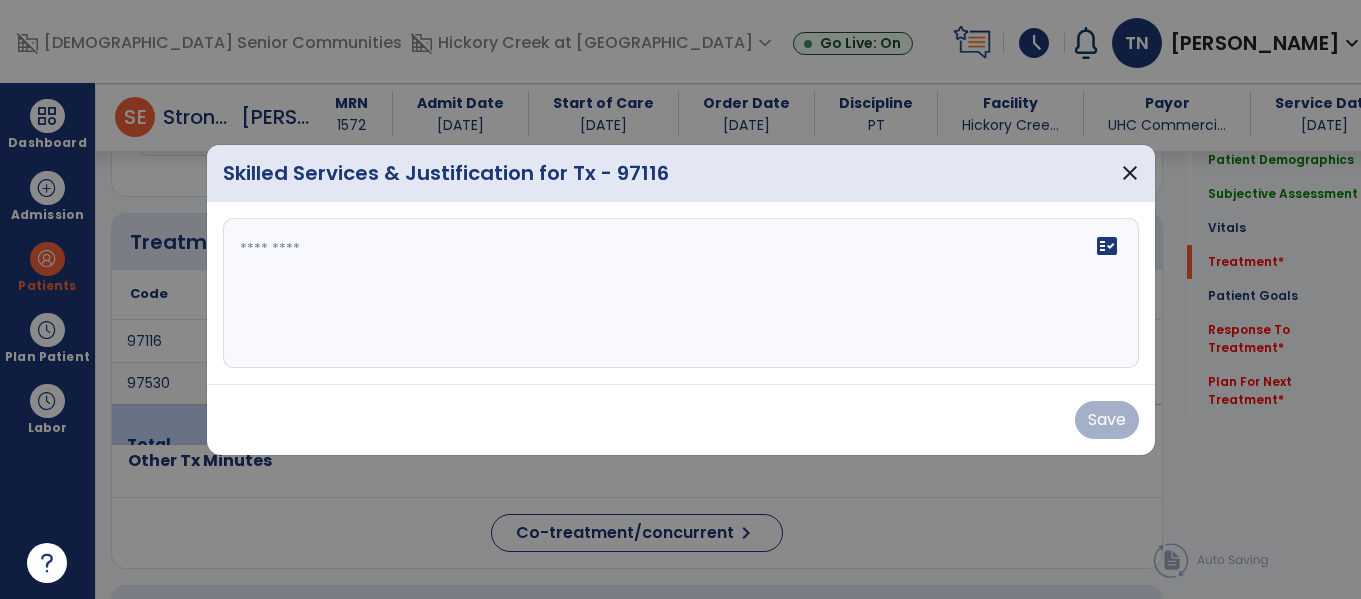 click on "fact_check" at bounding box center [681, 293] 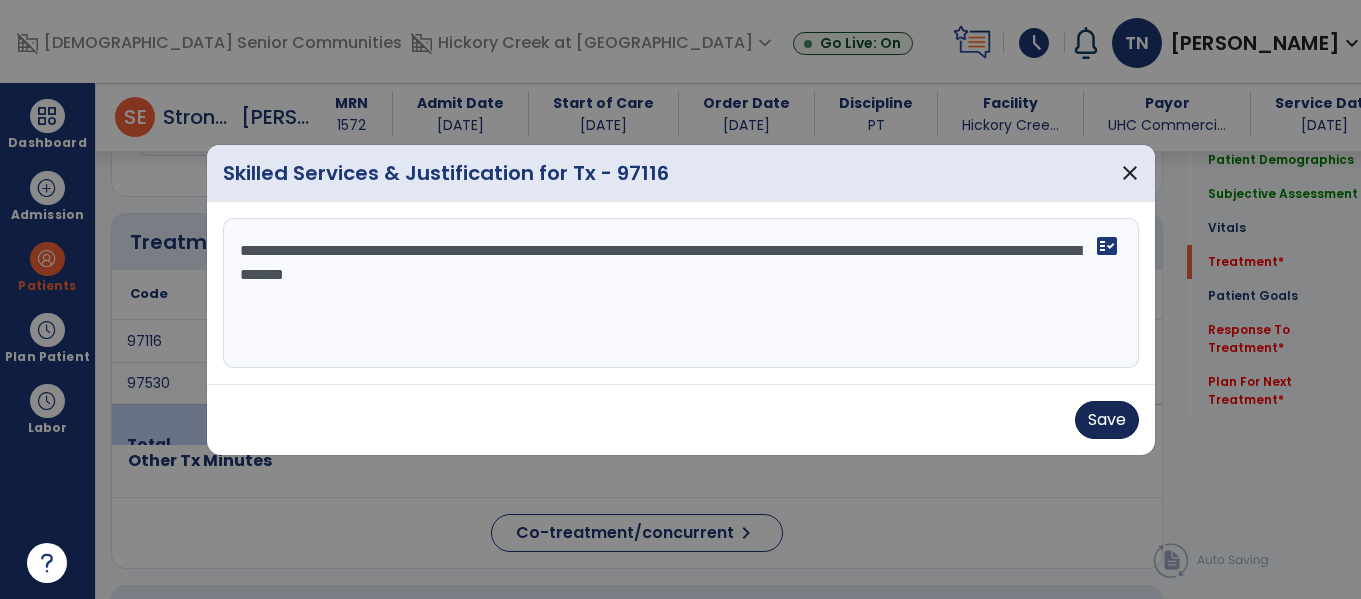 type on "**********" 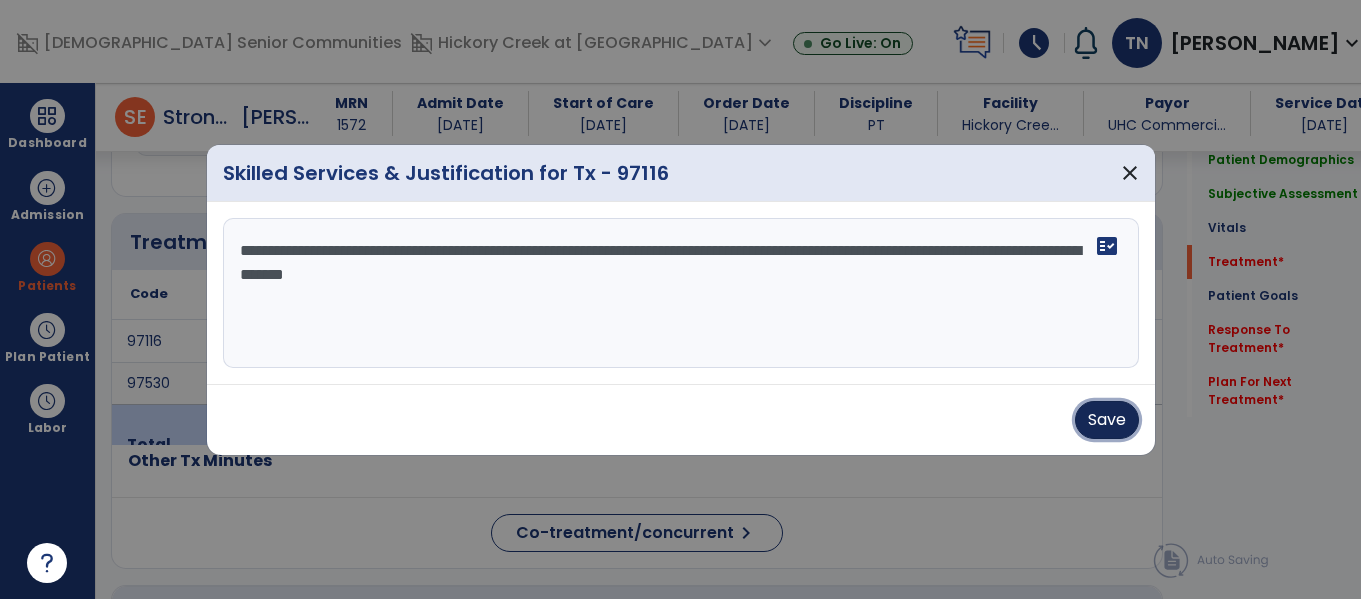 click on "Save" at bounding box center [1107, 420] 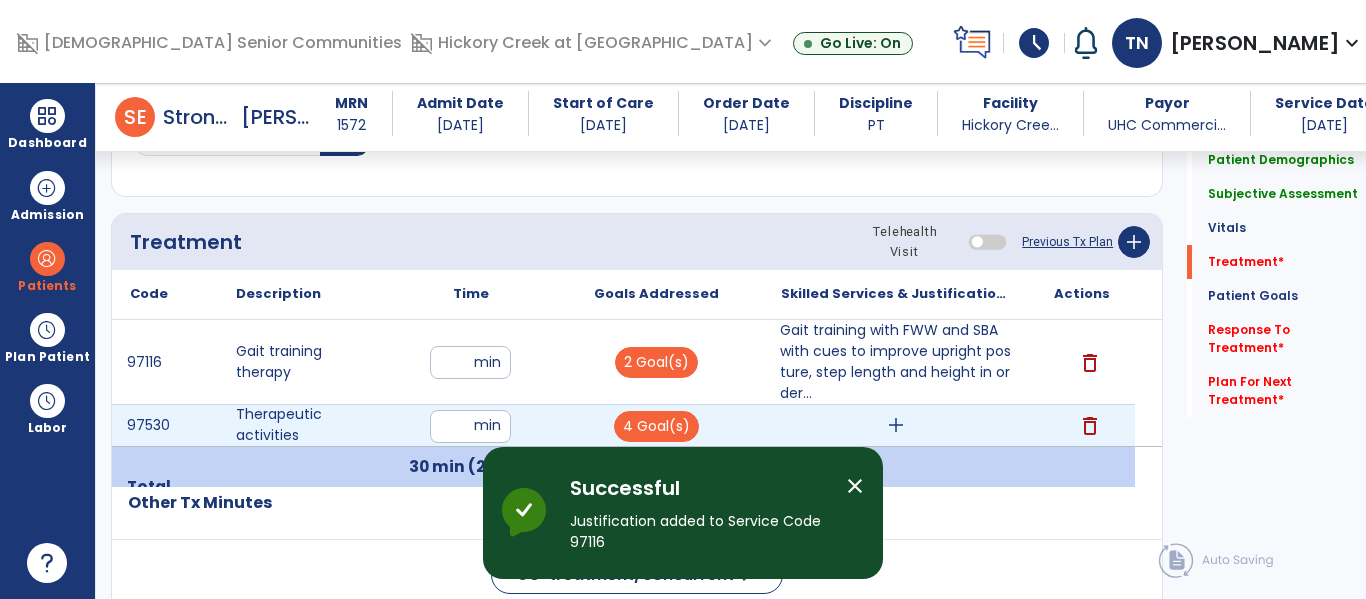 click on "add" at bounding box center [896, 425] 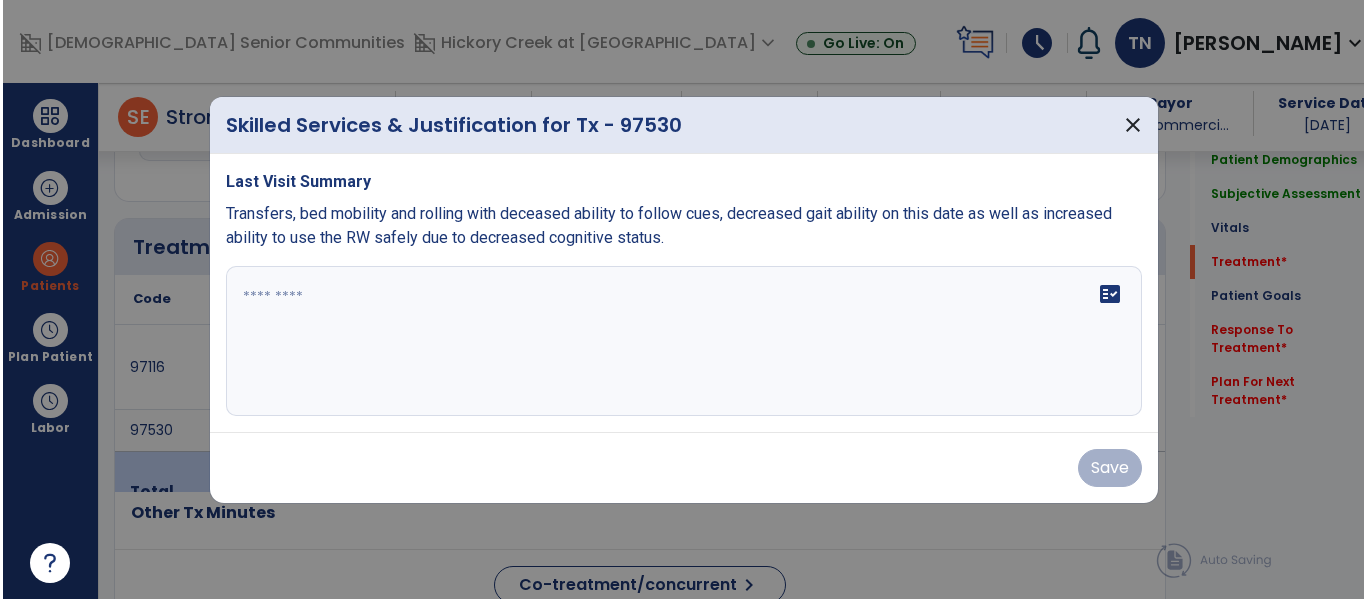 scroll, scrollTop: 1036, scrollLeft: 0, axis: vertical 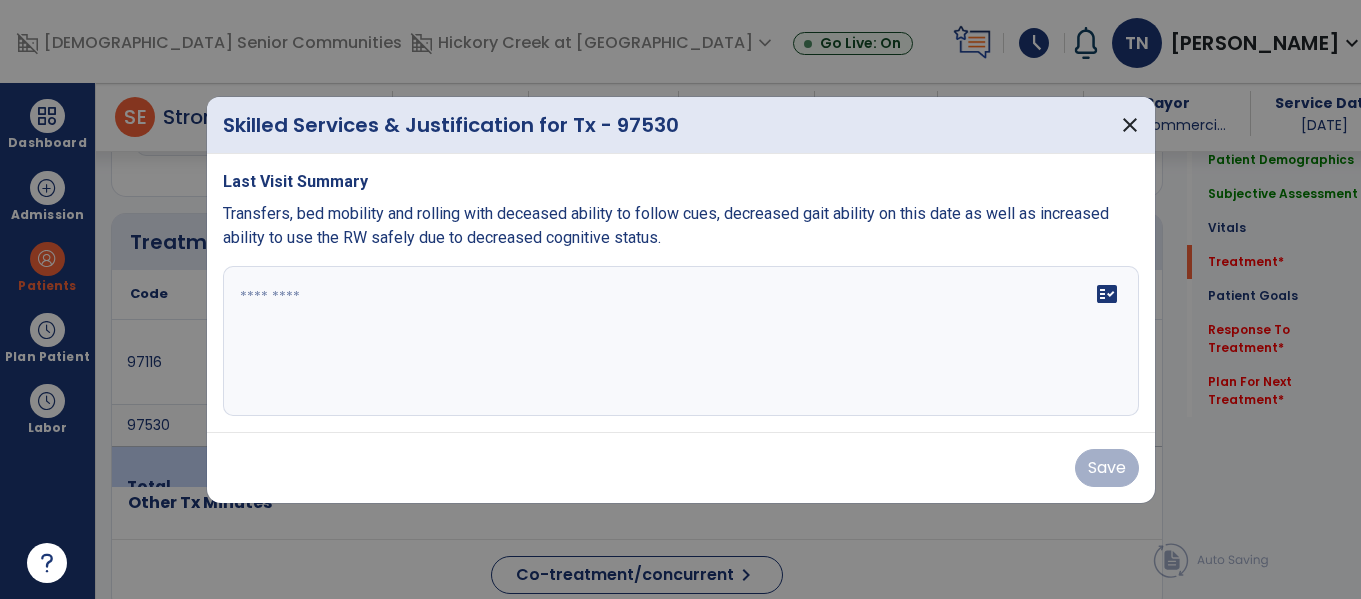 click on "fact_check" at bounding box center (681, 341) 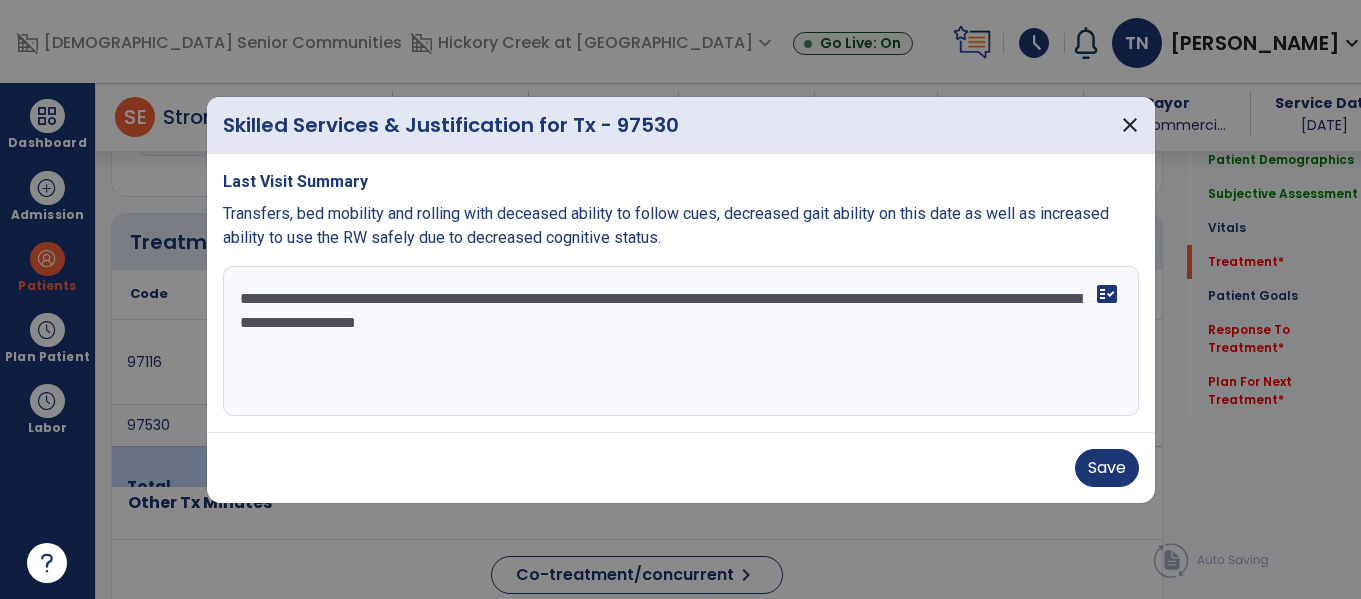 type on "**********" 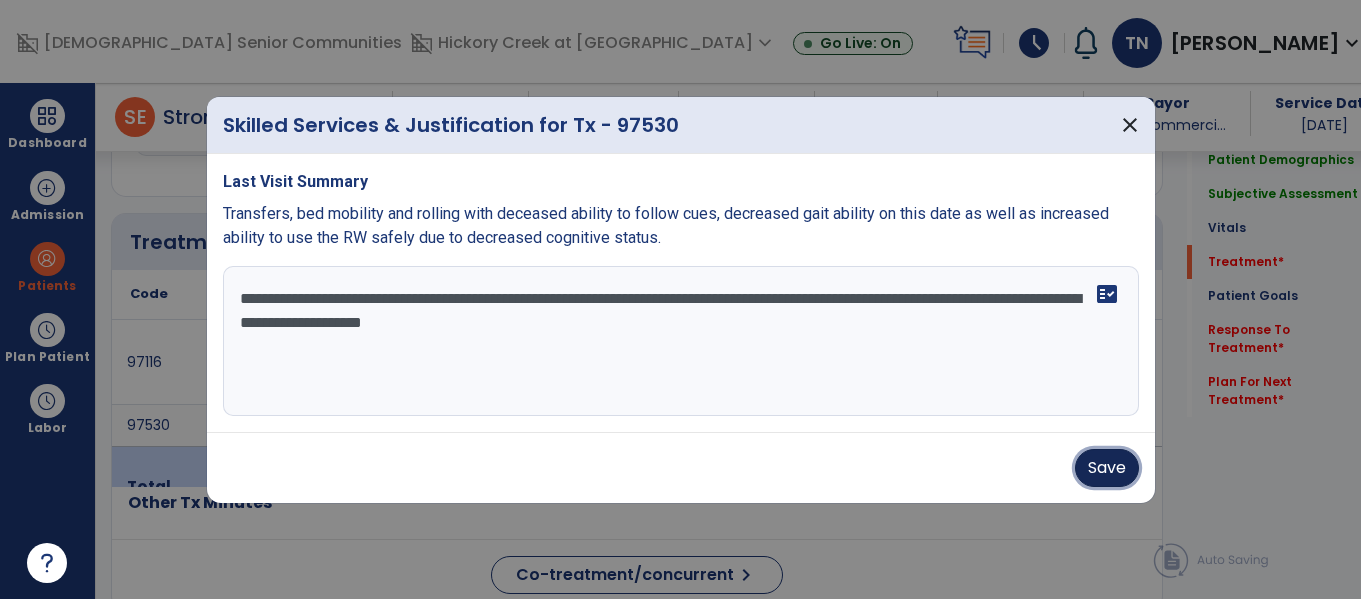 click on "Save" at bounding box center (1107, 468) 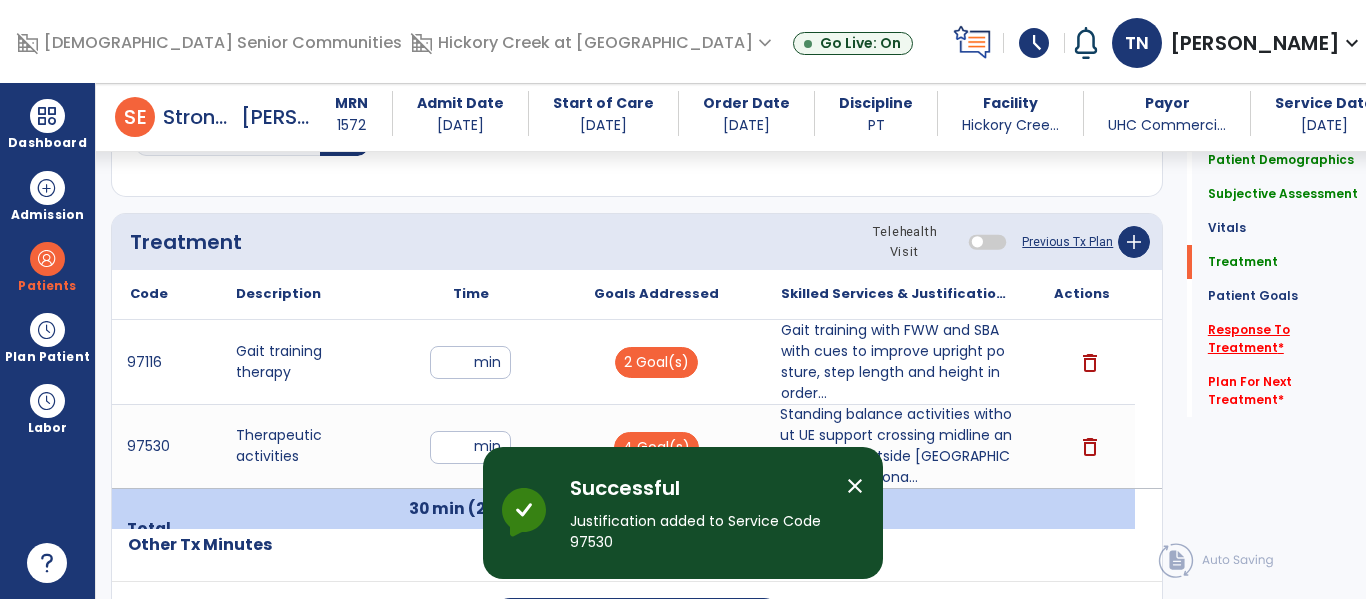 click on "Response To Treatment   *" 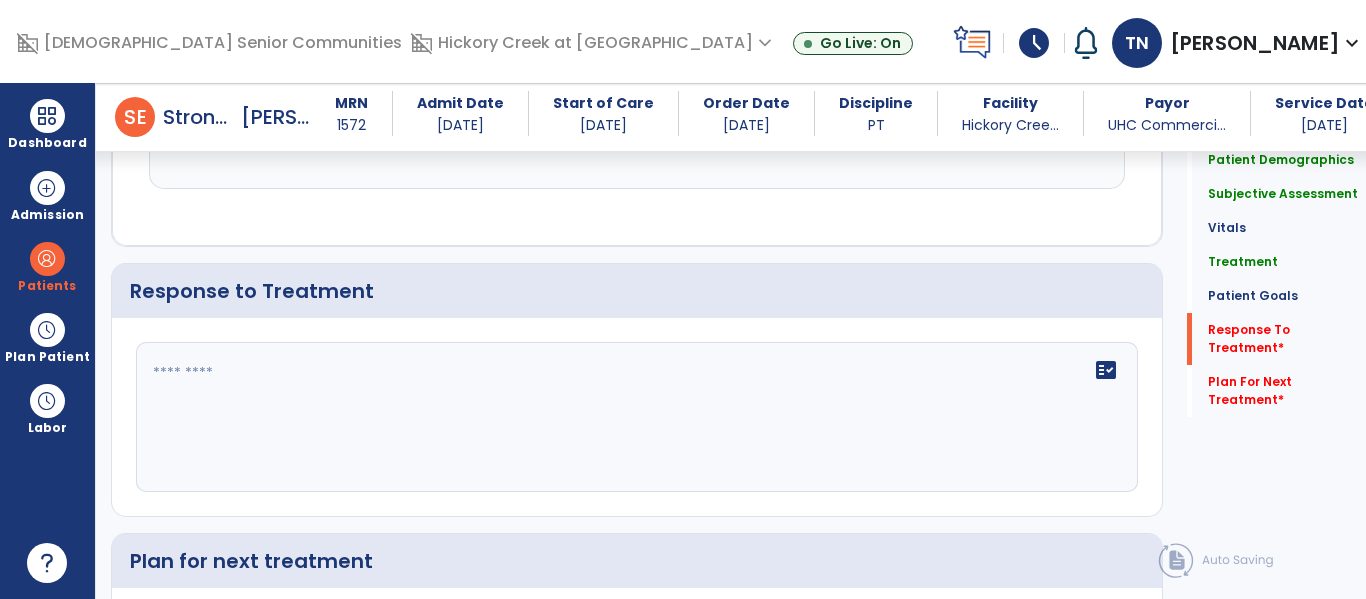 scroll, scrollTop: 2793, scrollLeft: 0, axis: vertical 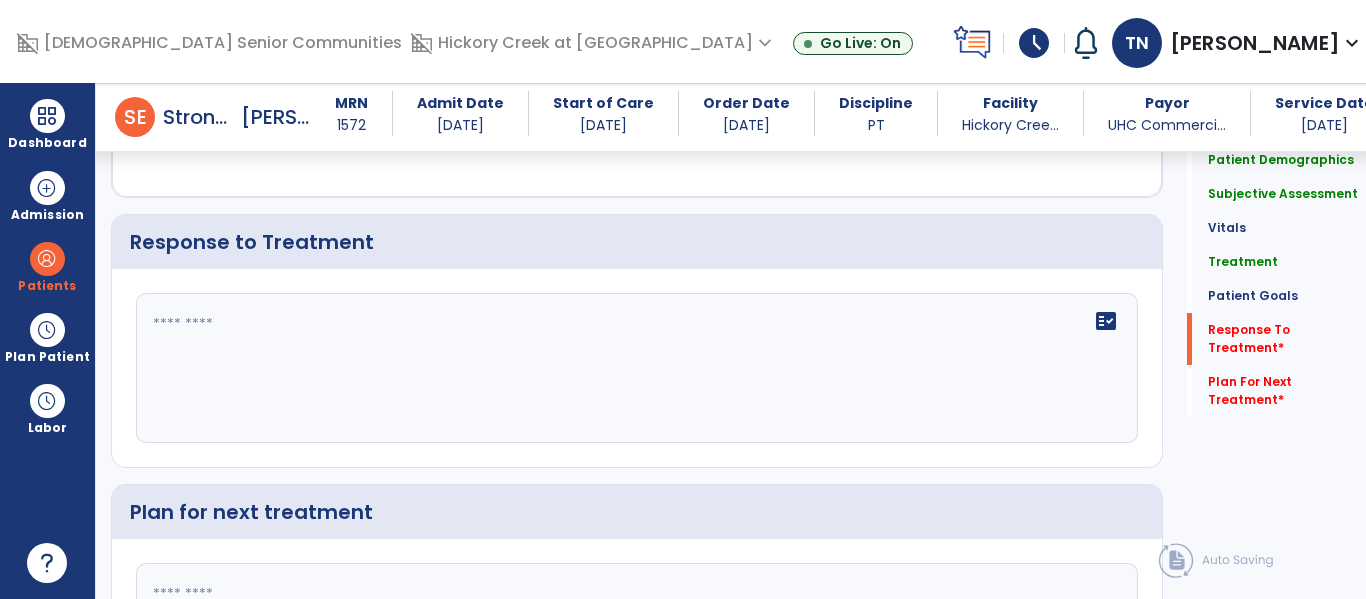 click on "fact_check" 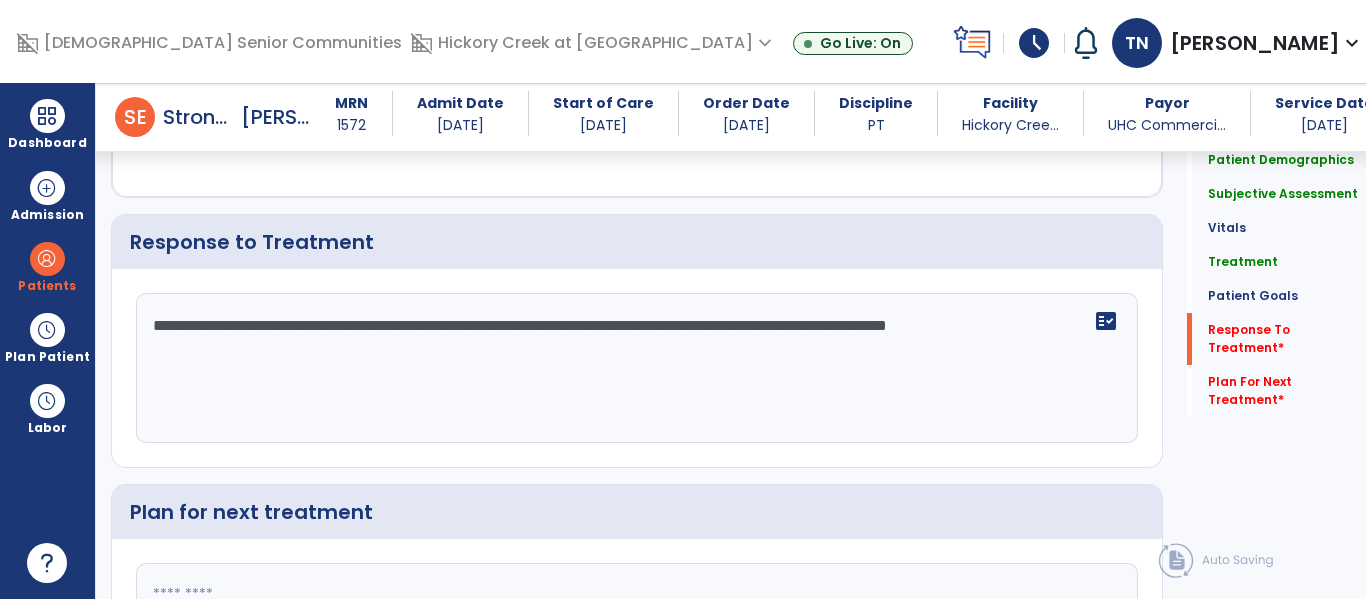 type on "**********" 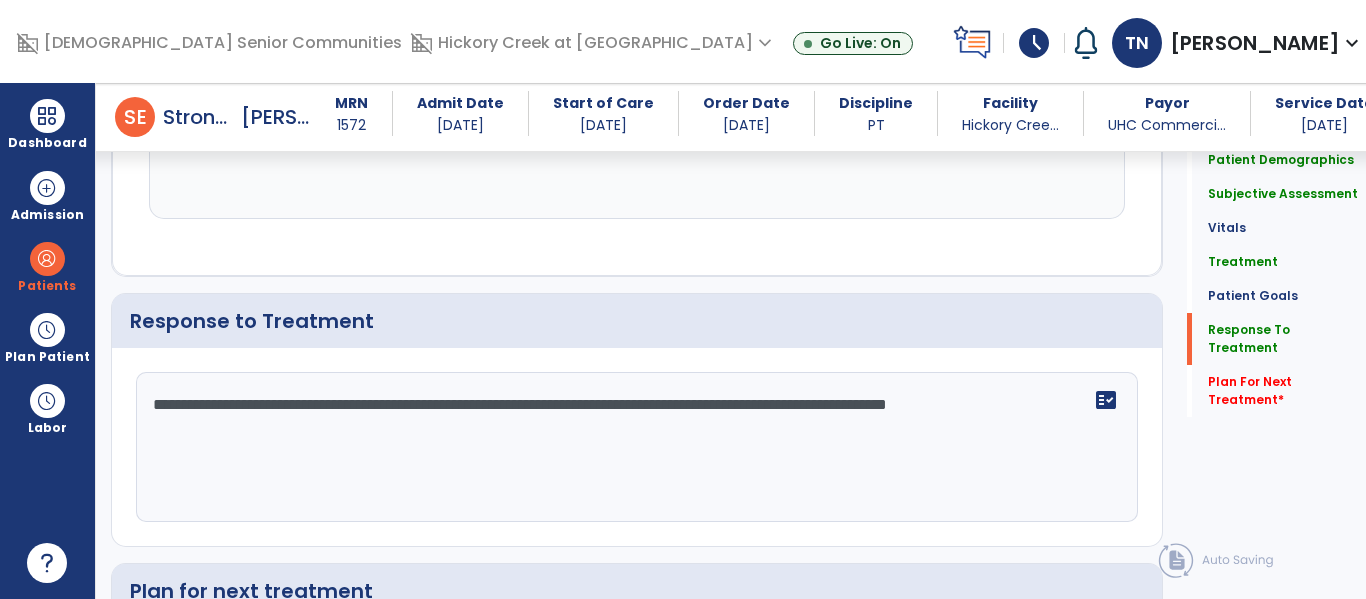 scroll, scrollTop: 2802, scrollLeft: 0, axis: vertical 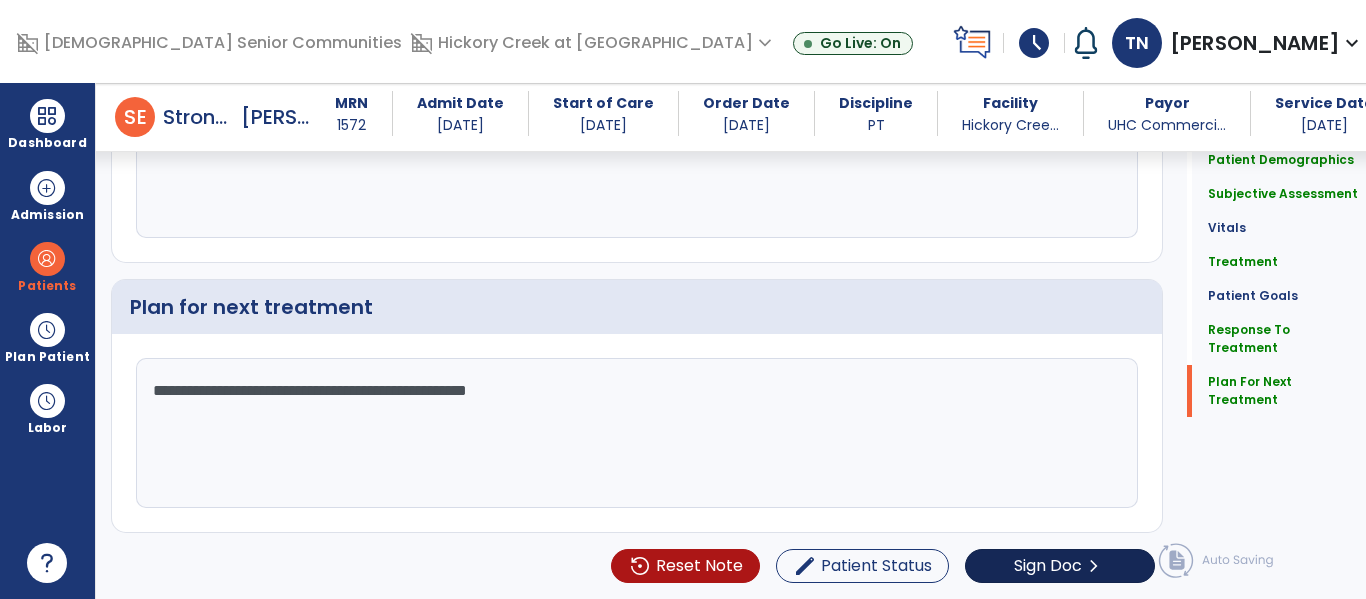 type on "**********" 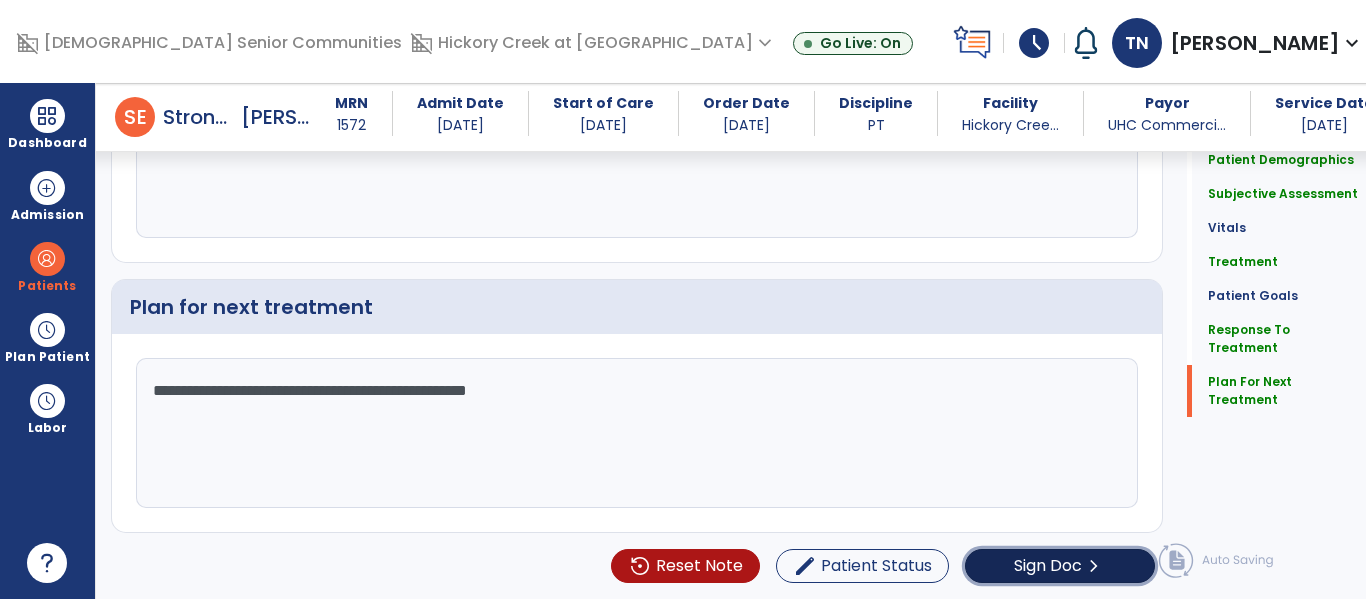 click on "Sign Doc" 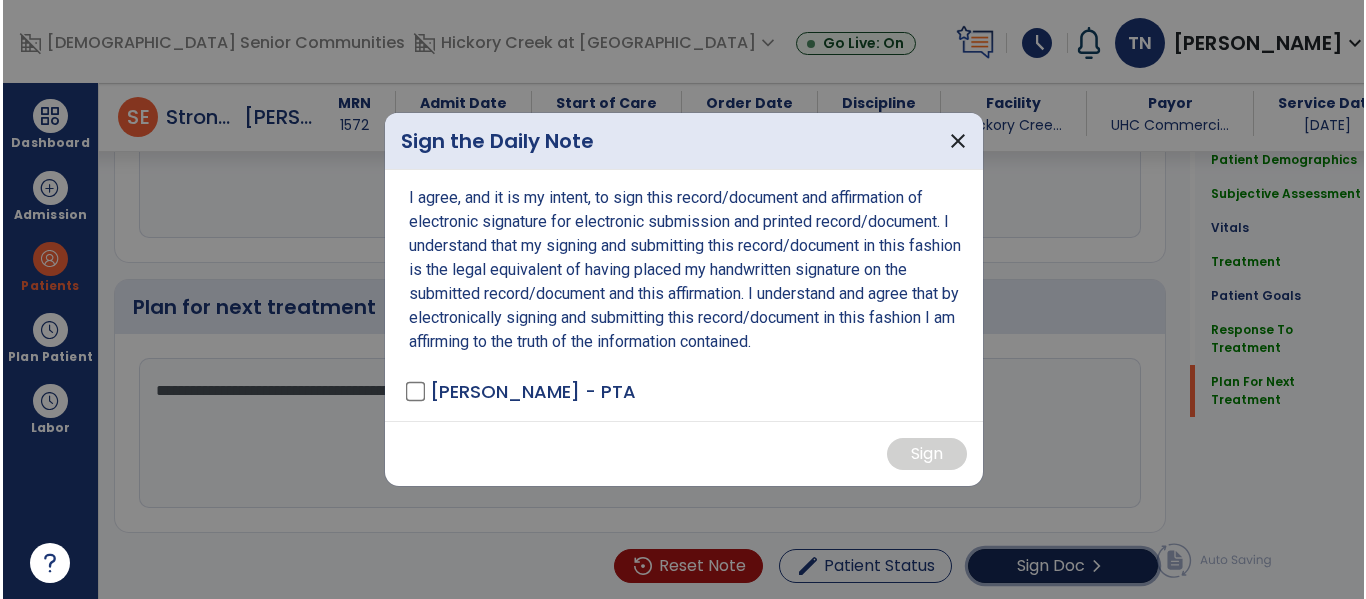 scroll, scrollTop: 2998, scrollLeft: 0, axis: vertical 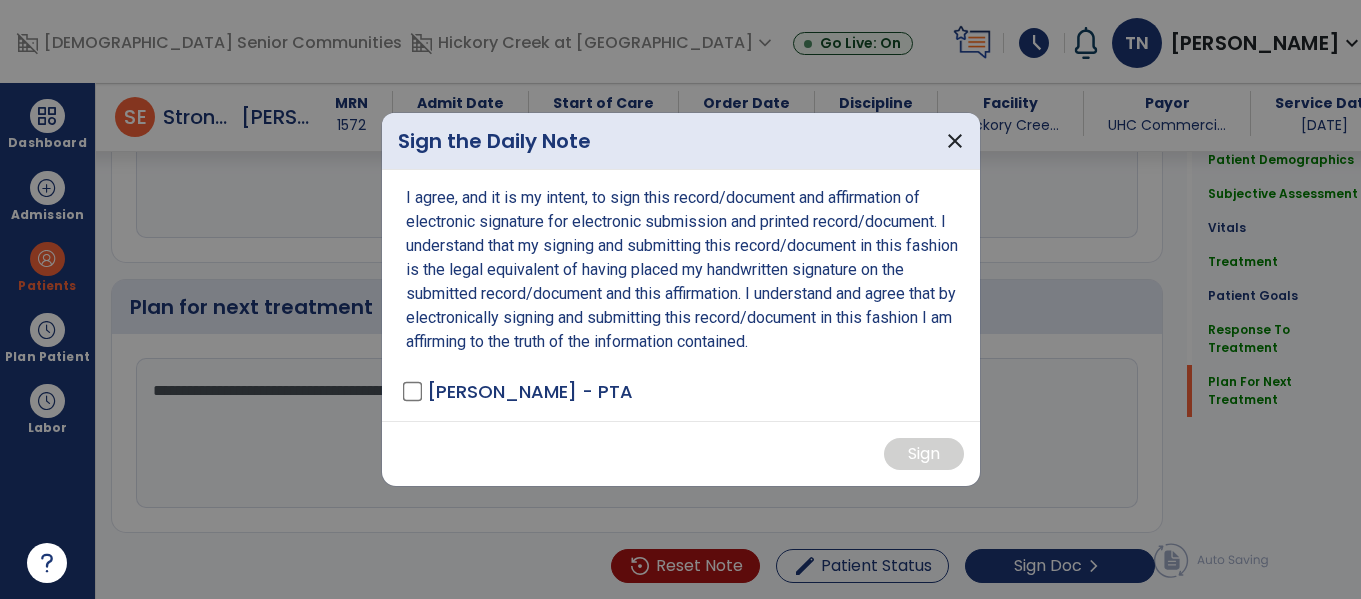 click on "[PERSON_NAME]  - PTA" at bounding box center [519, 391] 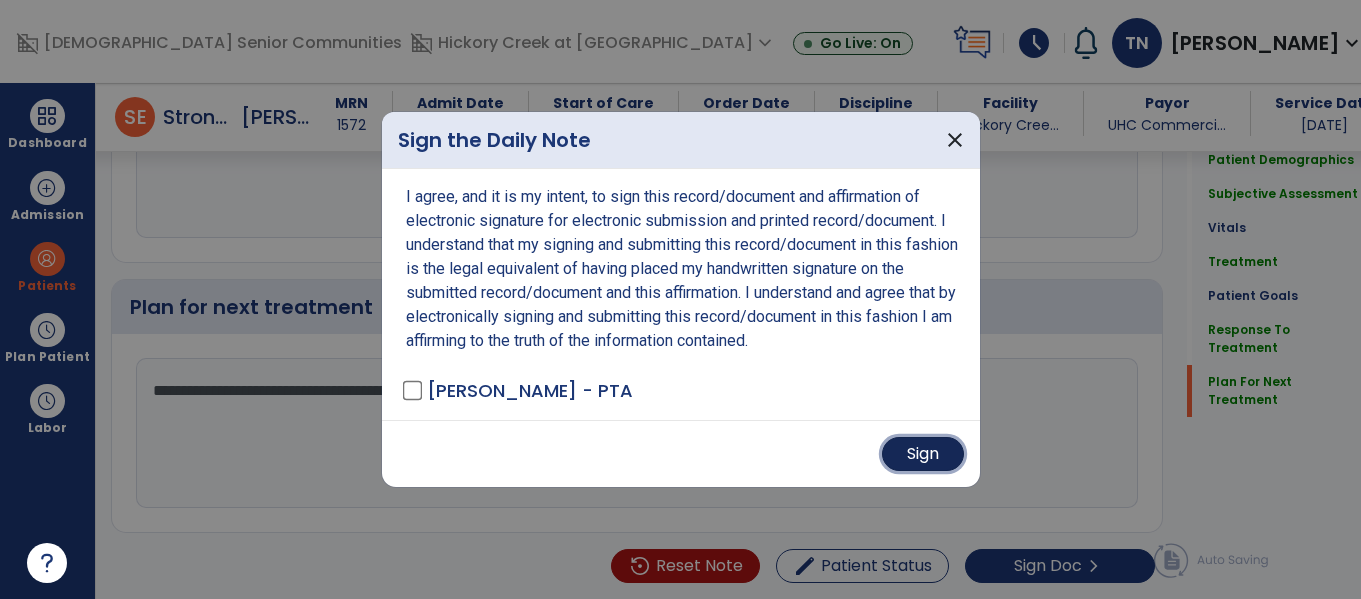 click on "Sign" at bounding box center [923, 454] 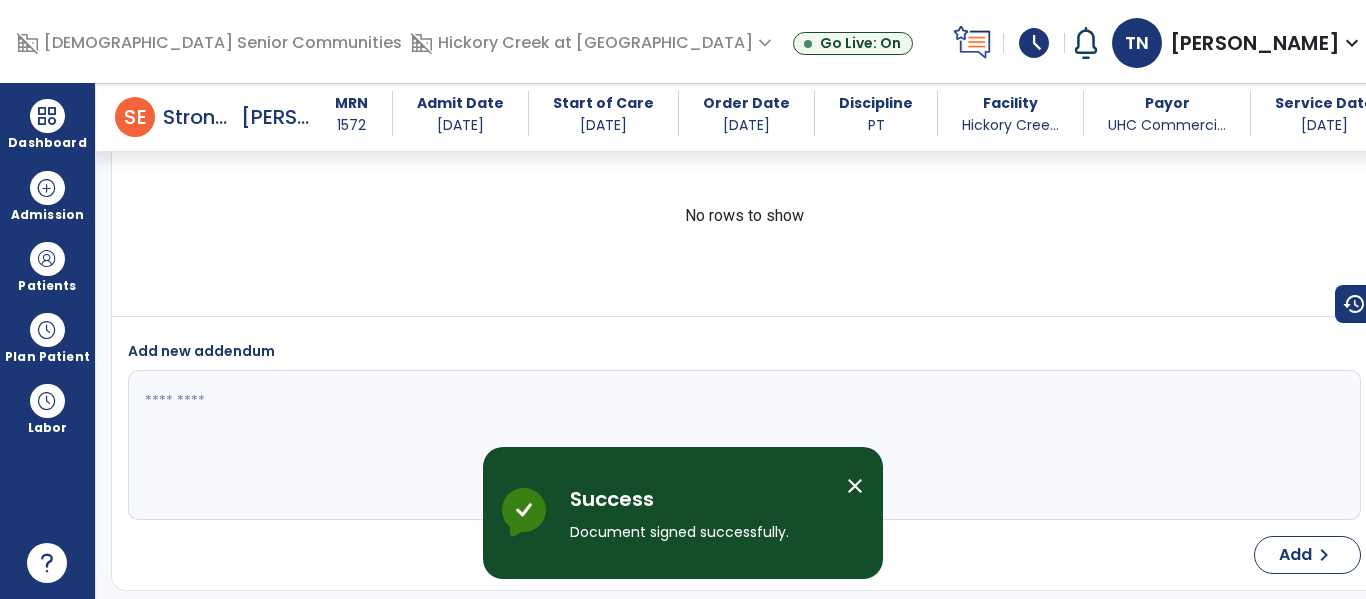 scroll, scrollTop: 3906, scrollLeft: 0, axis: vertical 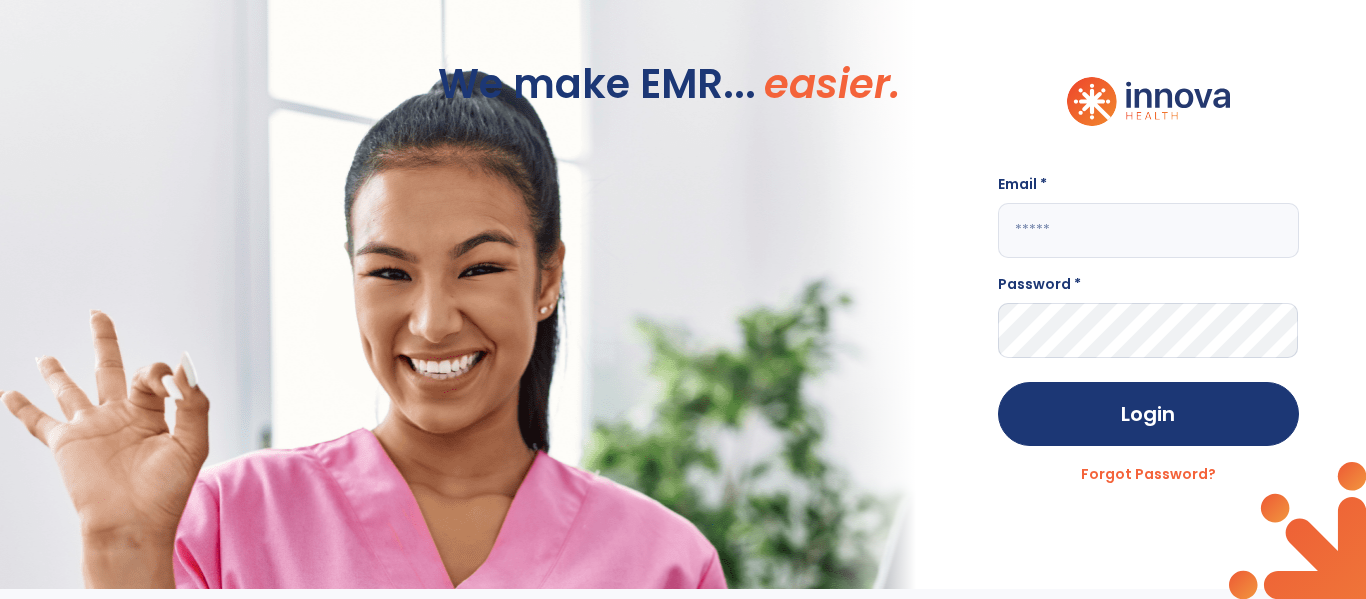 click 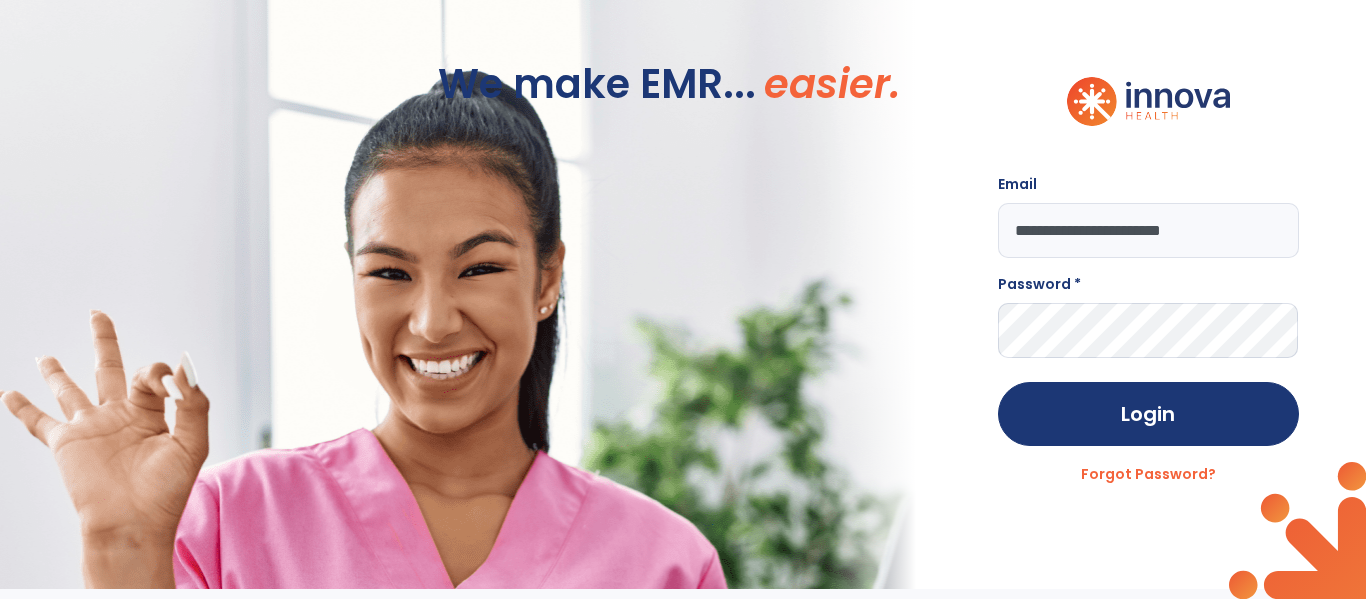 type on "**********" 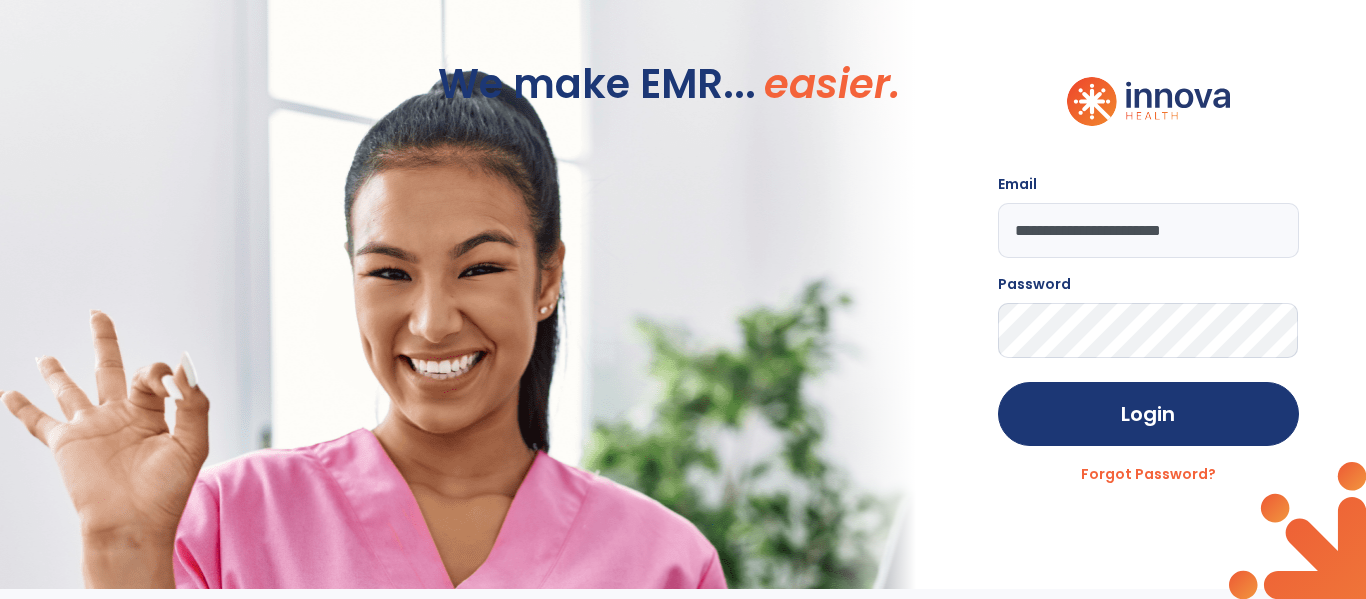 click on "Login" 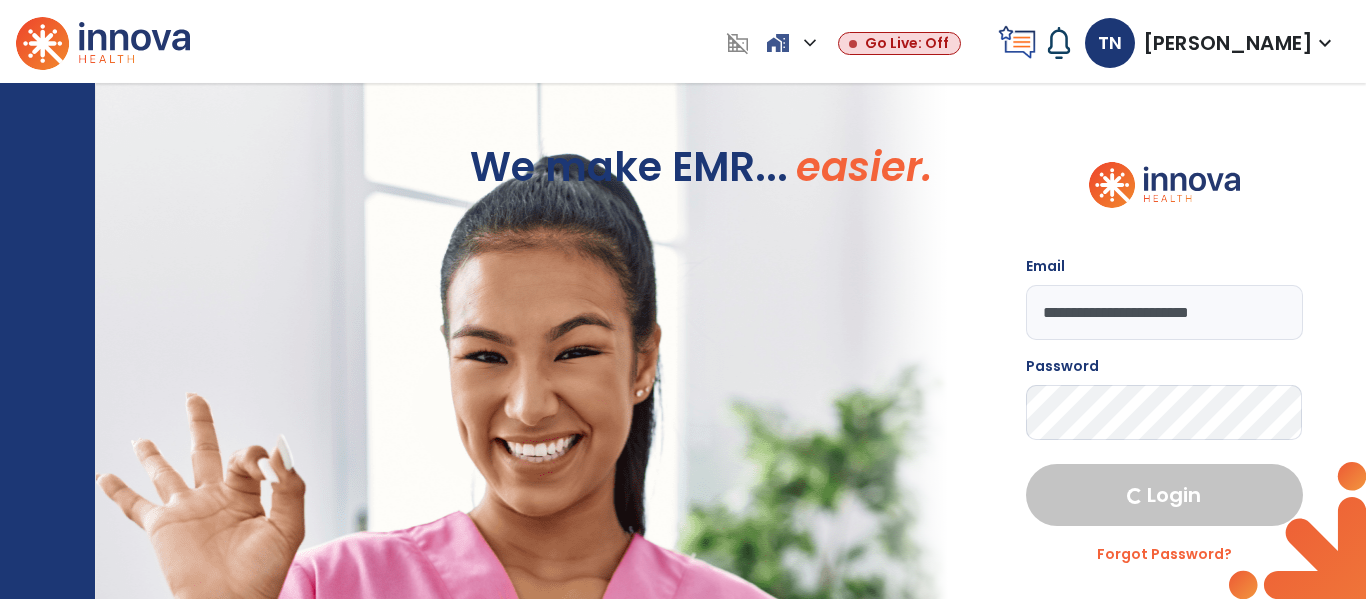 select on "****" 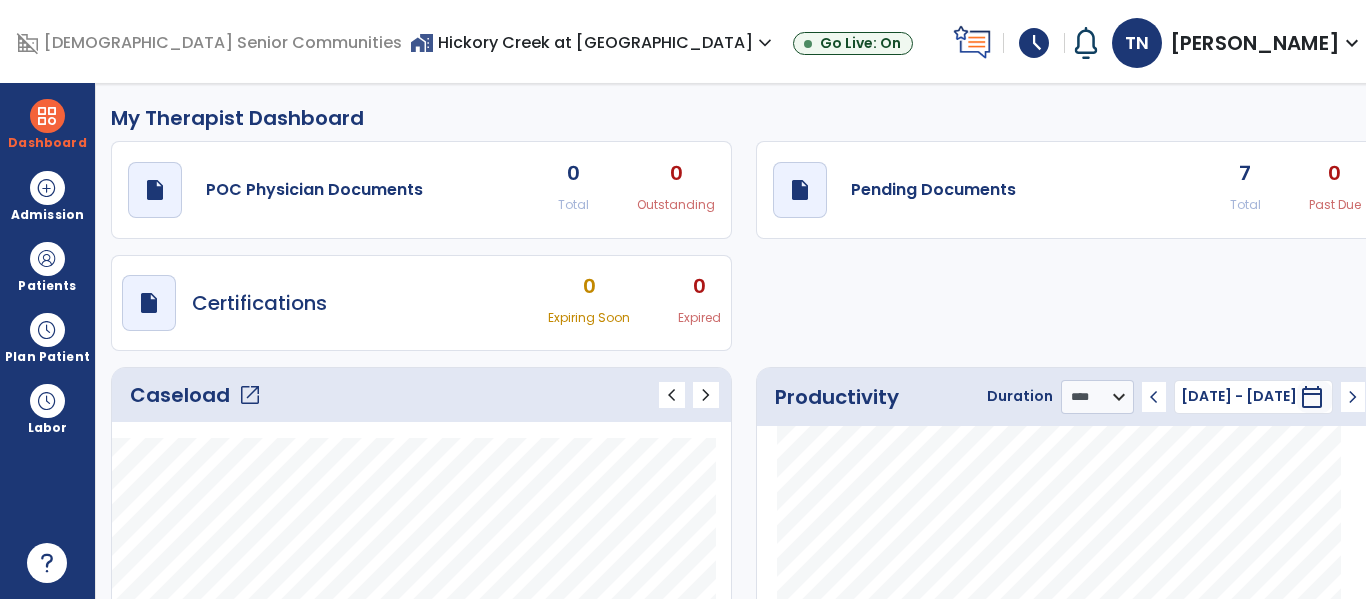 click on "Dashboard  dashboard  Therapist Dashboard Admission Patients  format_list_bulleted  Patient List  space_dashboard  Patient Board  insert_chart  PDPM Board Plan Patient  event_note  Planner  content_paste_go  Scheduler  content_paste_go  Whiteboard Labor  content_paste_go  Timecards" at bounding box center [48, 341] 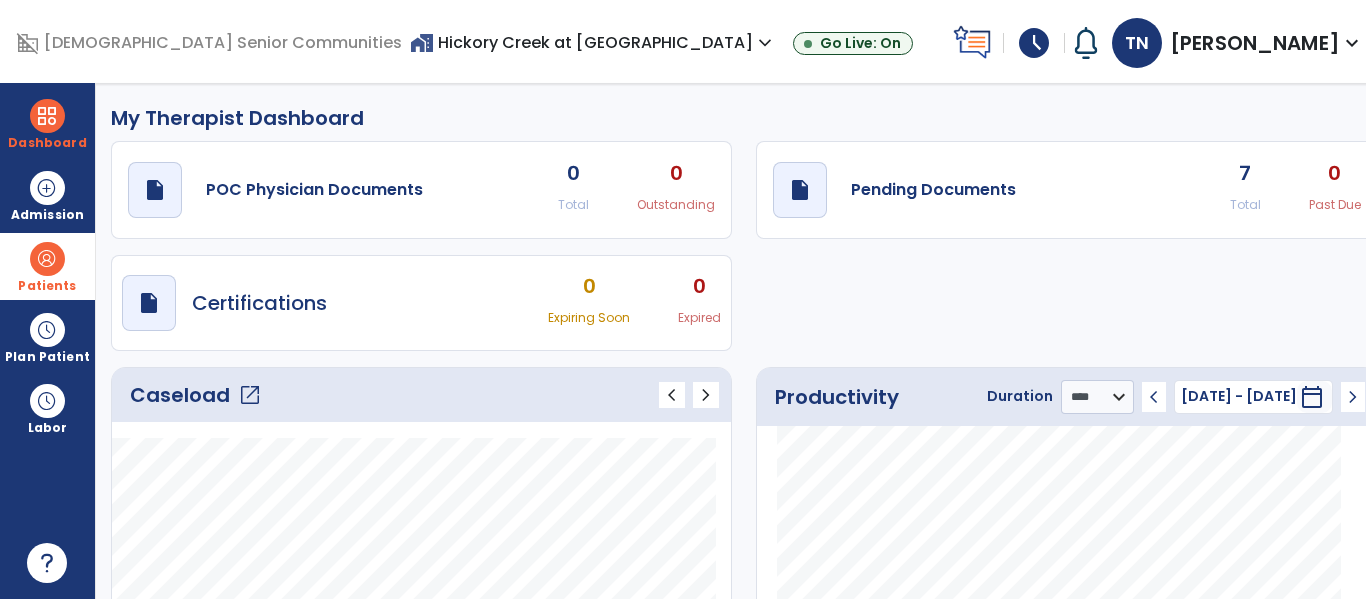 click at bounding box center (47, 259) 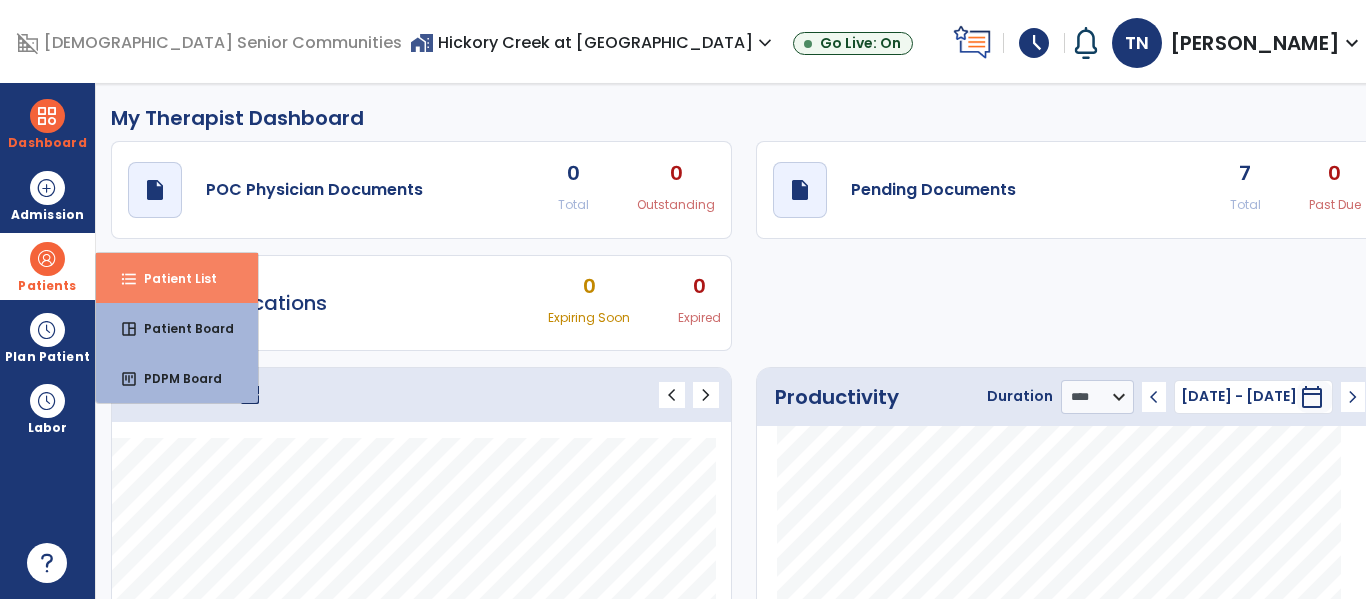 click on "format_list_bulleted  Patient List" at bounding box center [177, 278] 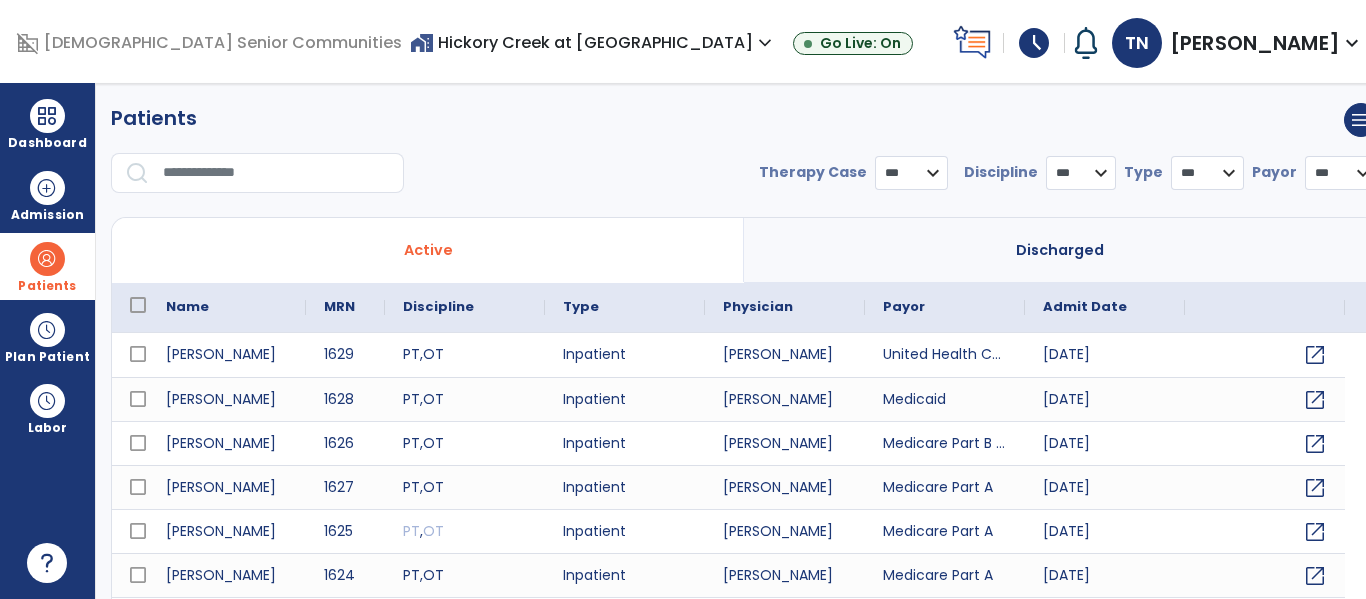 select on "***" 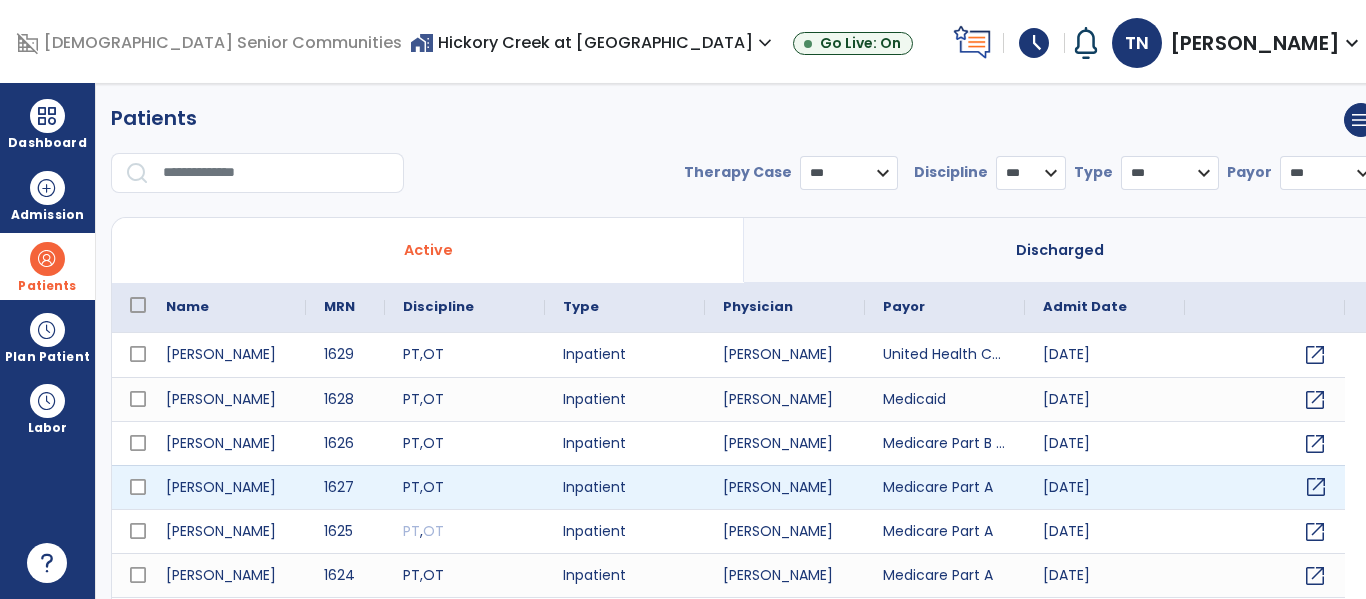 click on "open_in_new" at bounding box center [1316, 487] 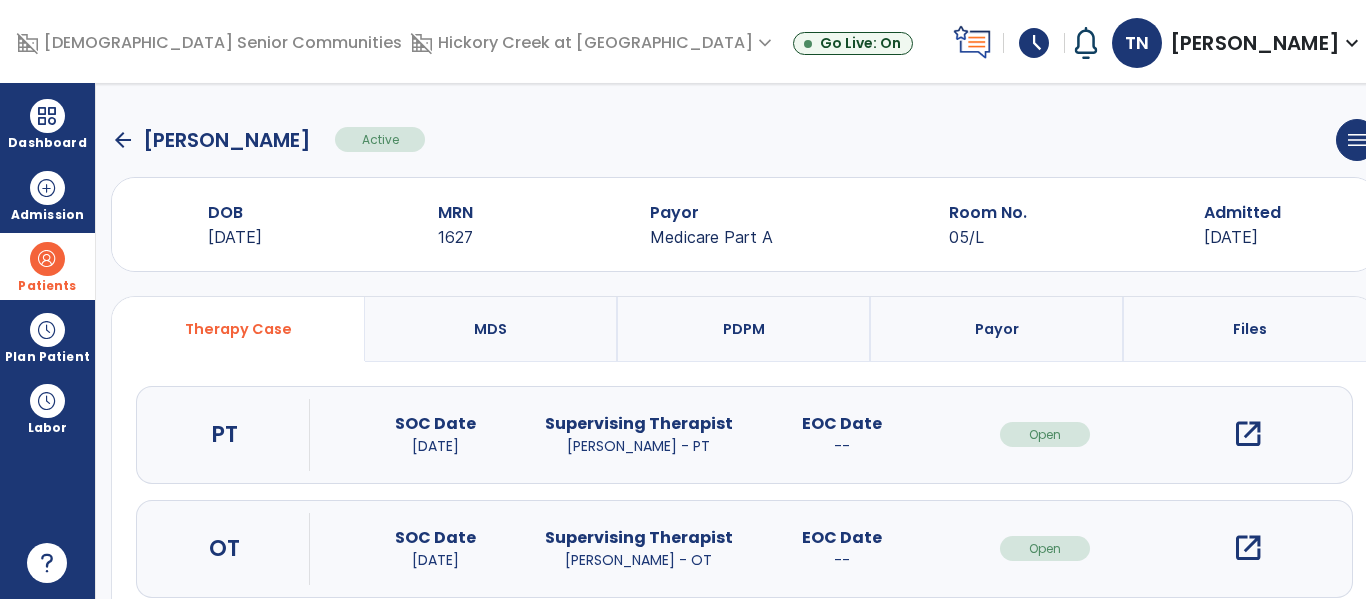 click on "open_in_new" at bounding box center [1248, 434] 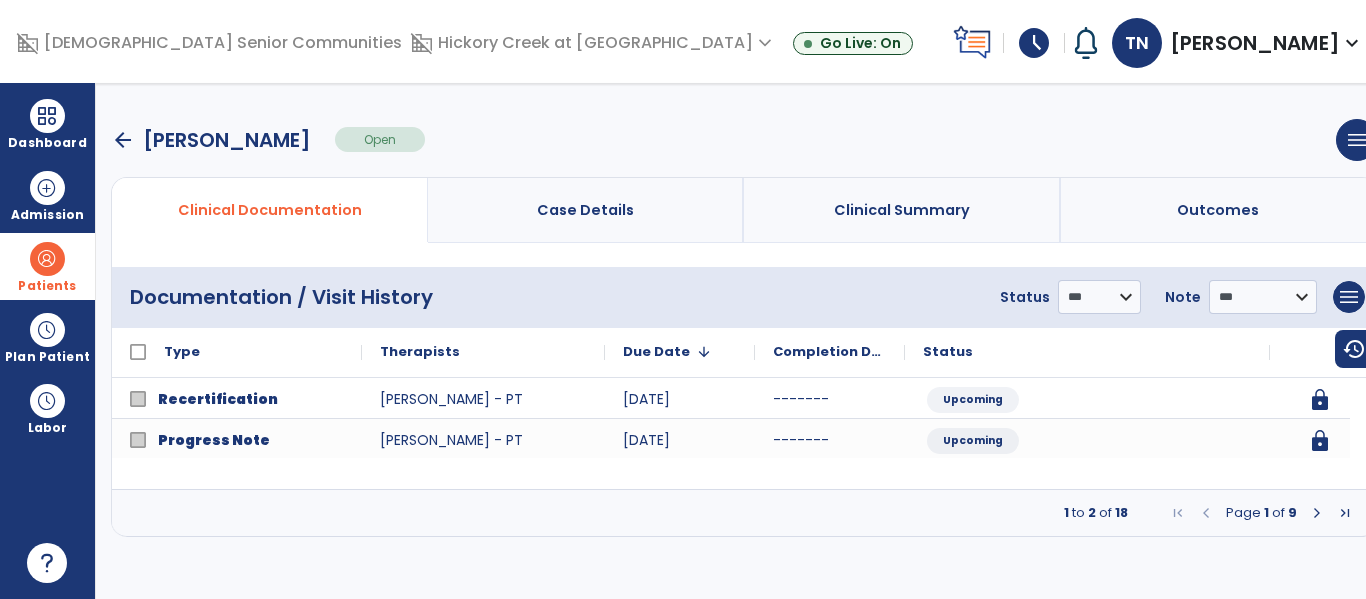 click at bounding box center [1317, 513] 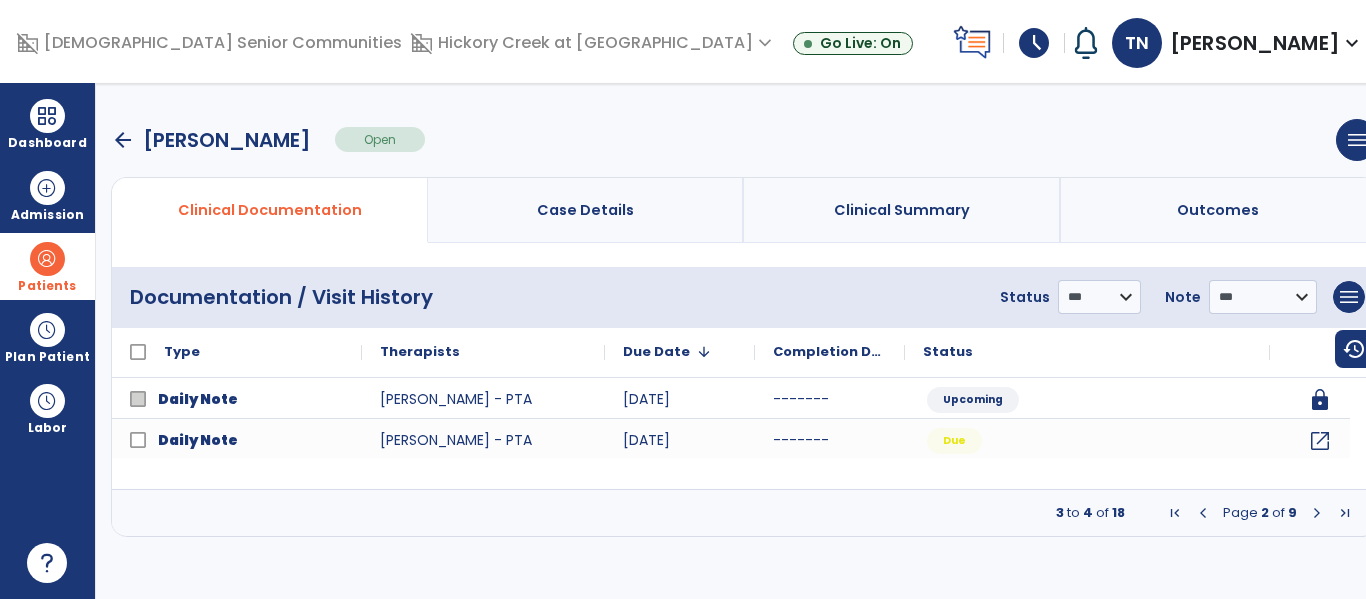click at bounding box center [1317, 513] 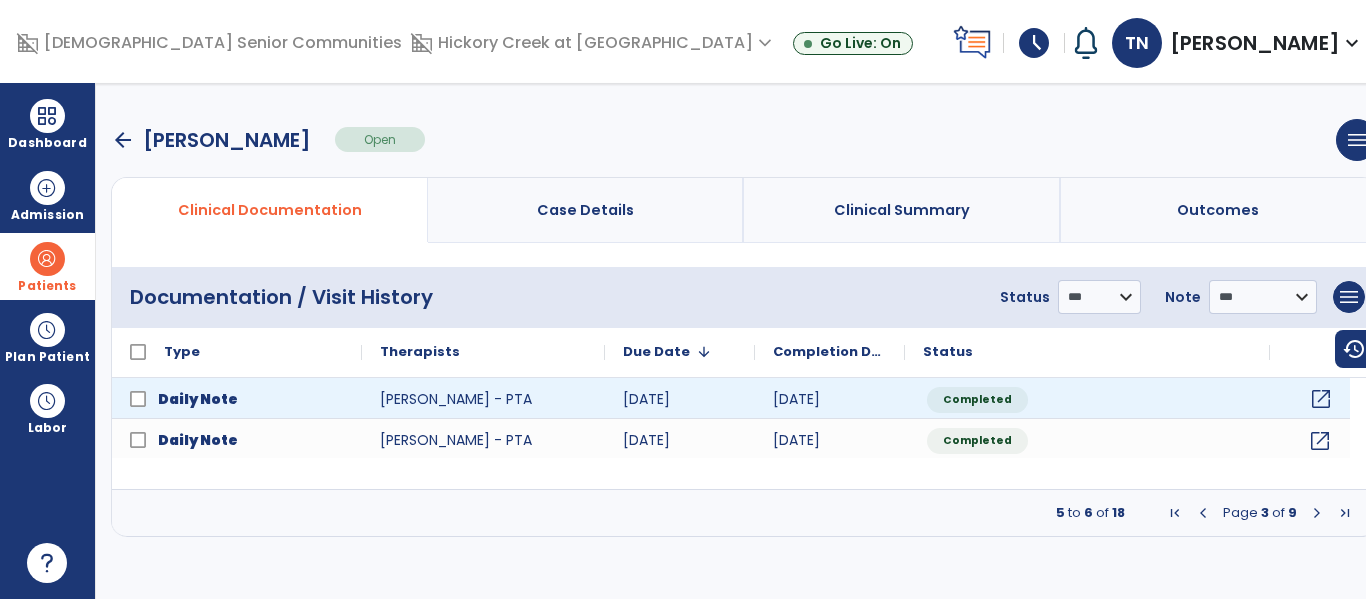 click on "open_in_new" 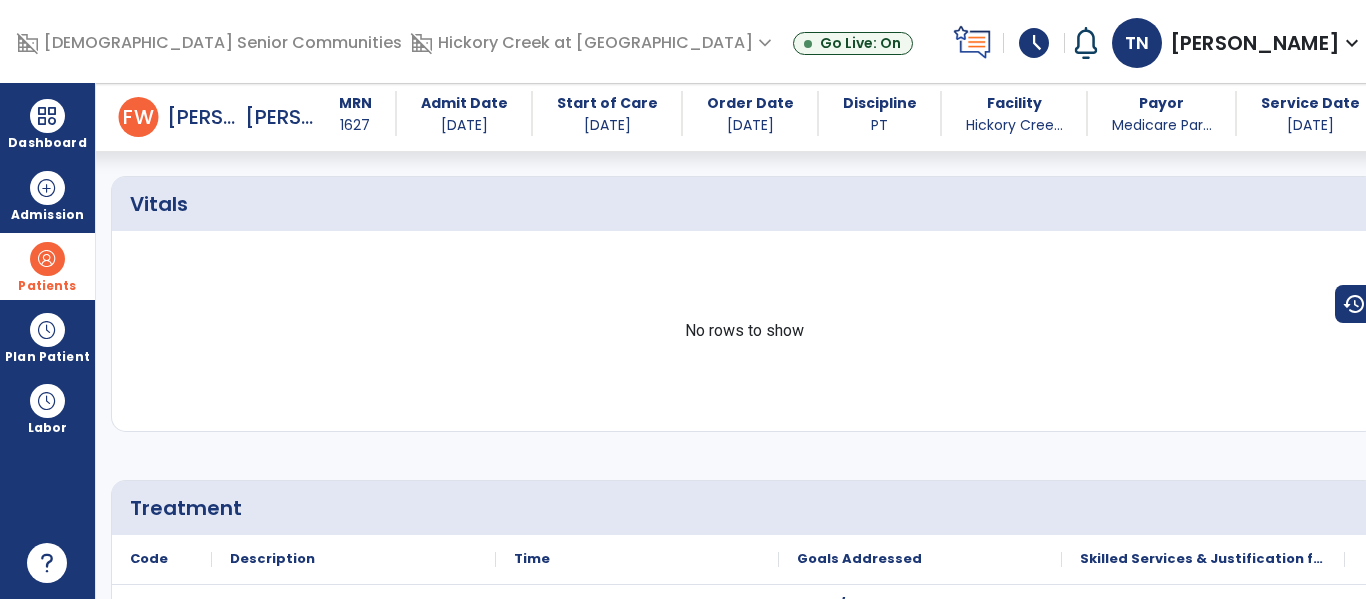 scroll, scrollTop: 0, scrollLeft: 0, axis: both 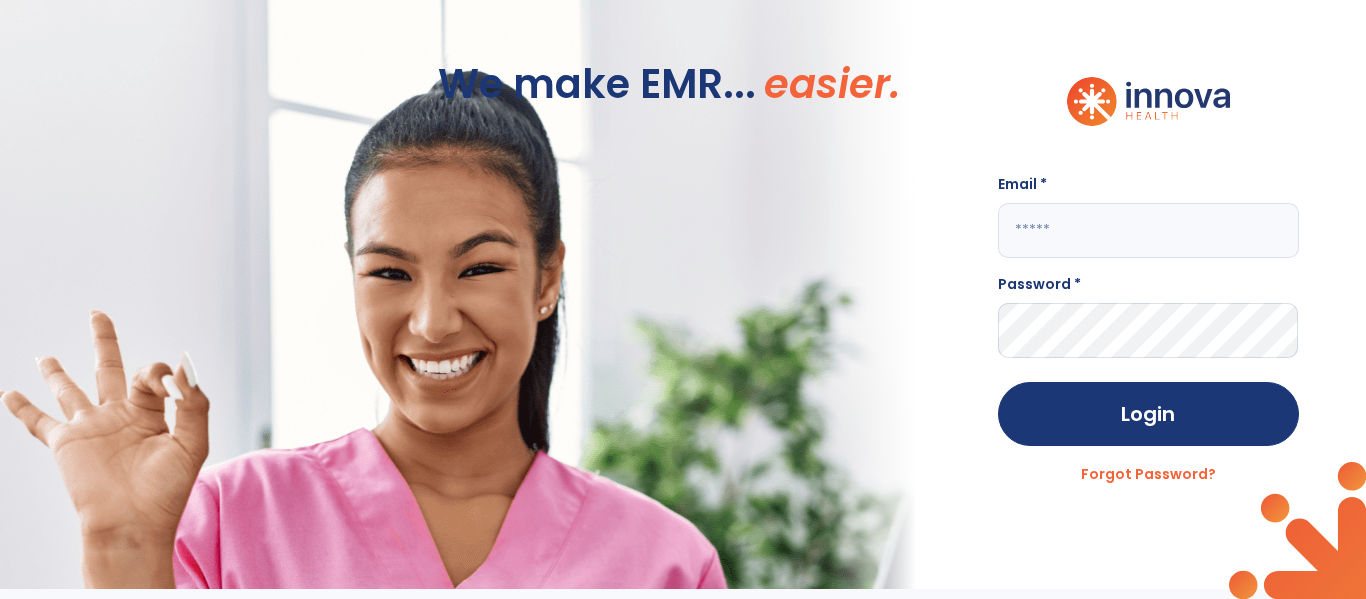 click on "Email * Password * Login Forgot Password?" 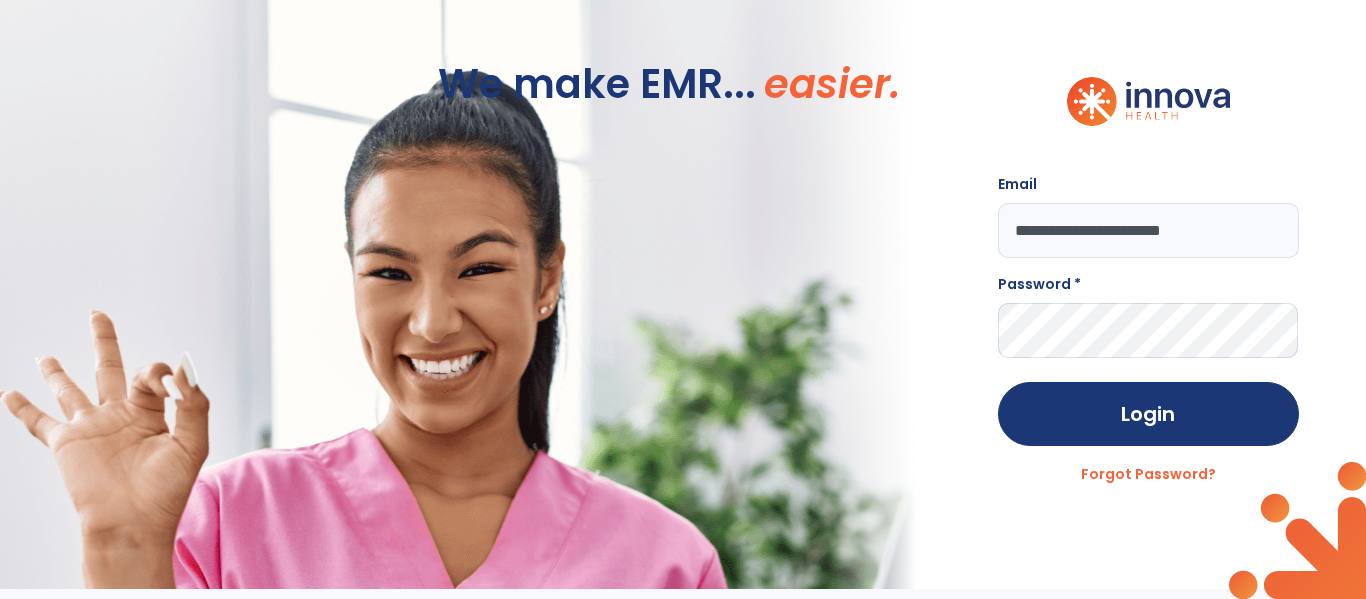type on "**********" 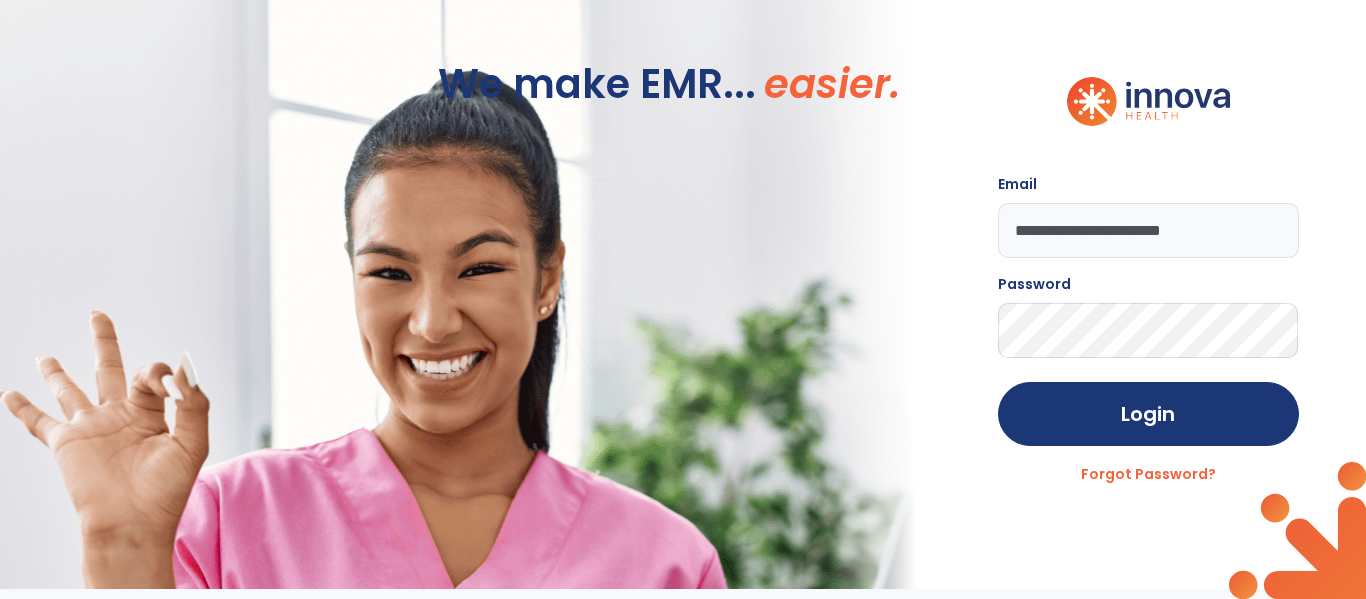 click on "Login" 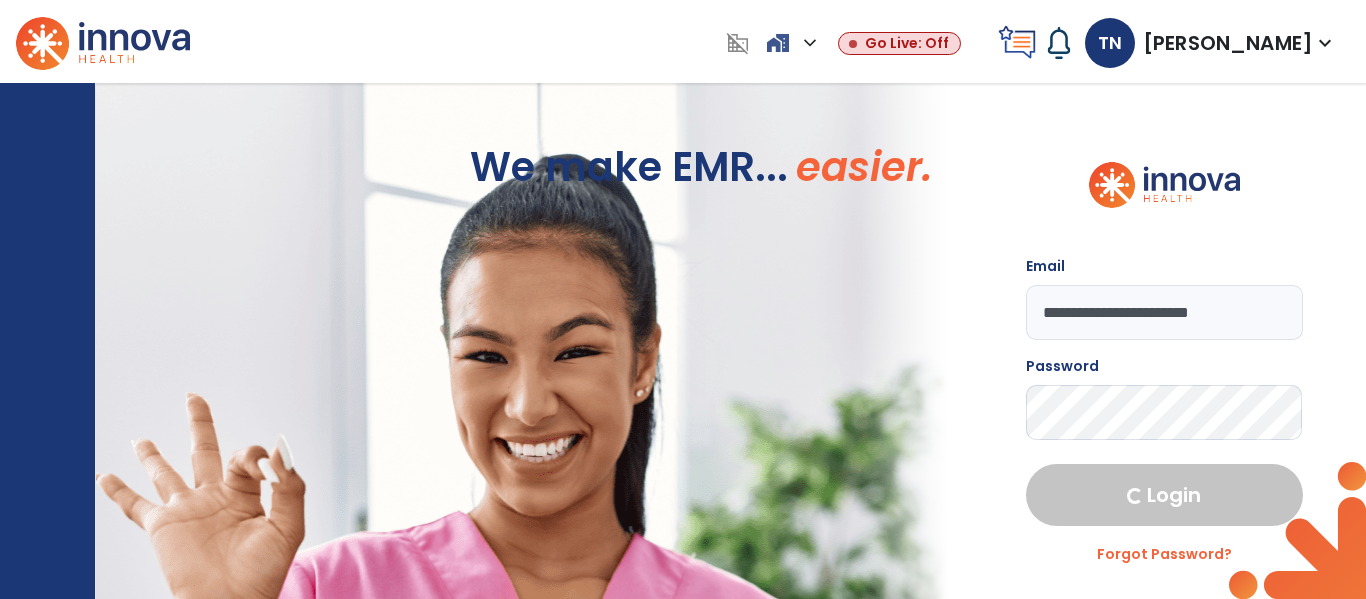 select on "****" 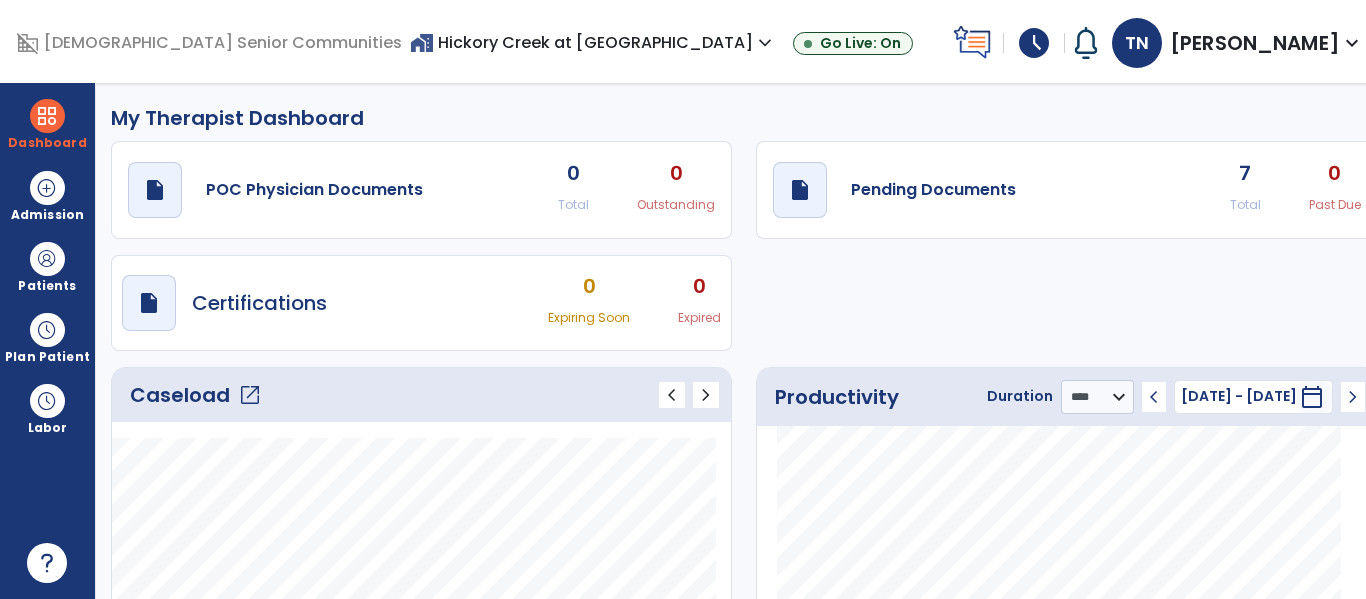 click on "open_in_new" 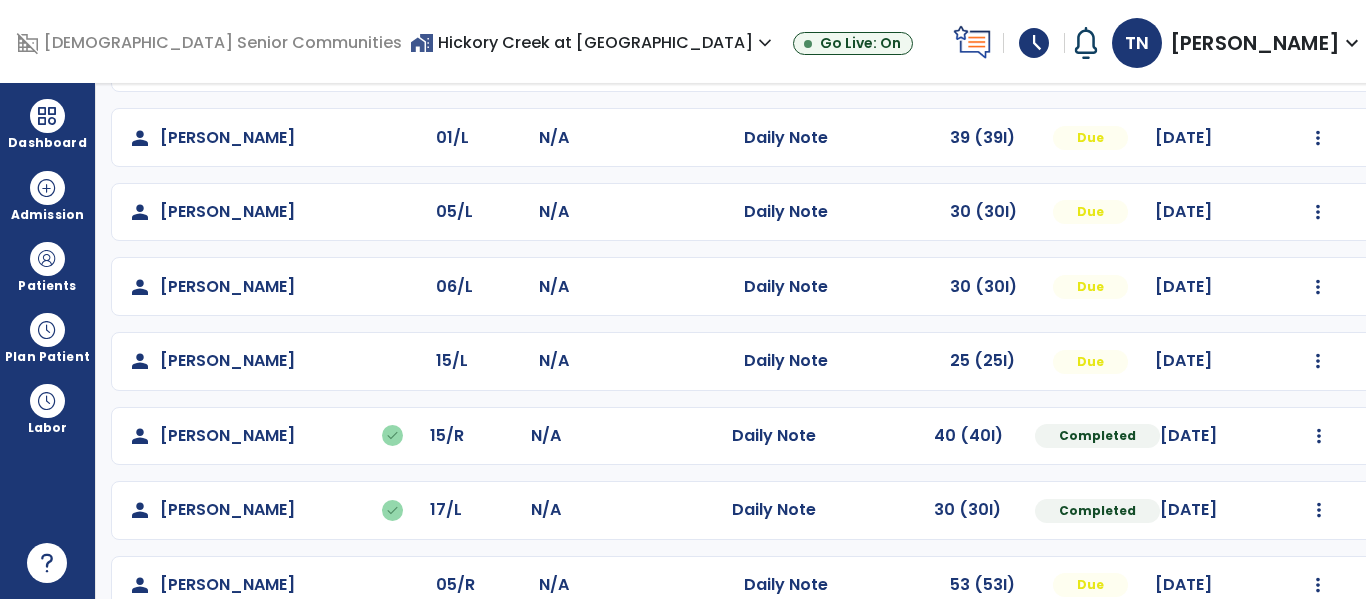 scroll, scrollTop: 339, scrollLeft: 0, axis: vertical 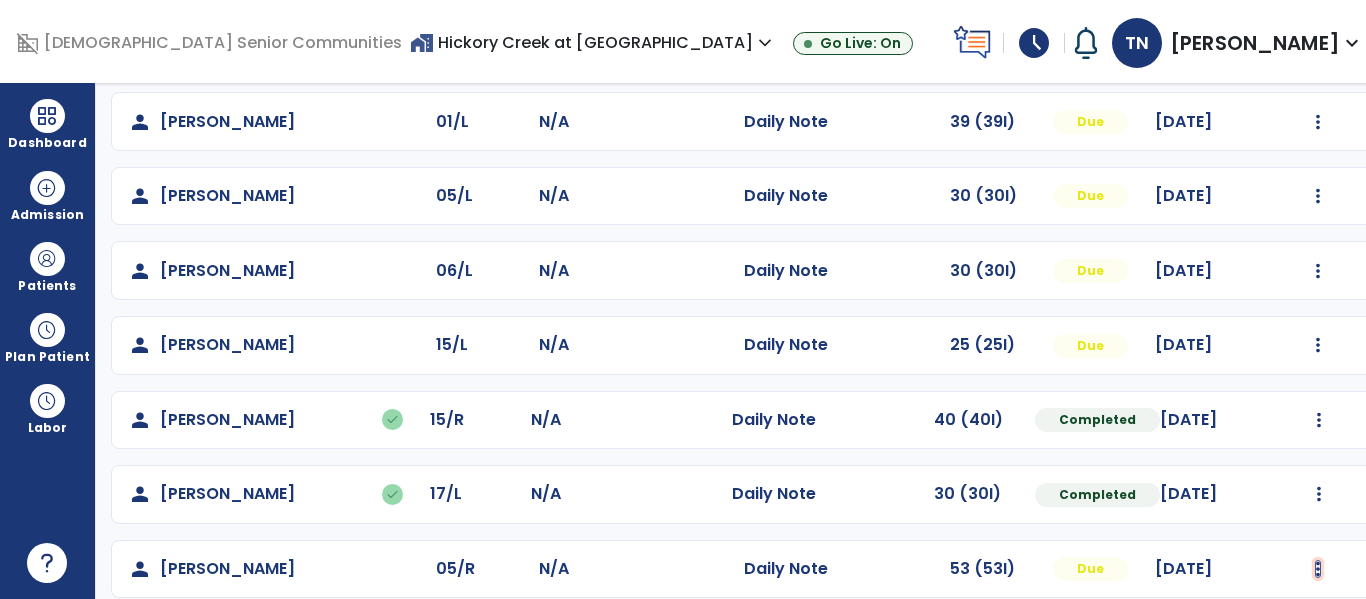 click at bounding box center (1318, -51) 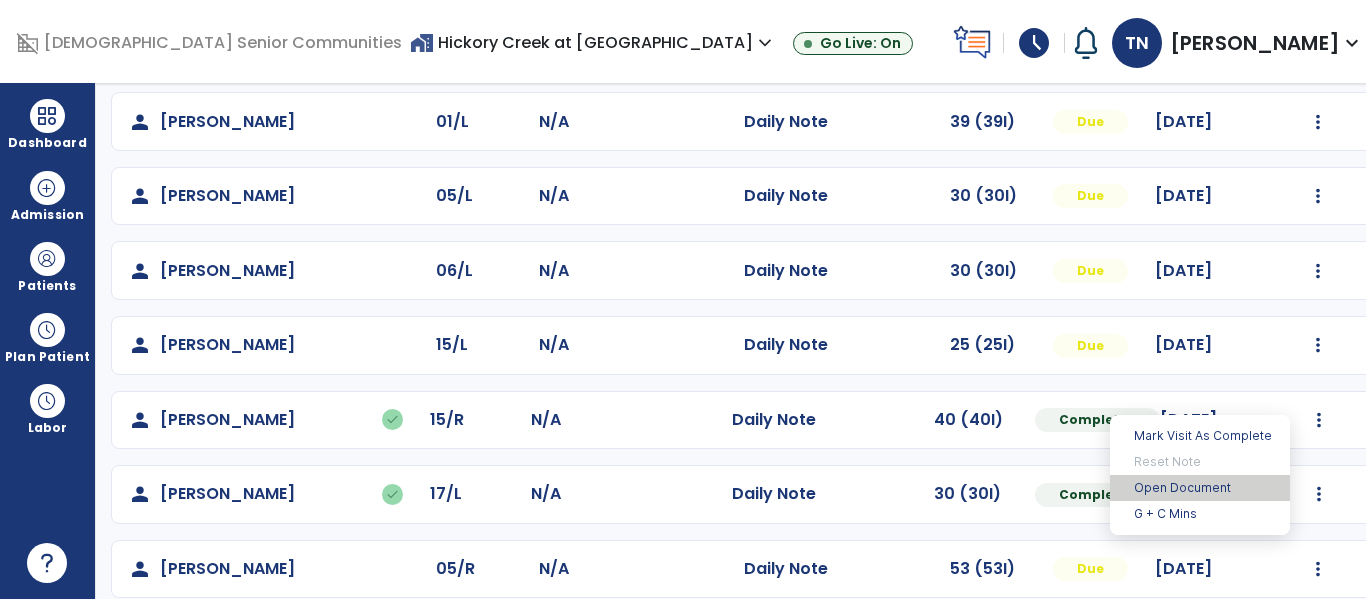 click on "Open Document" at bounding box center [1200, 488] 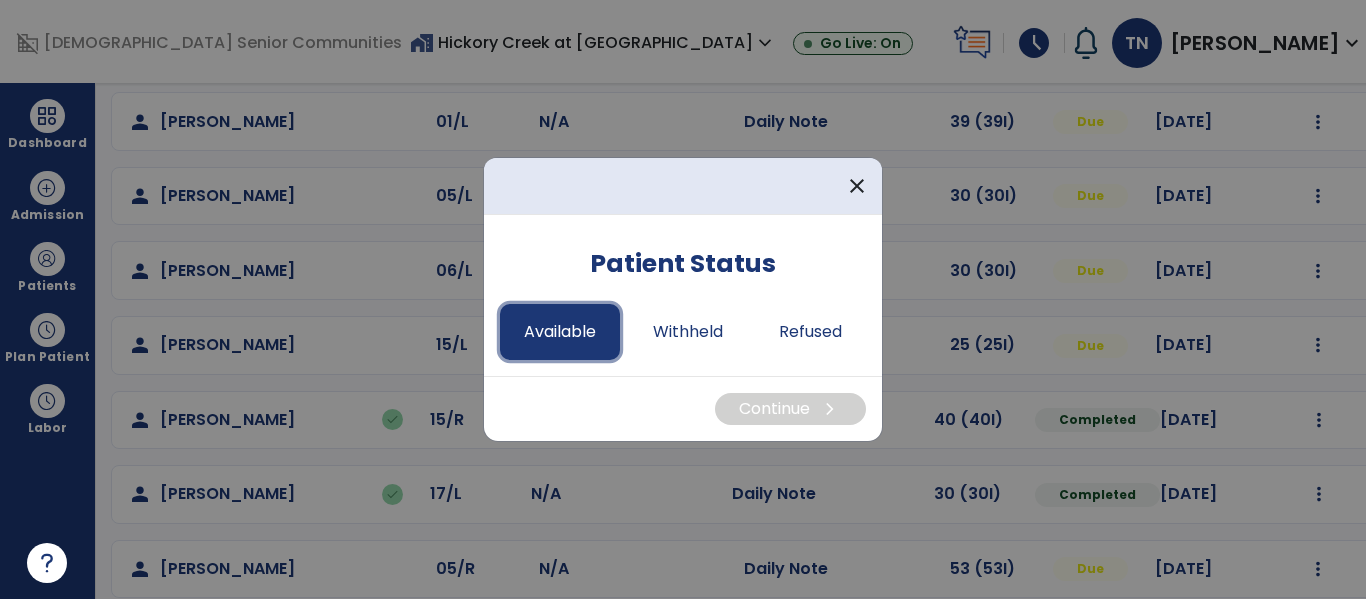 click on "Available" at bounding box center [560, 332] 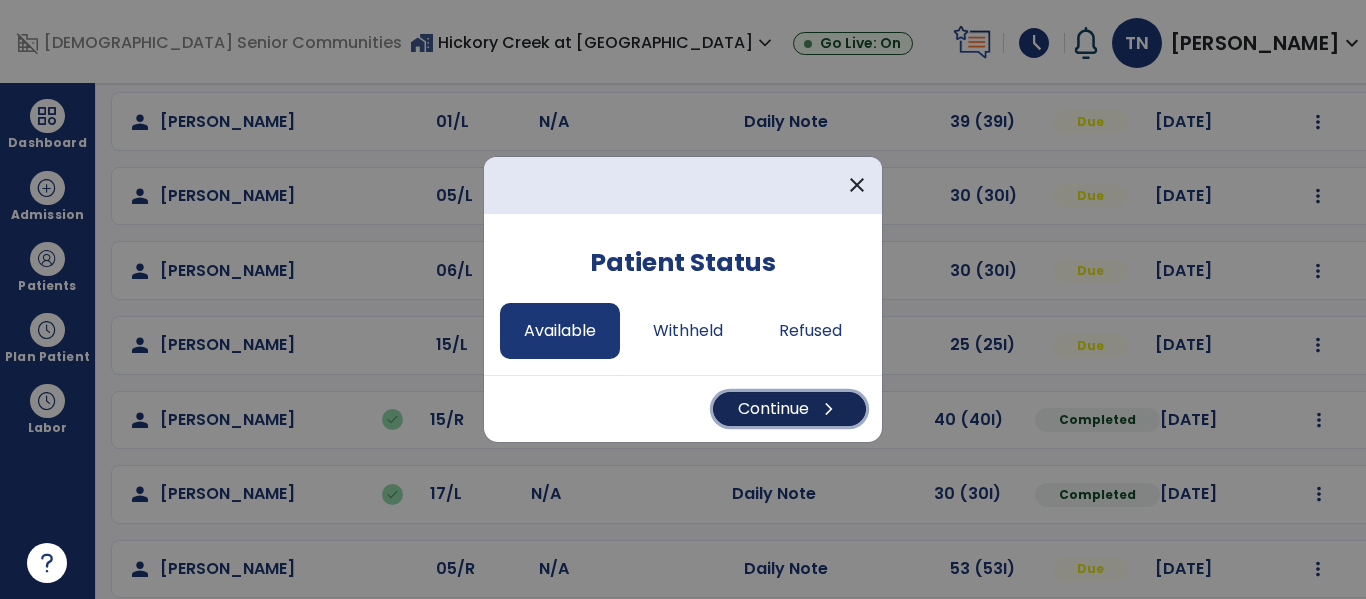 click on "chevron_right" at bounding box center (829, 409) 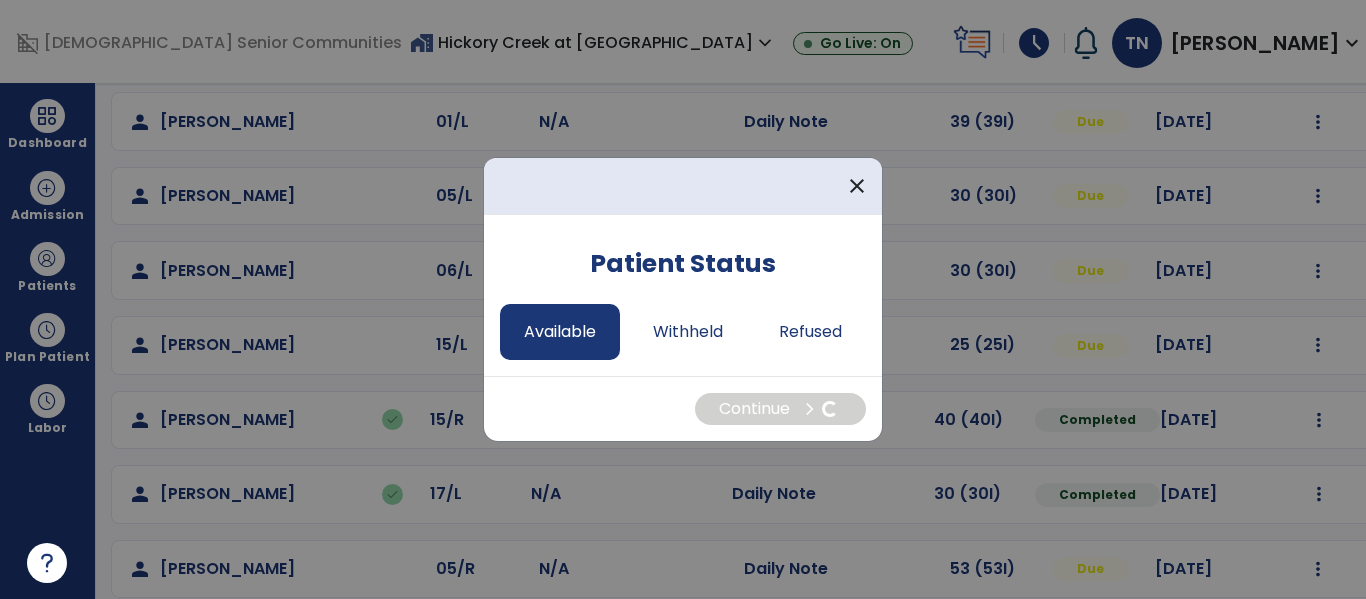 select on "*" 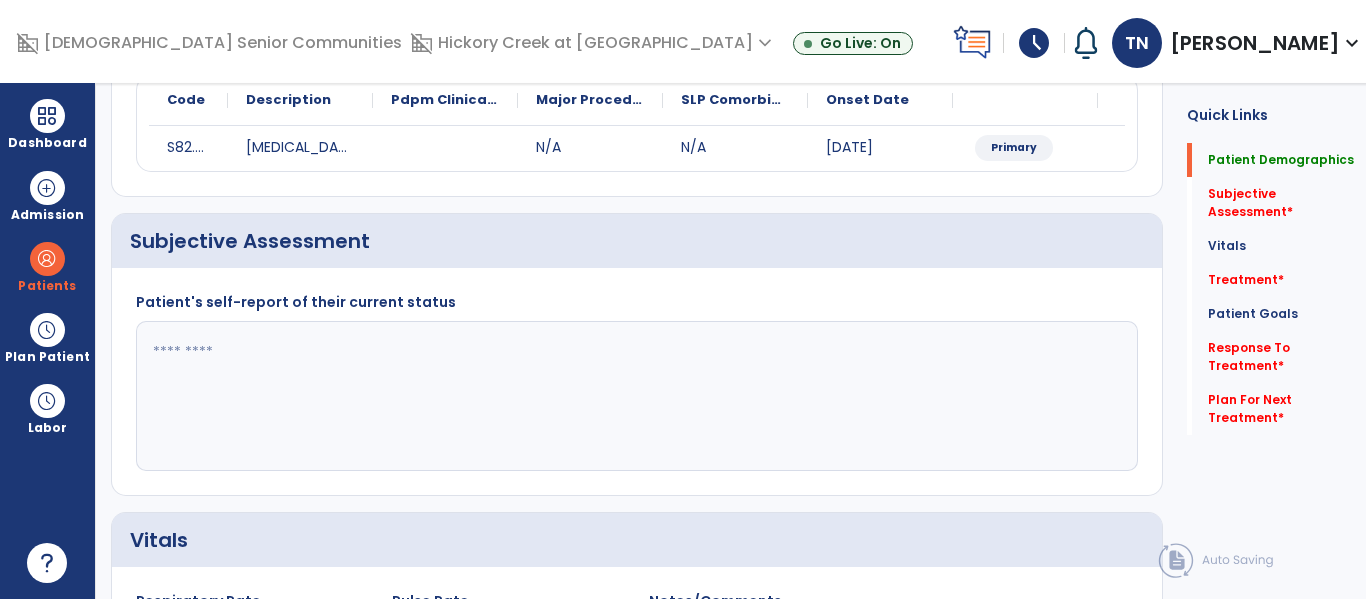 scroll, scrollTop: 0, scrollLeft: 0, axis: both 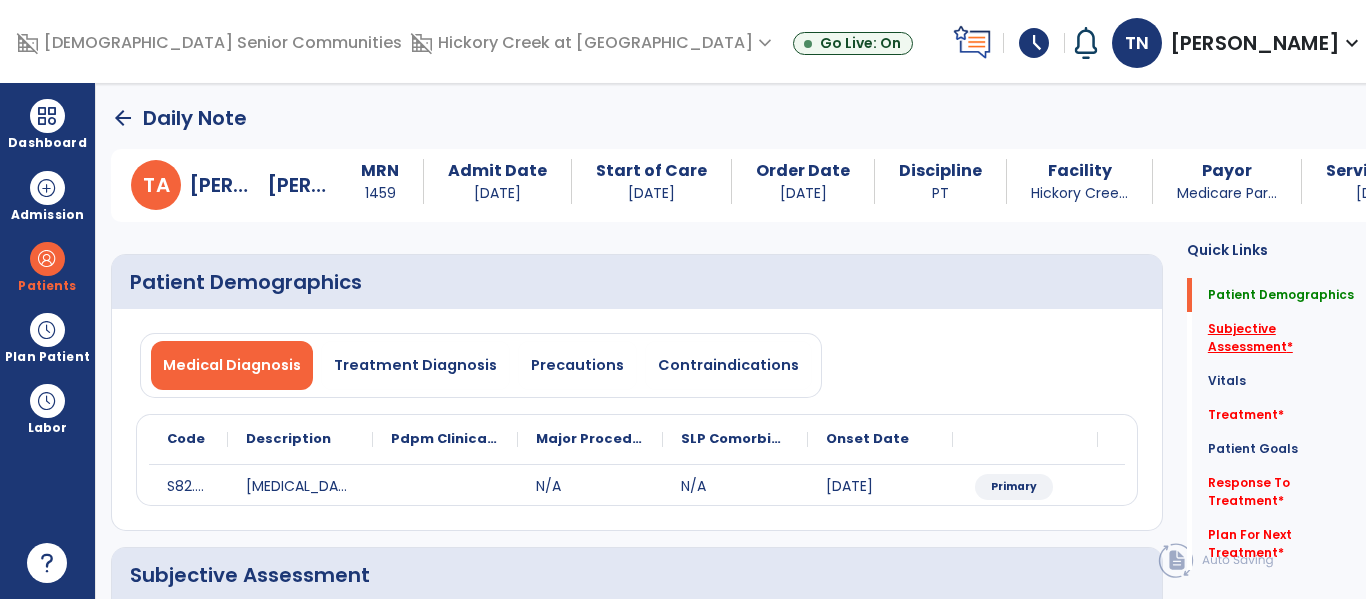 click on "Subjective Assessment   *" 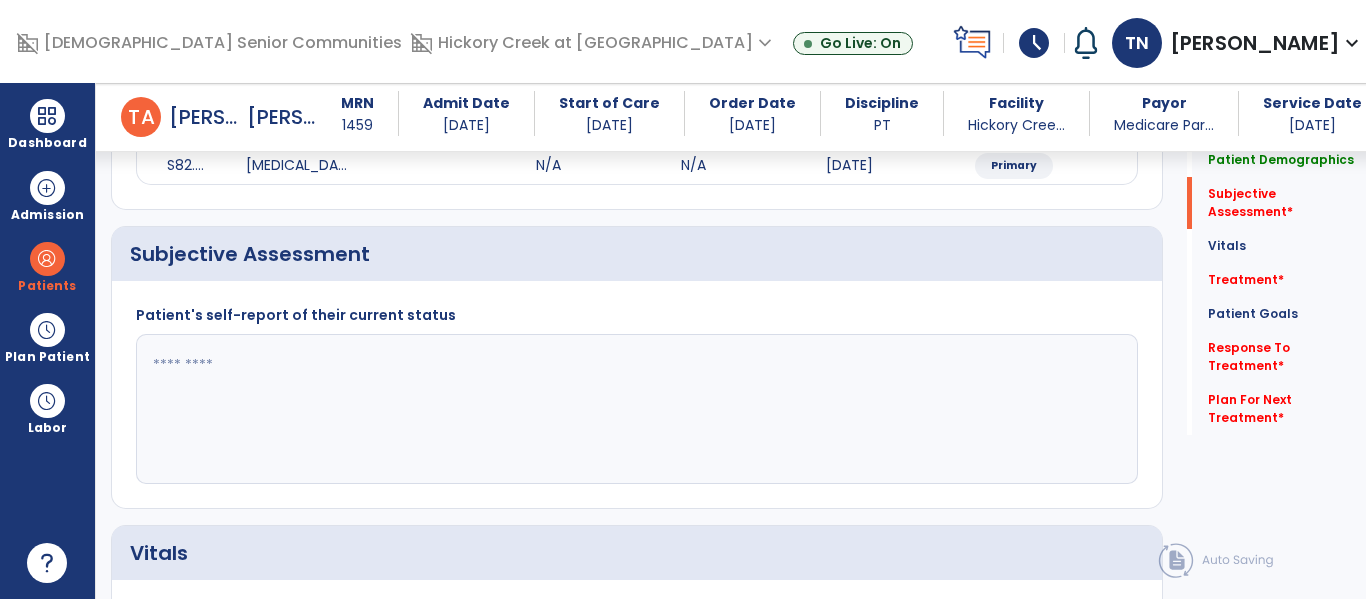 scroll, scrollTop: 347, scrollLeft: 0, axis: vertical 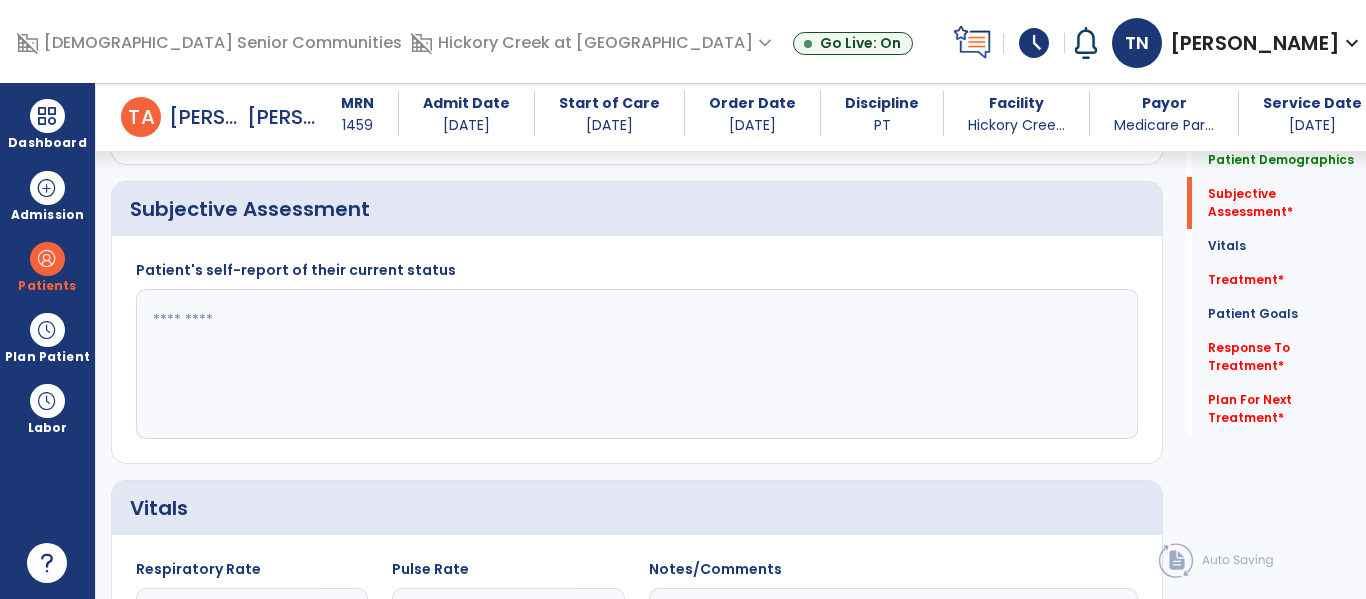 click 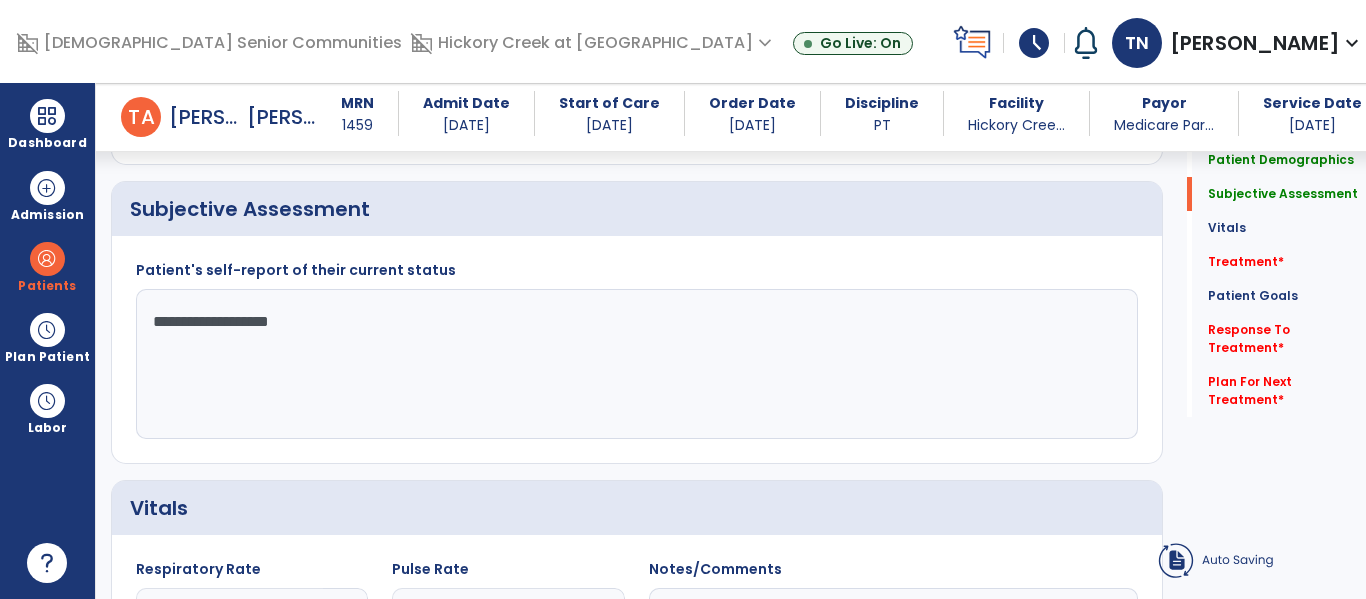type on "**********" 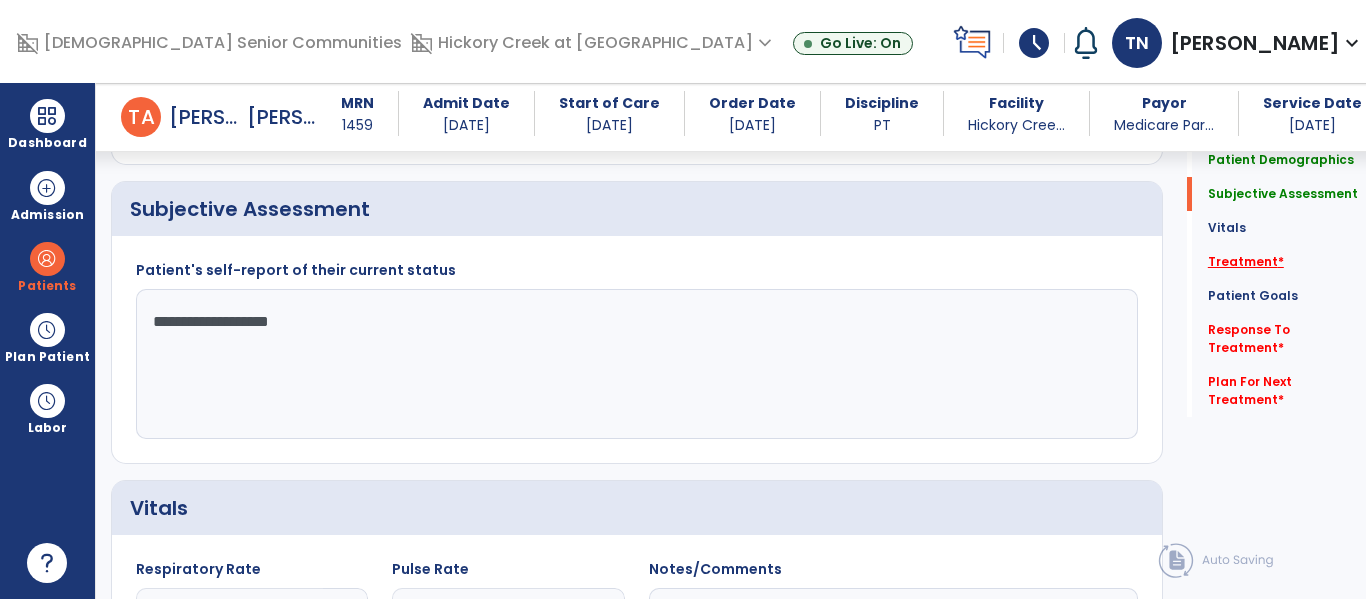 click on "Treatment   *" 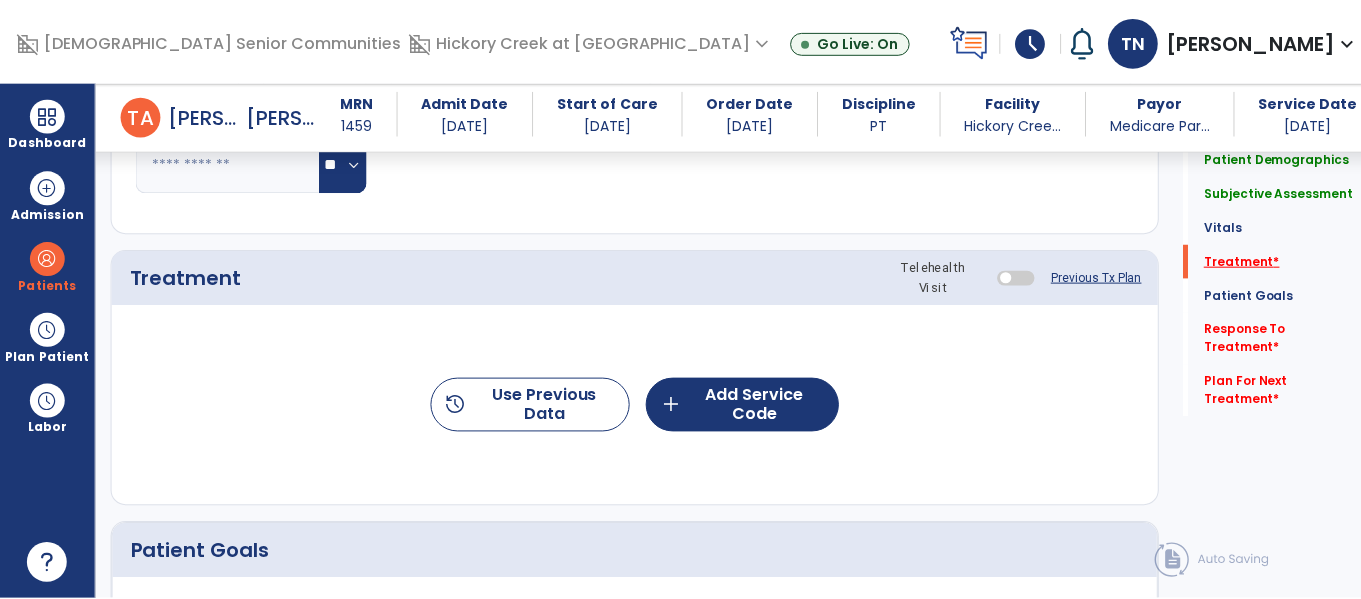 scroll, scrollTop: 1036, scrollLeft: 0, axis: vertical 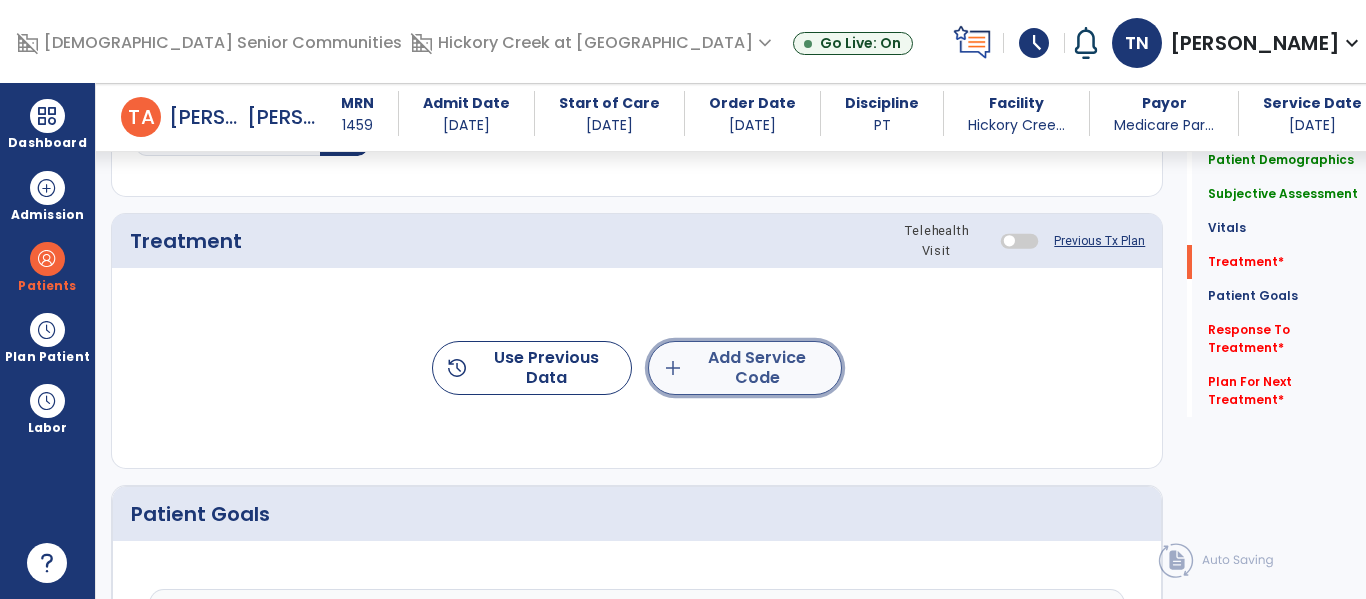 click on "add  Add Service Code" 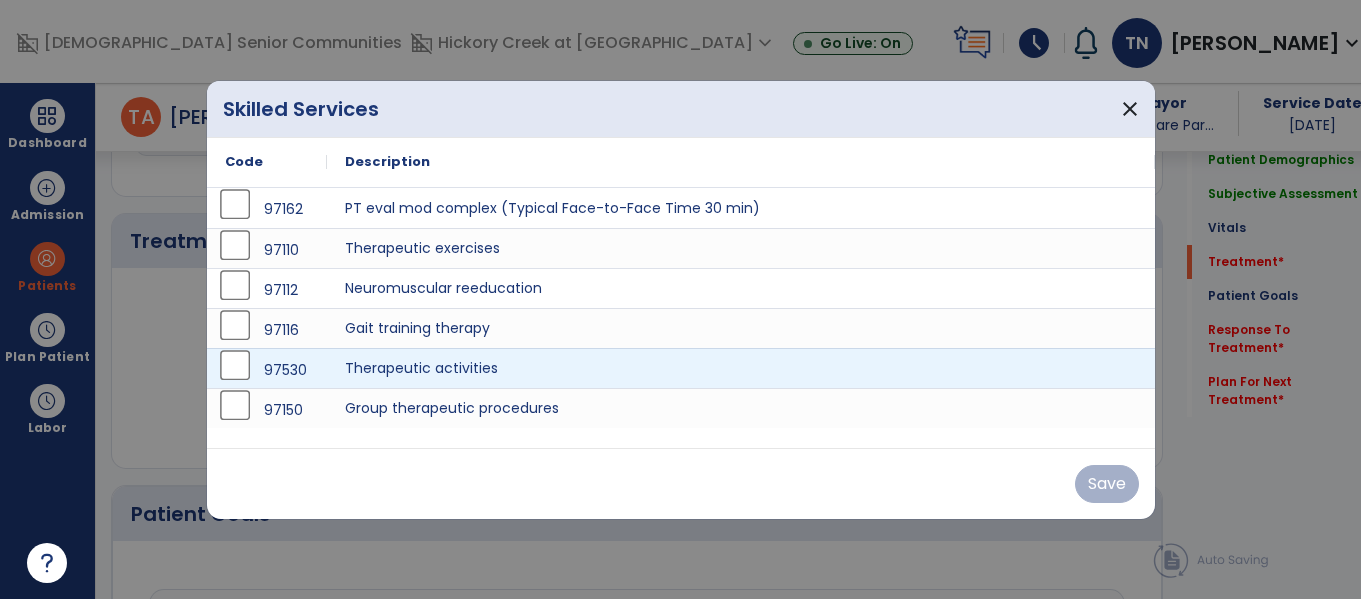 scroll, scrollTop: 1036, scrollLeft: 0, axis: vertical 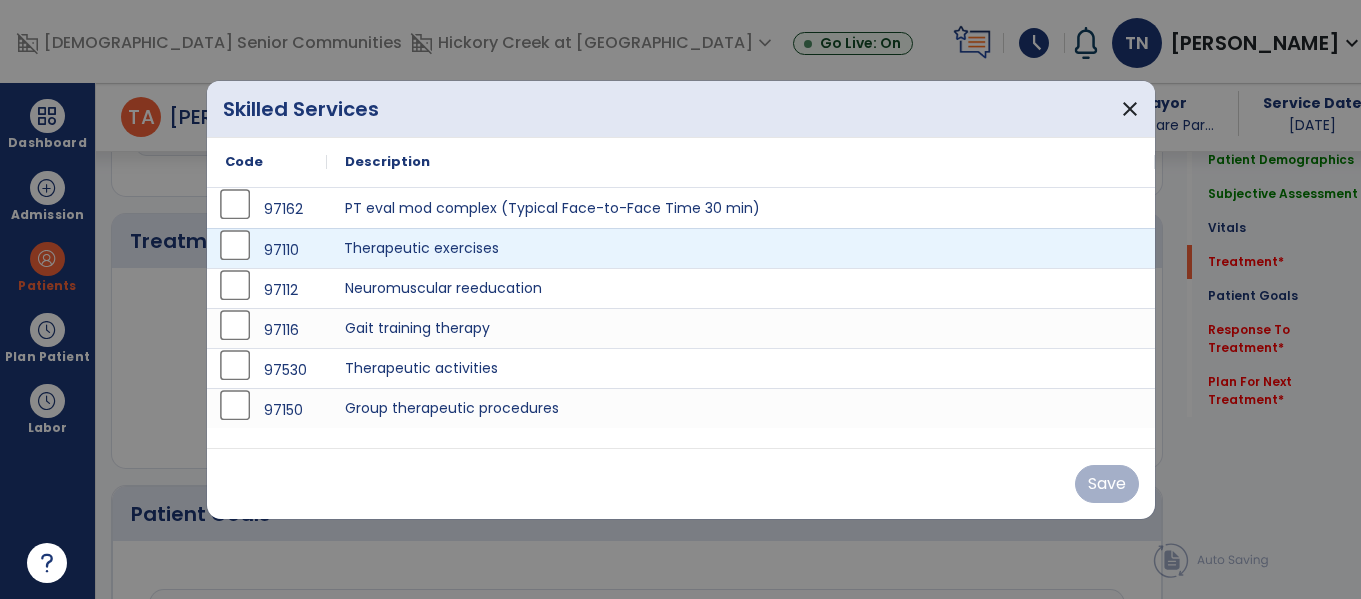 click on "Therapeutic exercises" at bounding box center [741, 248] 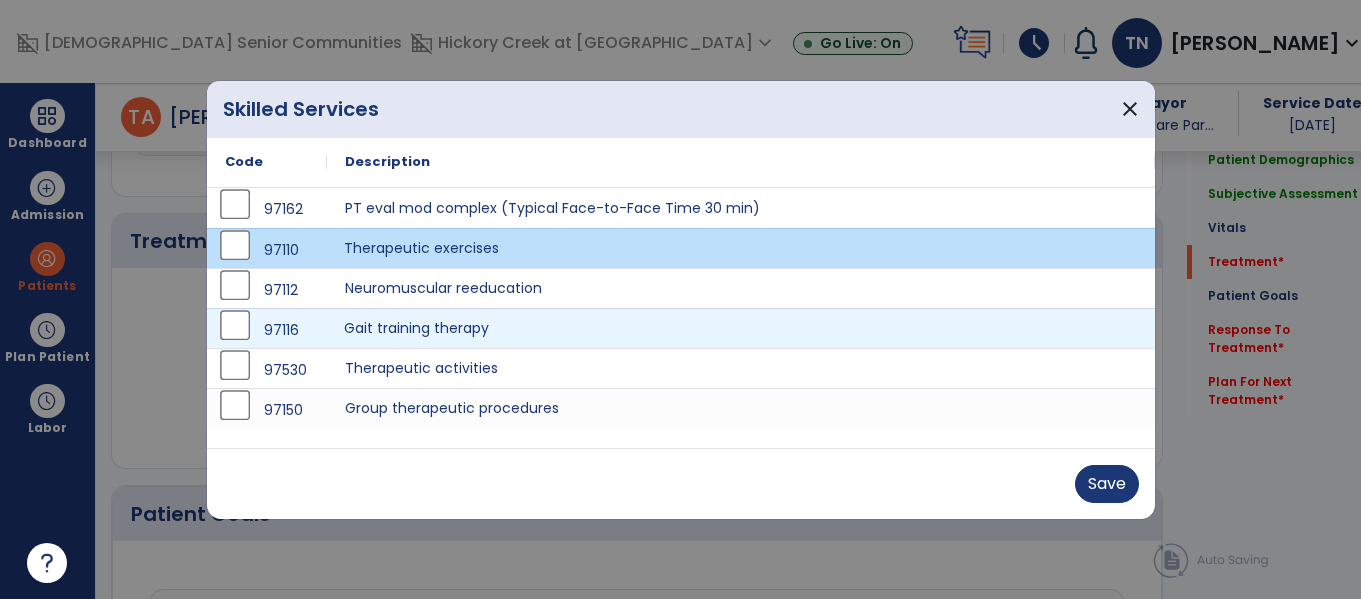 click on "Gait training therapy" at bounding box center [741, 328] 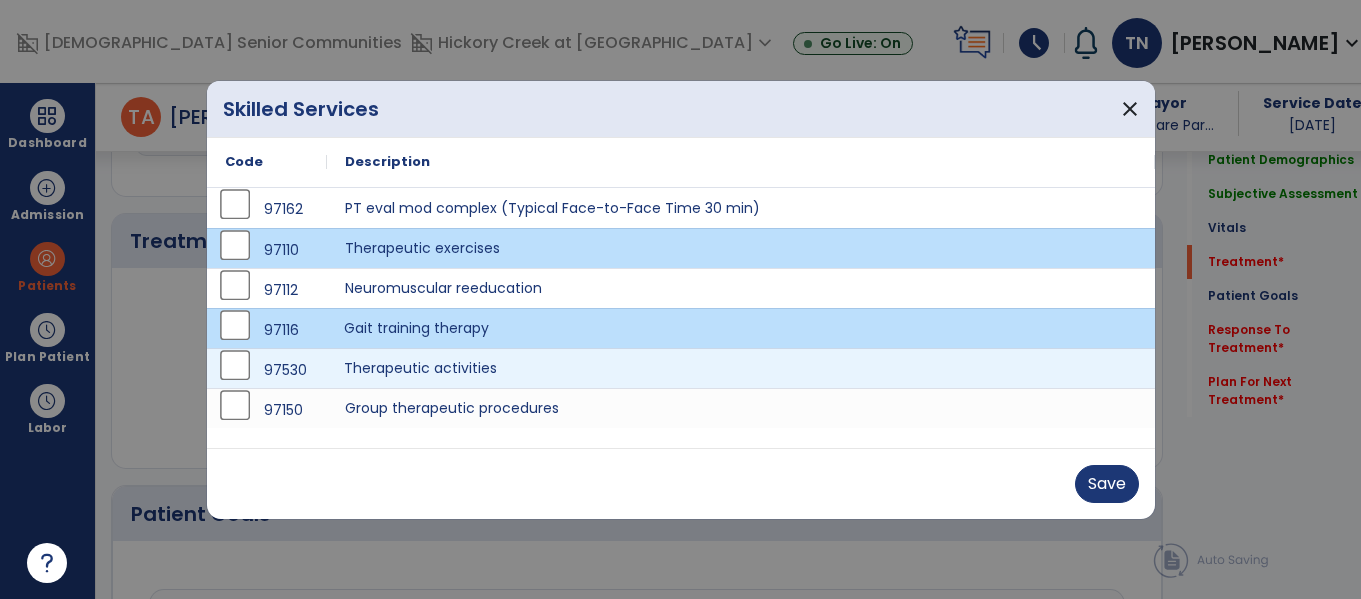 click on "Therapeutic activities" at bounding box center (741, 368) 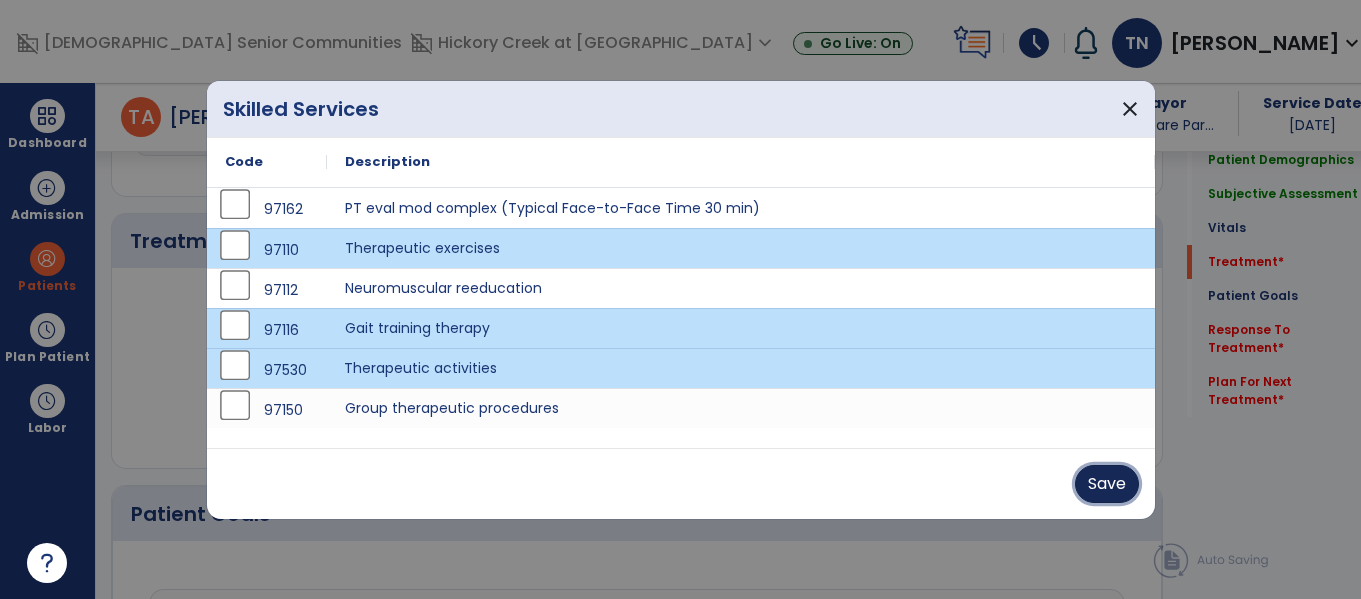 click on "Save" at bounding box center (1107, 484) 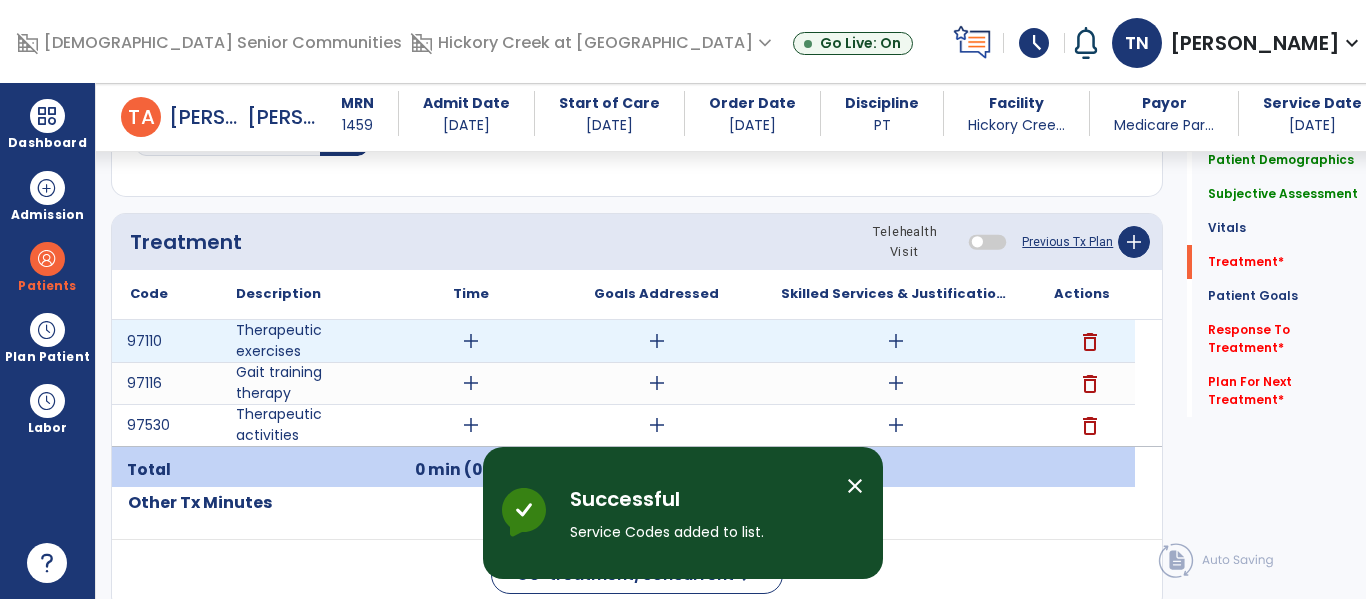 click on "add" at bounding box center [471, 341] 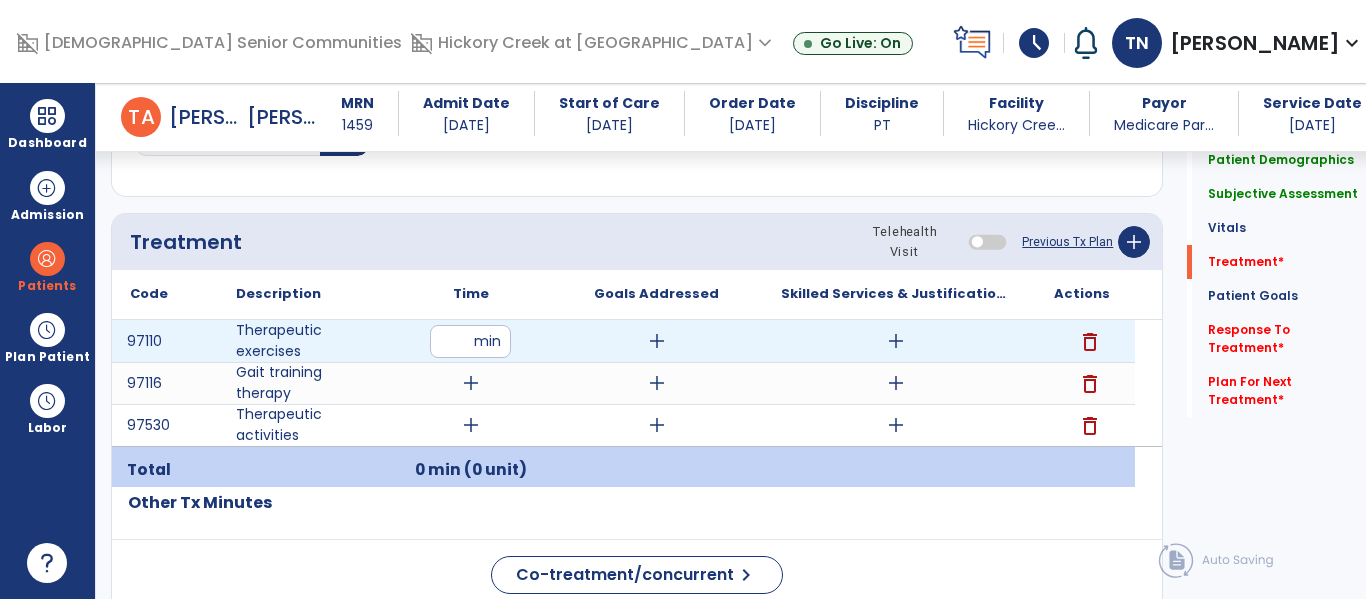 type on "**" 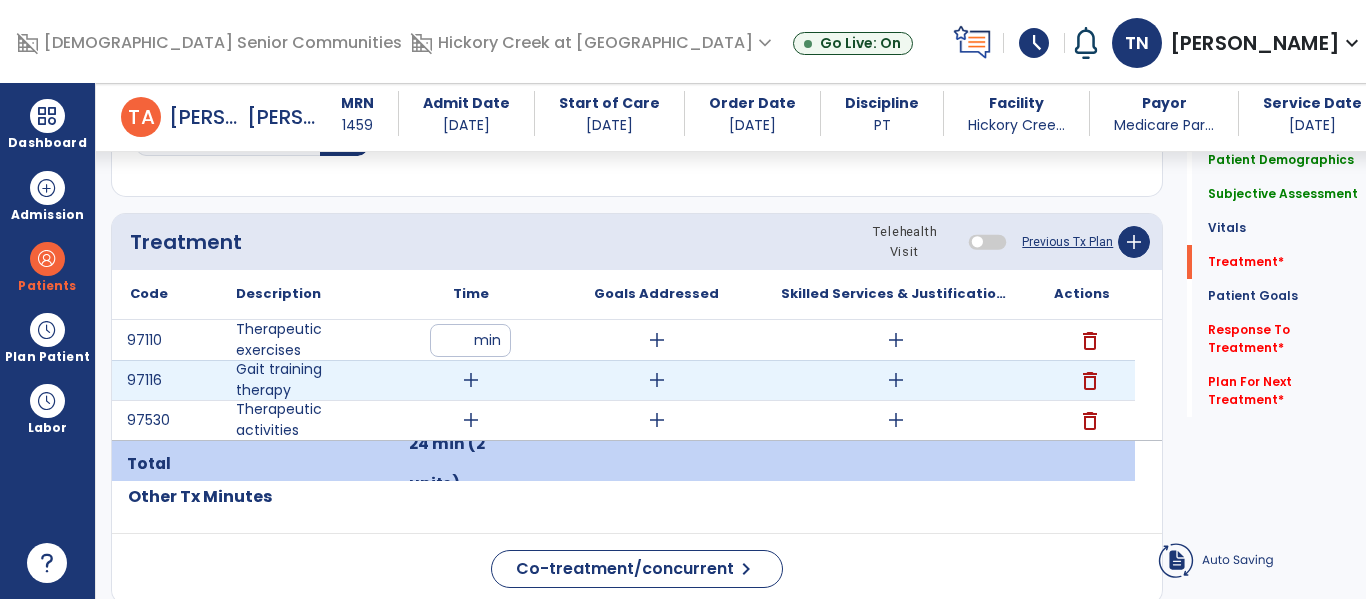 click on "add" at bounding box center (471, 380) 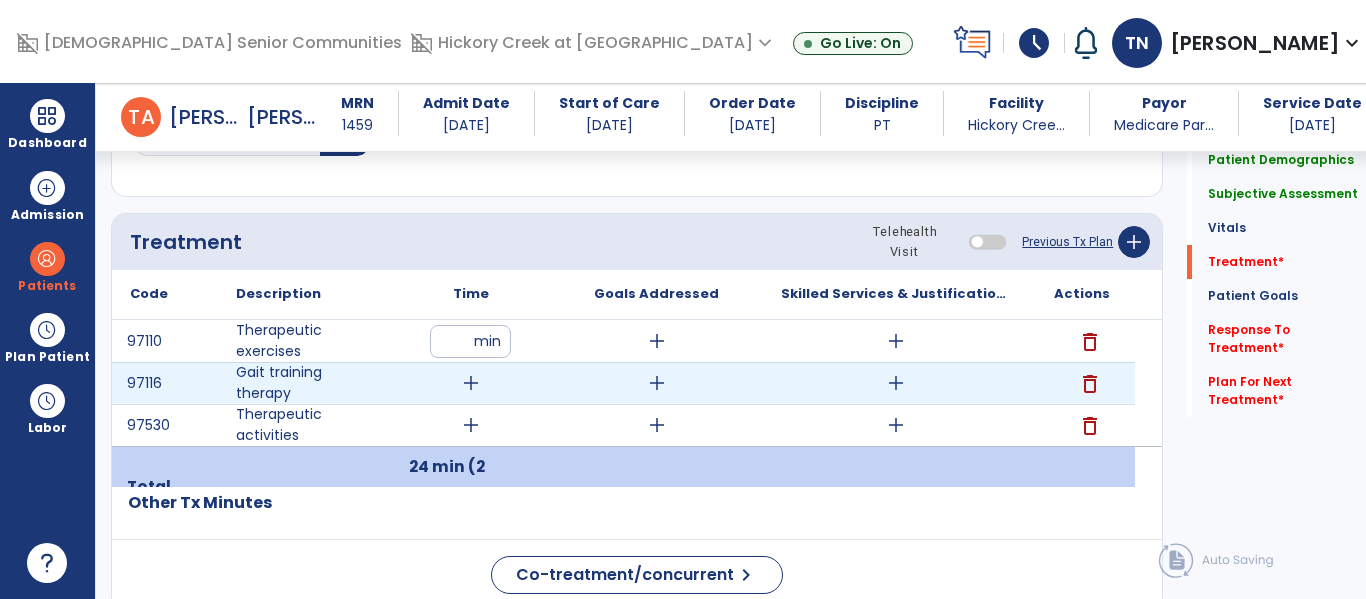click on "add" at bounding box center (471, 383) 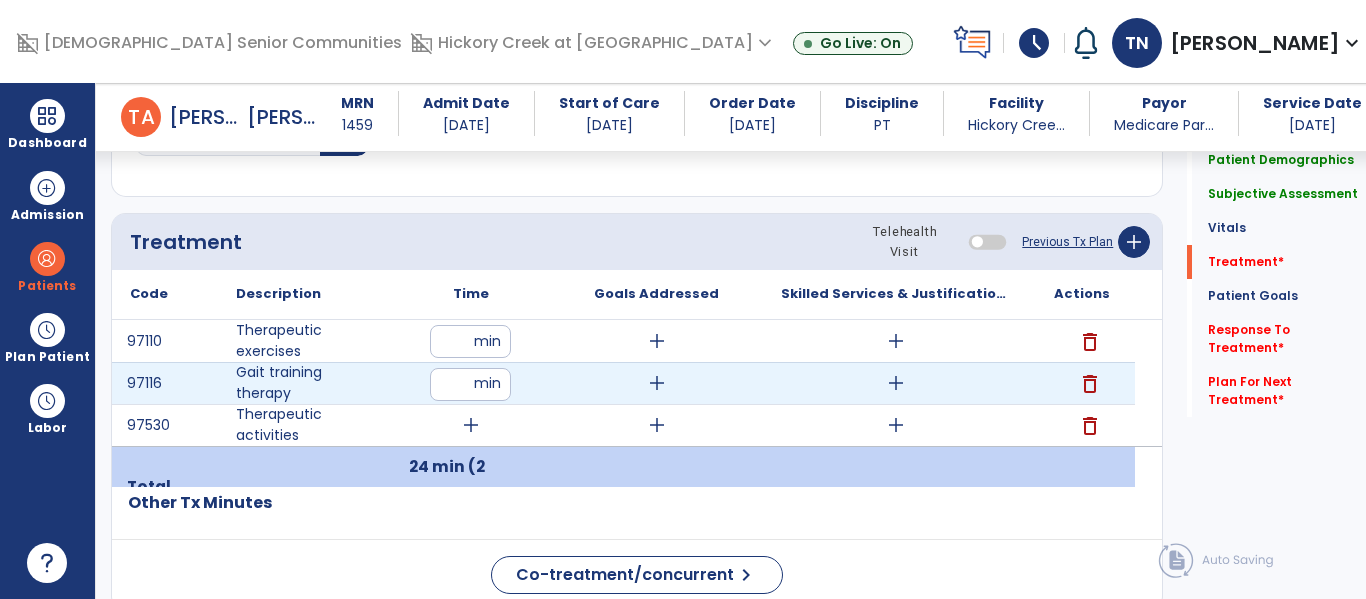 type on "**" 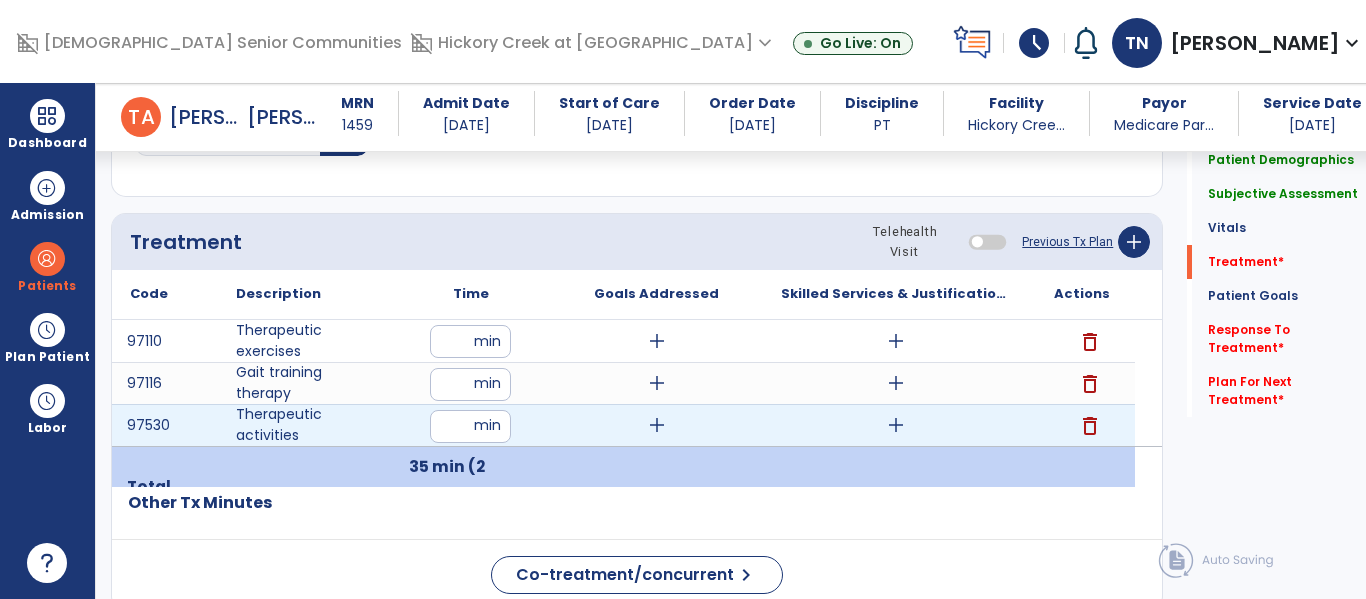 type on "**" 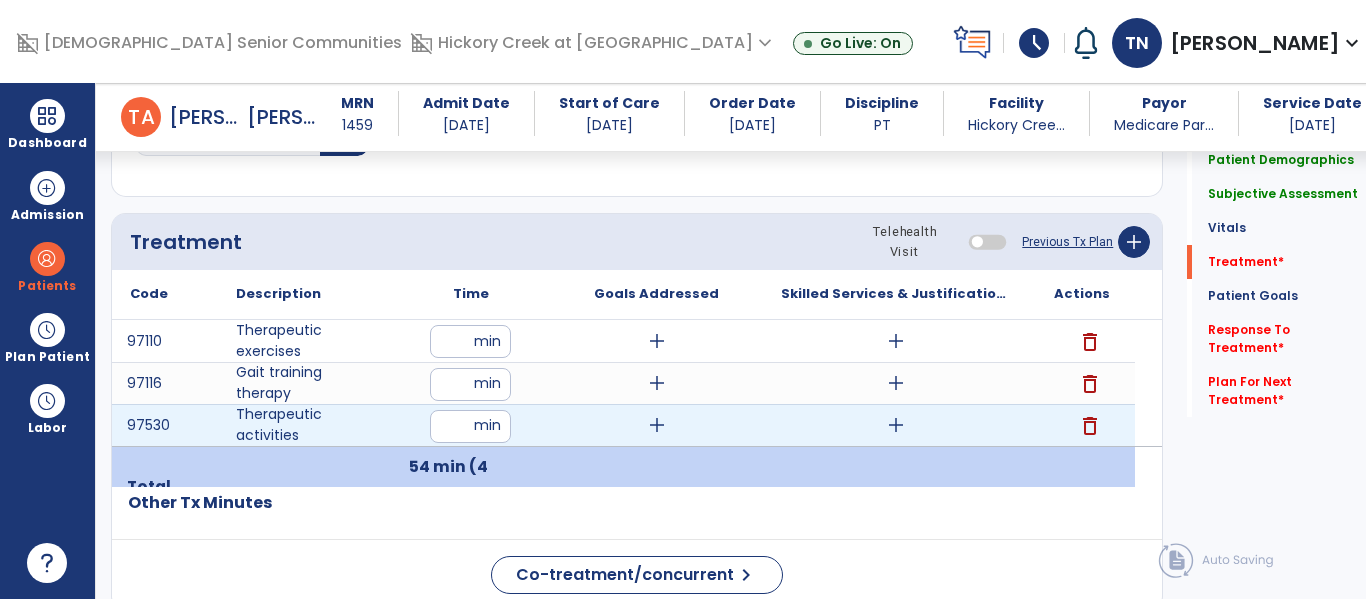 click on "**" at bounding box center (470, 426) 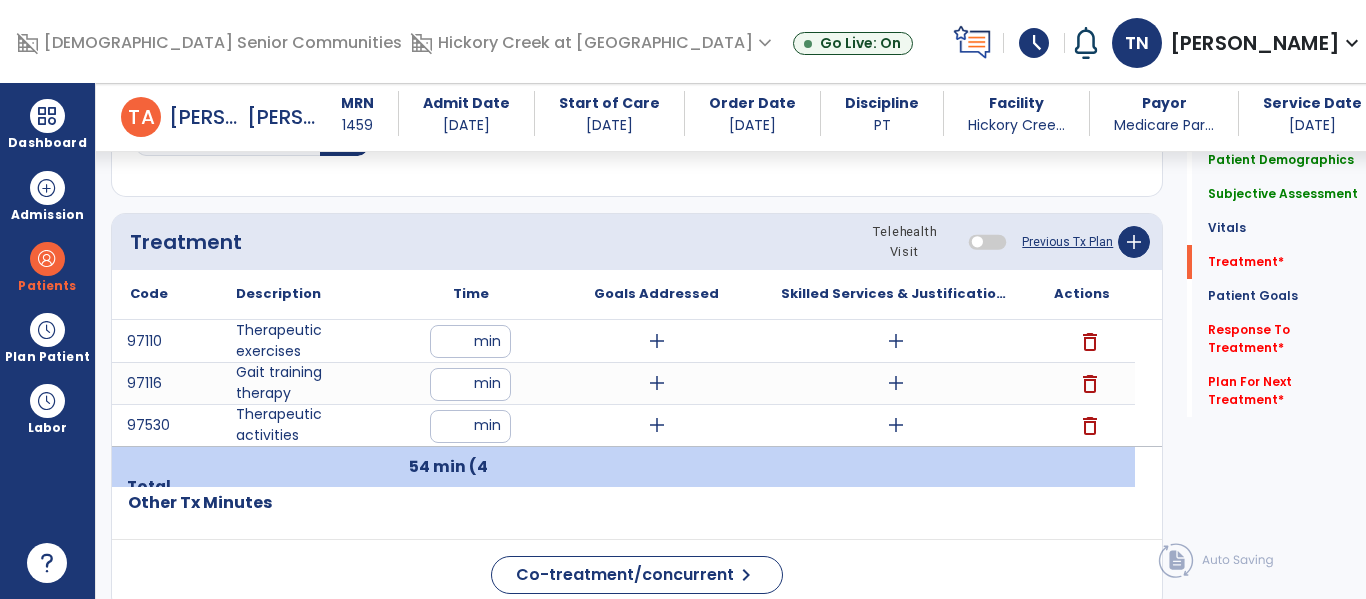 type on "**" 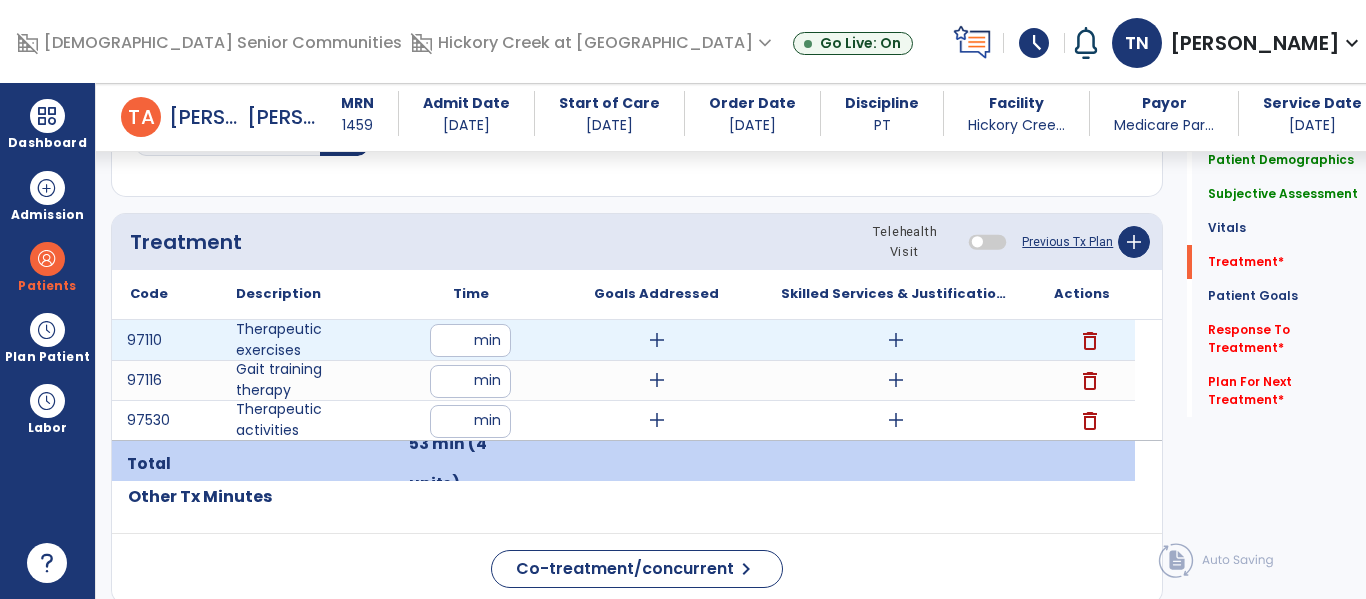 click on "add" at bounding box center (657, 340) 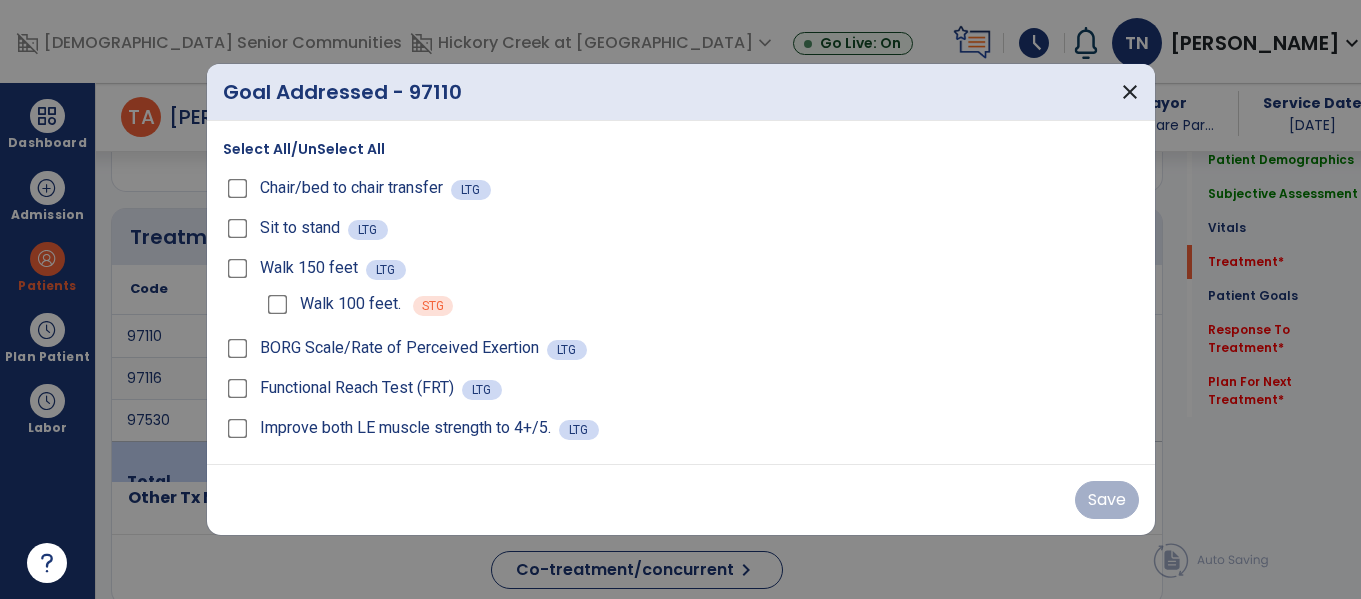 scroll, scrollTop: 1036, scrollLeft: 0, axis: vertical 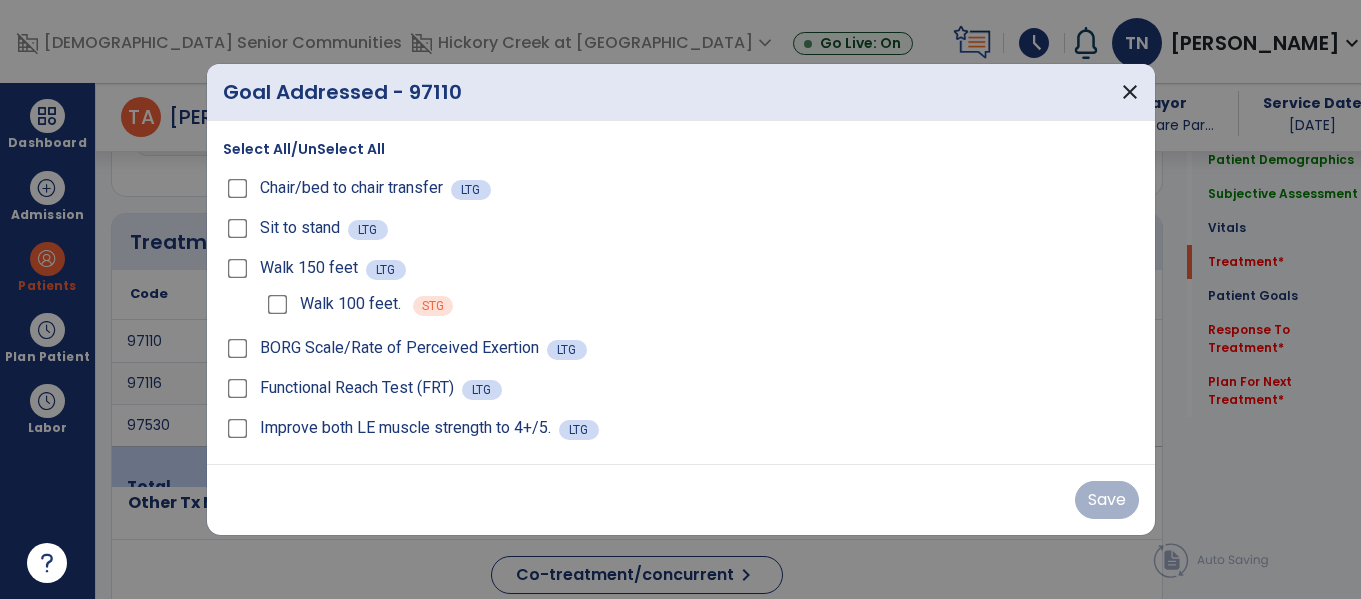 click on "Select All/UnSelect All" at bounding box center (304, 149) 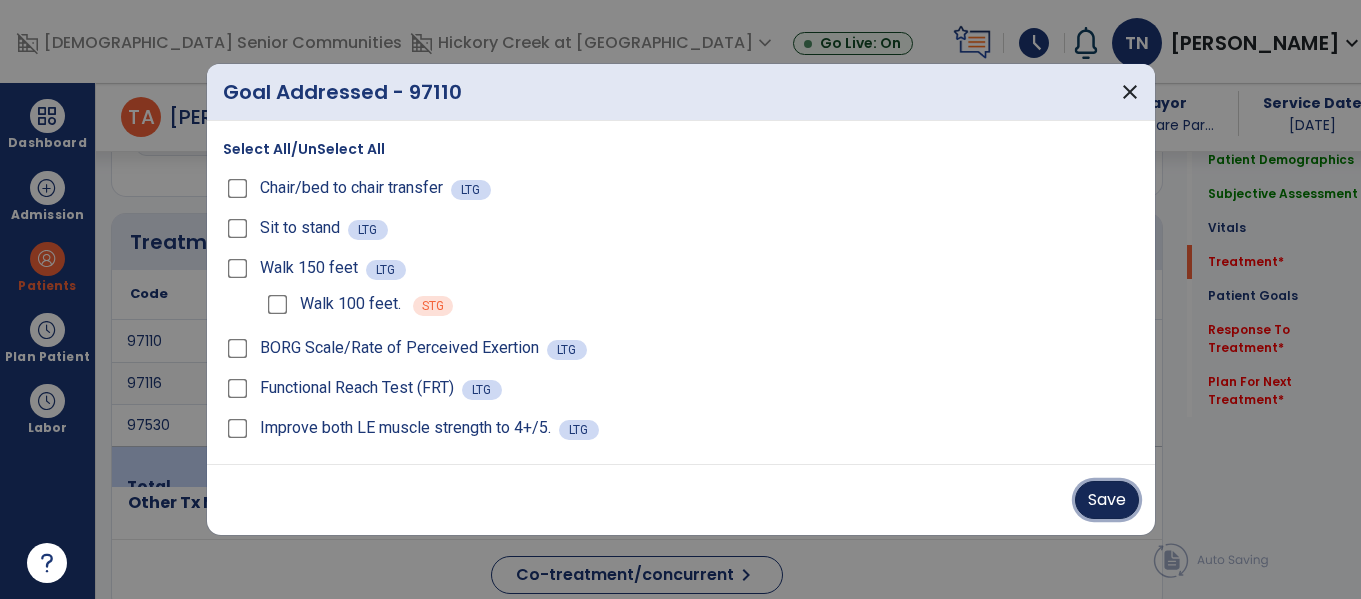 click on "Save" at bounding box center [1107, 500] 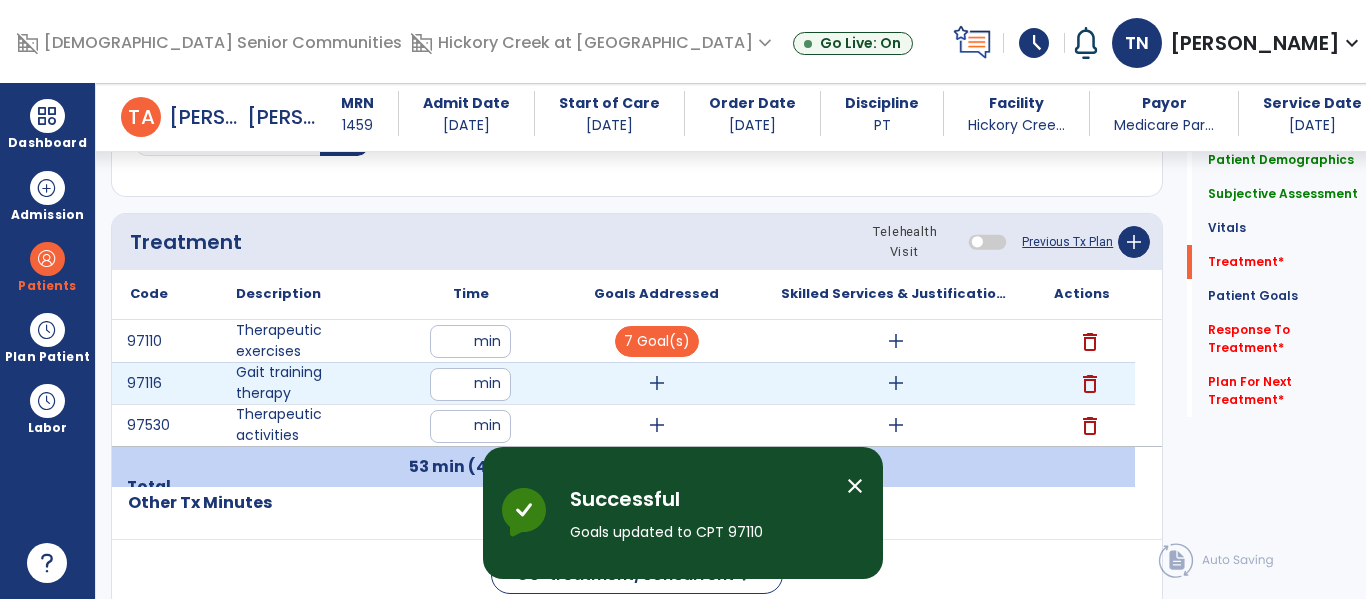 click on "add" at bounding box center (657, 383) 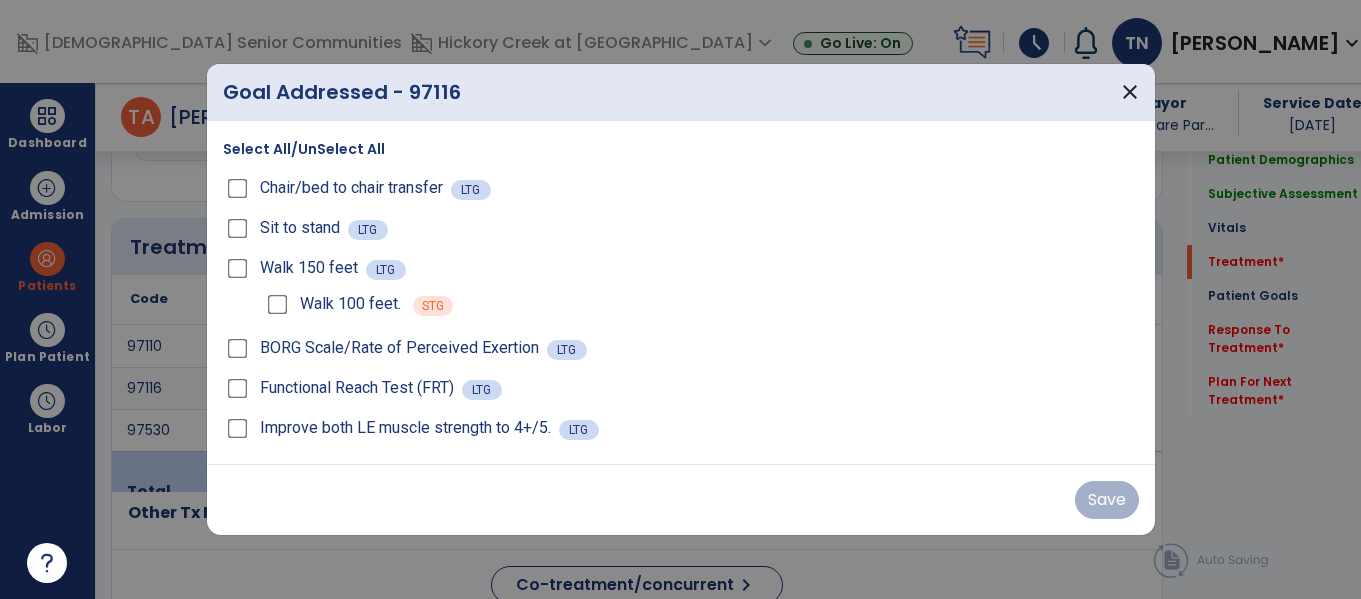scroll, scrollTop: 1036, scrollLeft: 0, axis: vertical 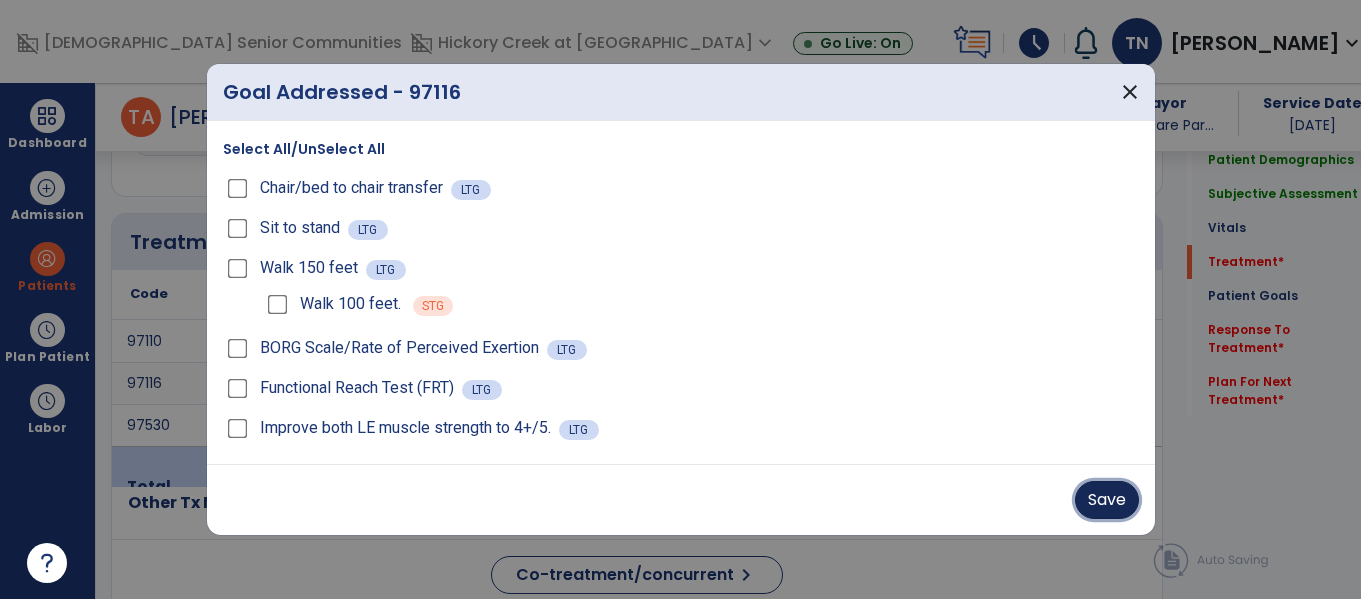 click on "Save" at bounding box center (1107, 500) 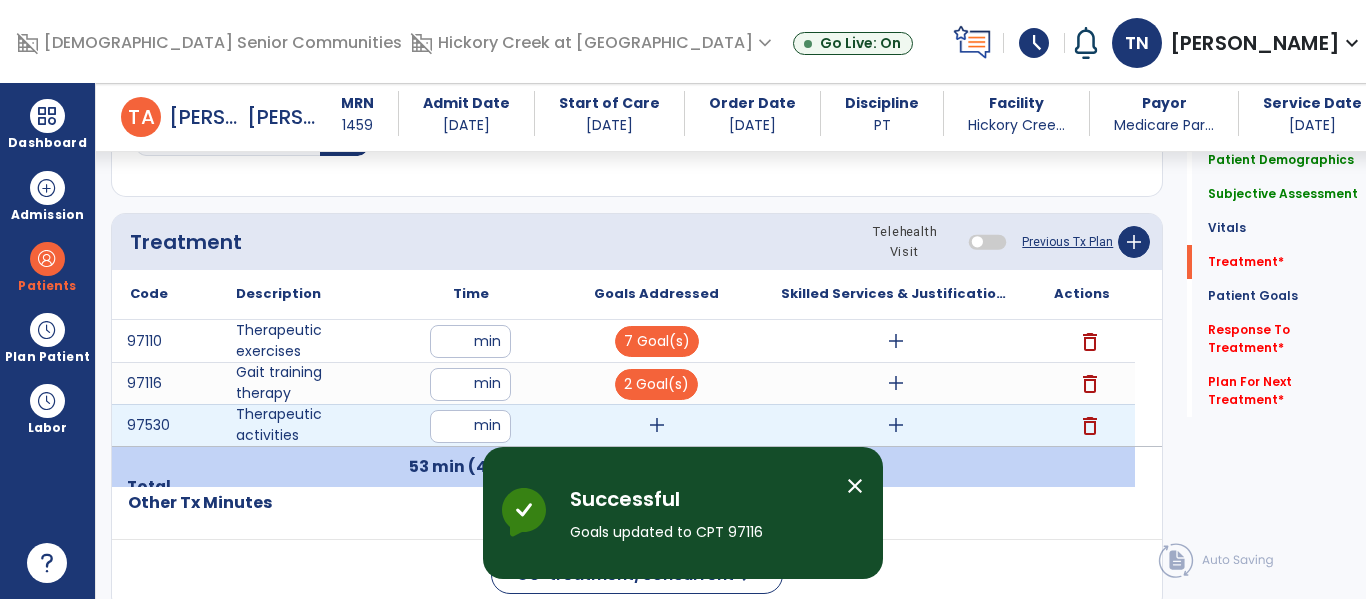 click on "add" at bounding box center (657, 425) 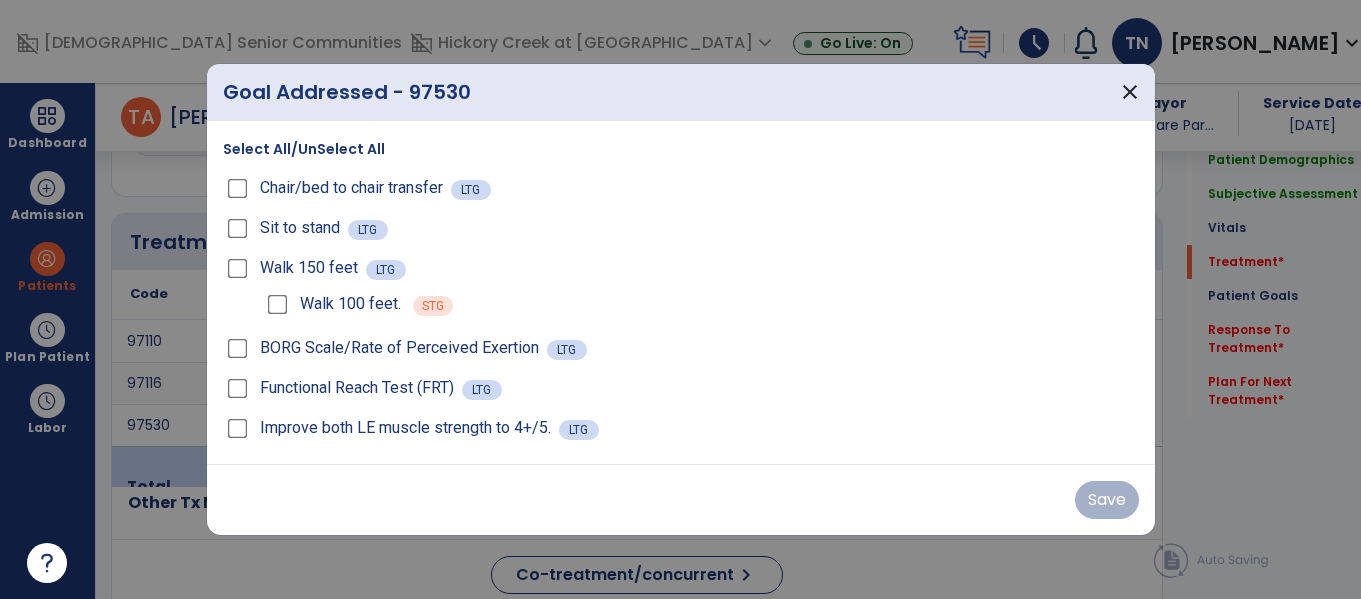 scroll, scrollTop: 1036, scrollLeft: 0, axis: vertical 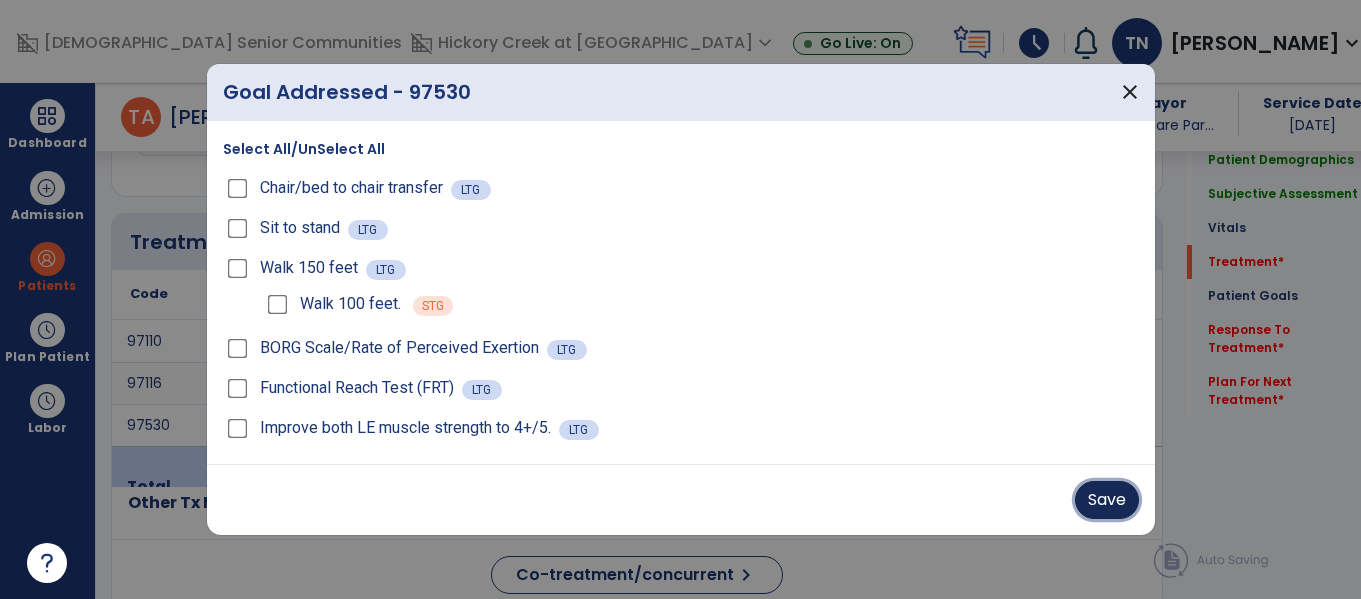 click on "Save" at bounding box center [1107, 500] 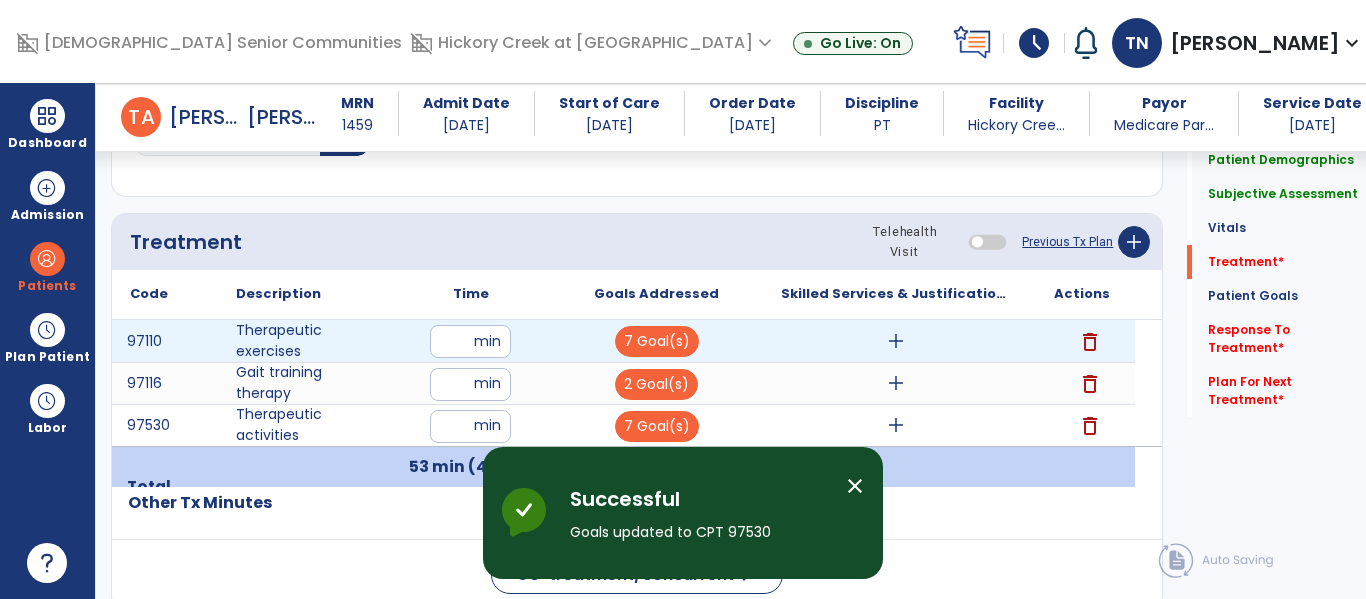 click on "add" at bounding box center [896, 341] 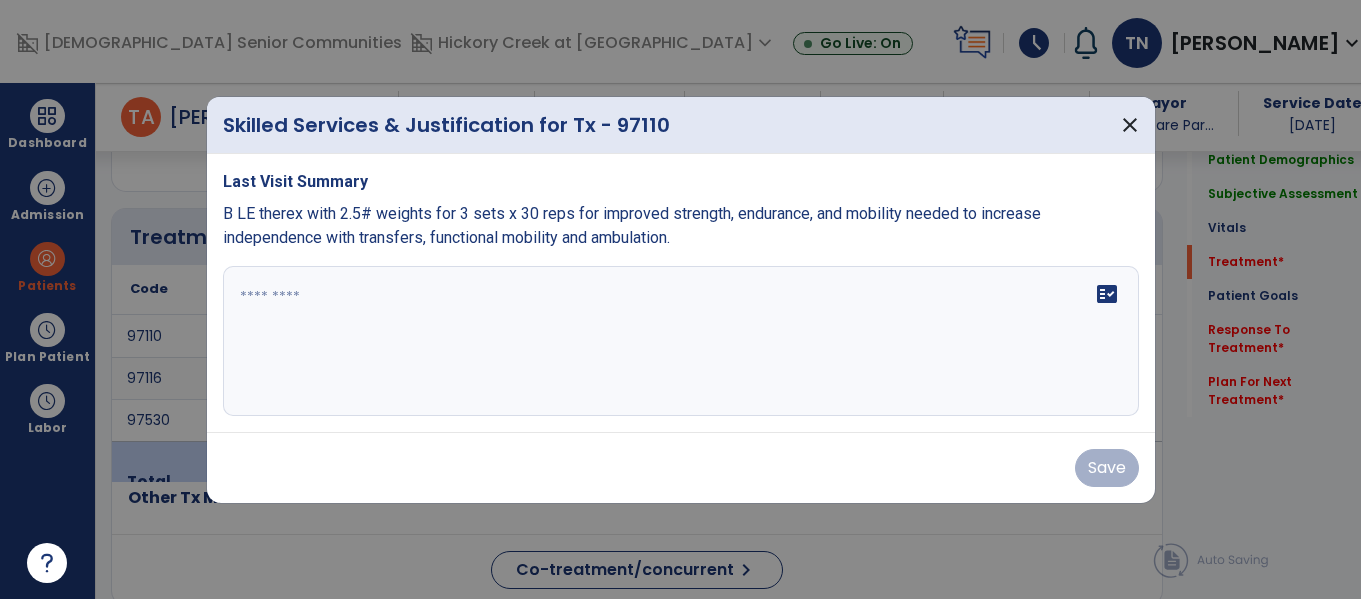 scroll, scrollTop: 1036, scrollLeft: 0, axis: vertical 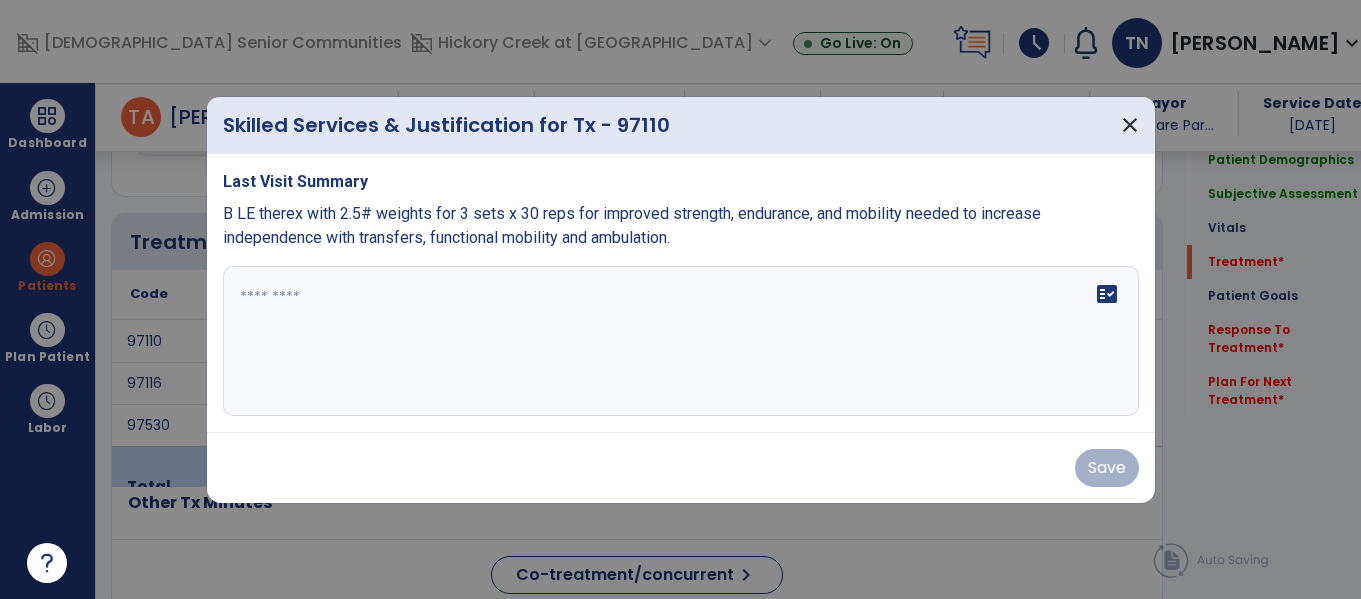 click on "fact_check" at bounding box center [681, 341] 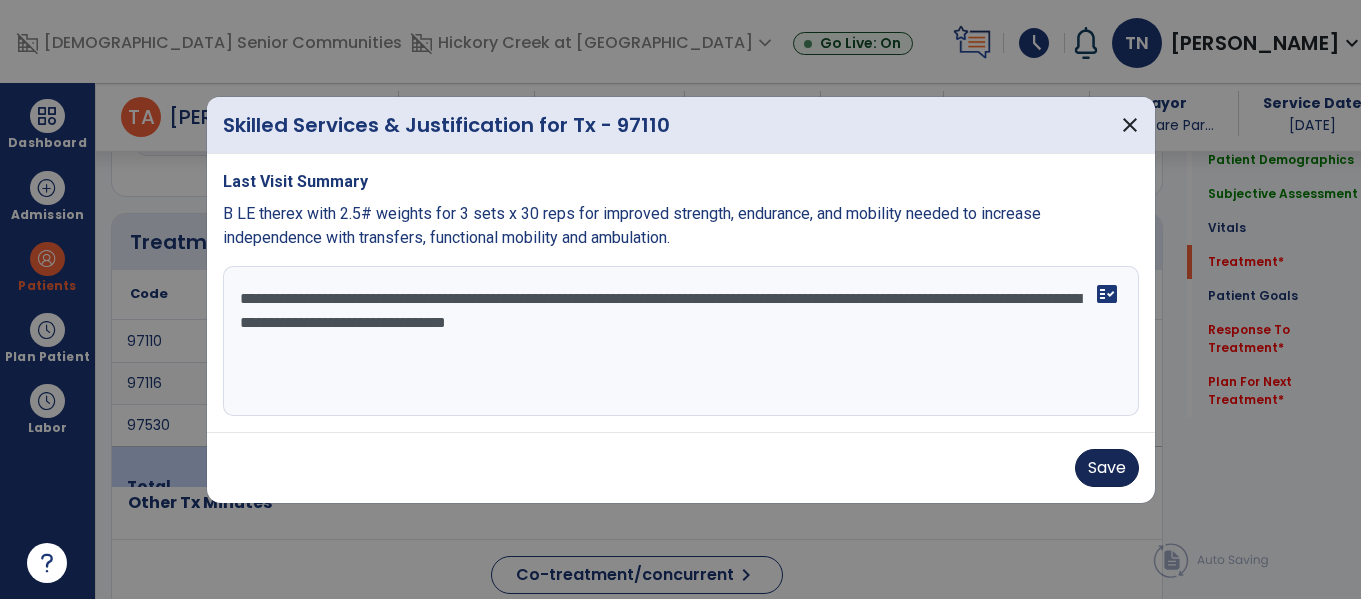 type on "**********" 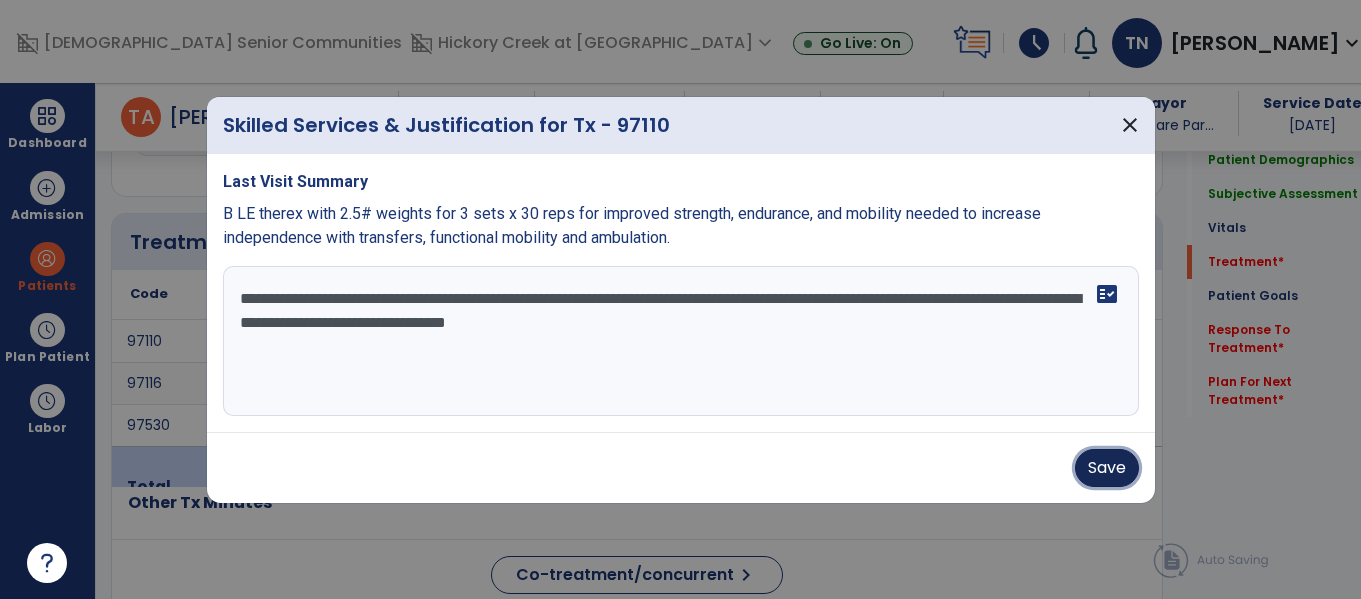 click on "Save" at bounding box center (1107, 468) 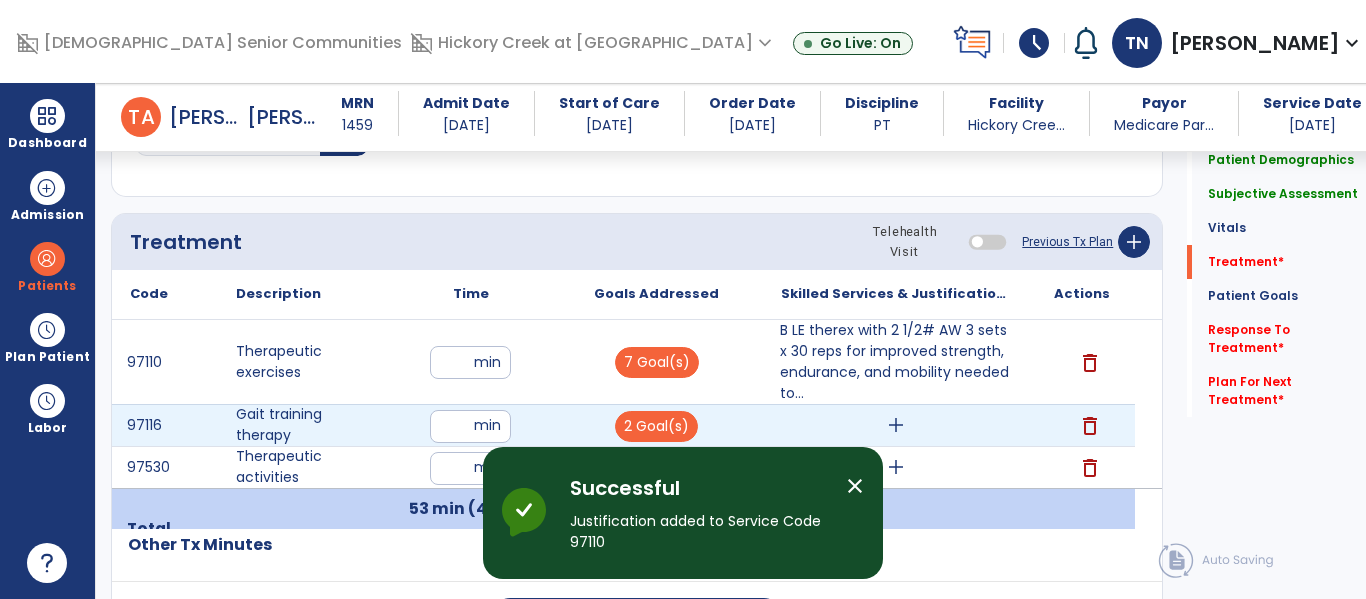 click on "add" at bounding box center (896, 425) 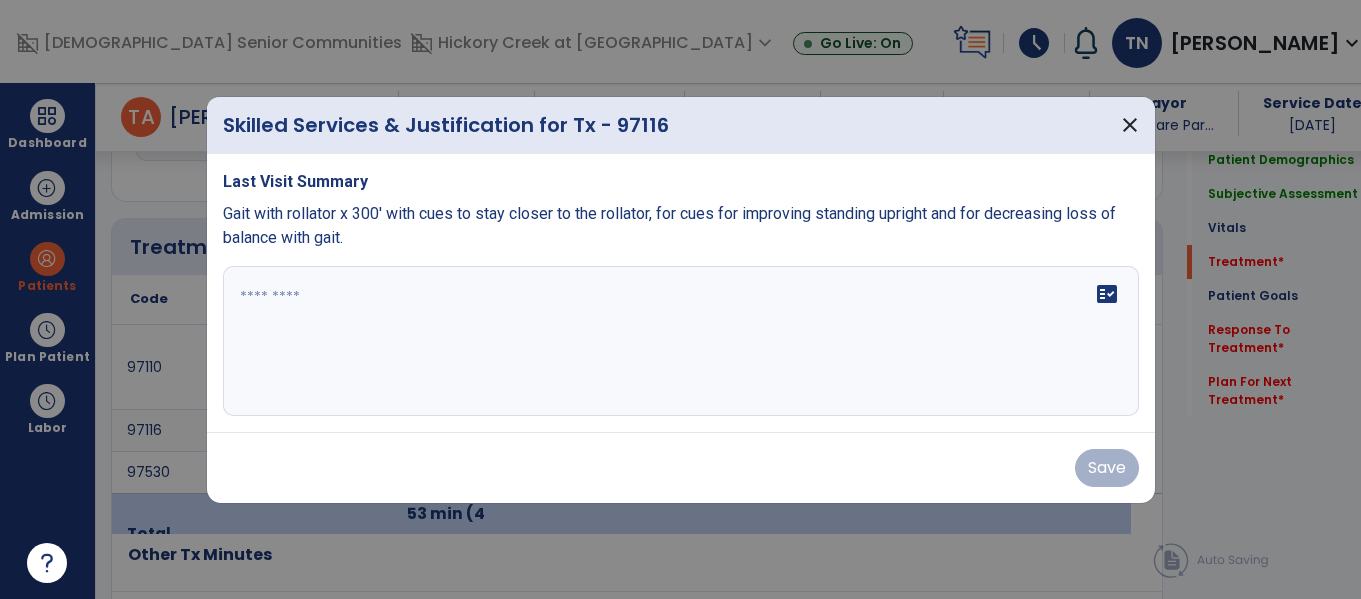 scroll, scrollTop: 1036, scrollLeft: 0, axis: vertical 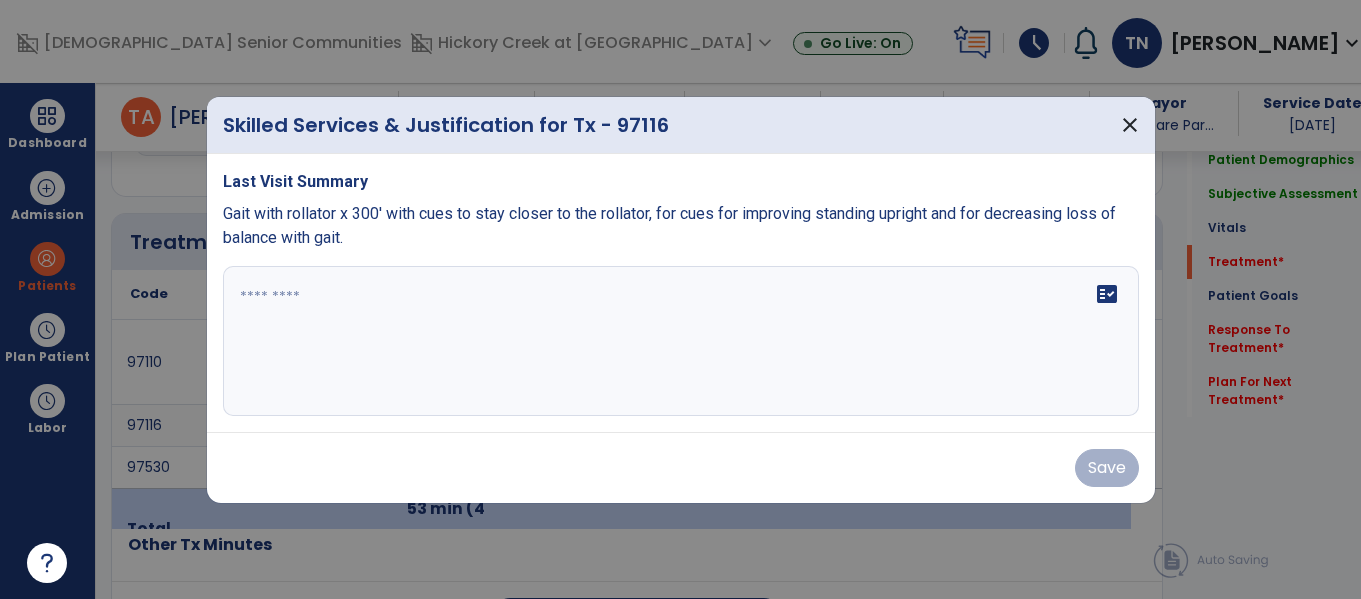 click on "fact_check" at bounding box center [681, 341] 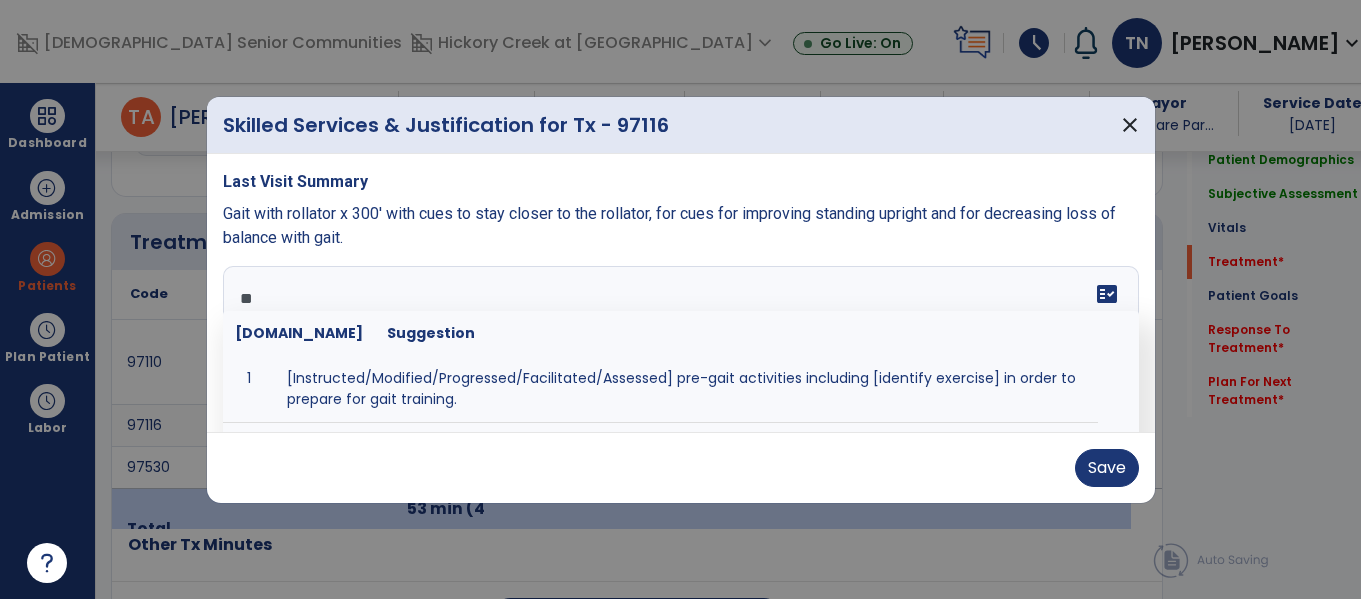 type on "*" 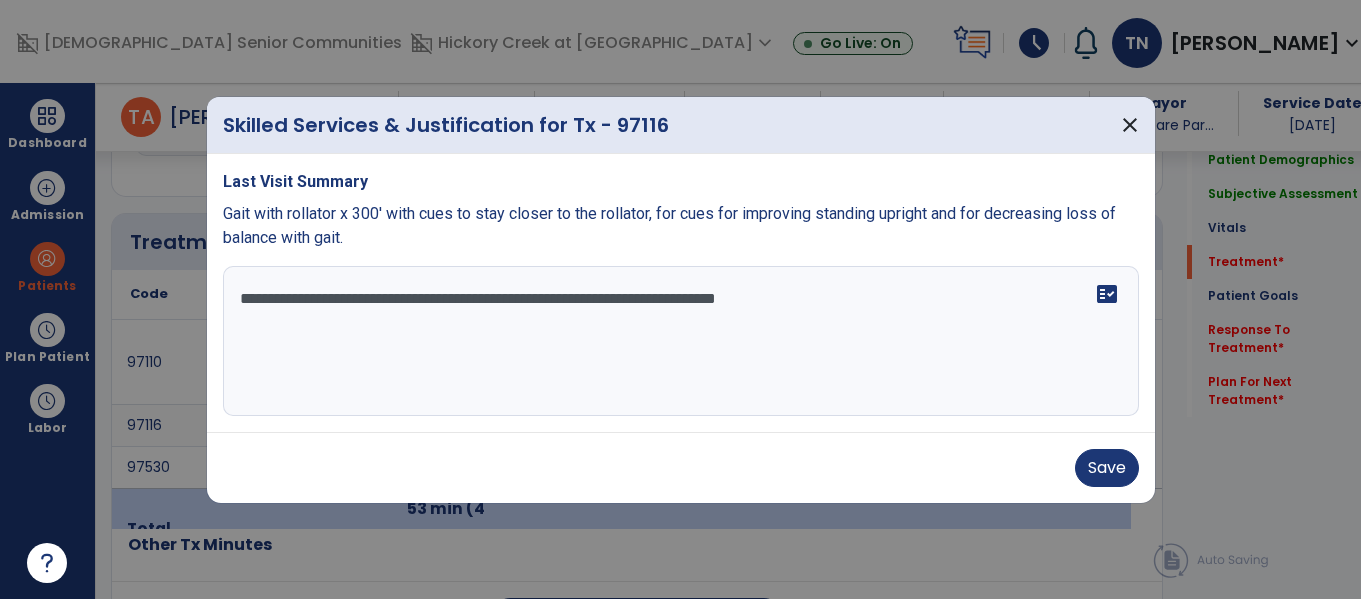 type on "**********" 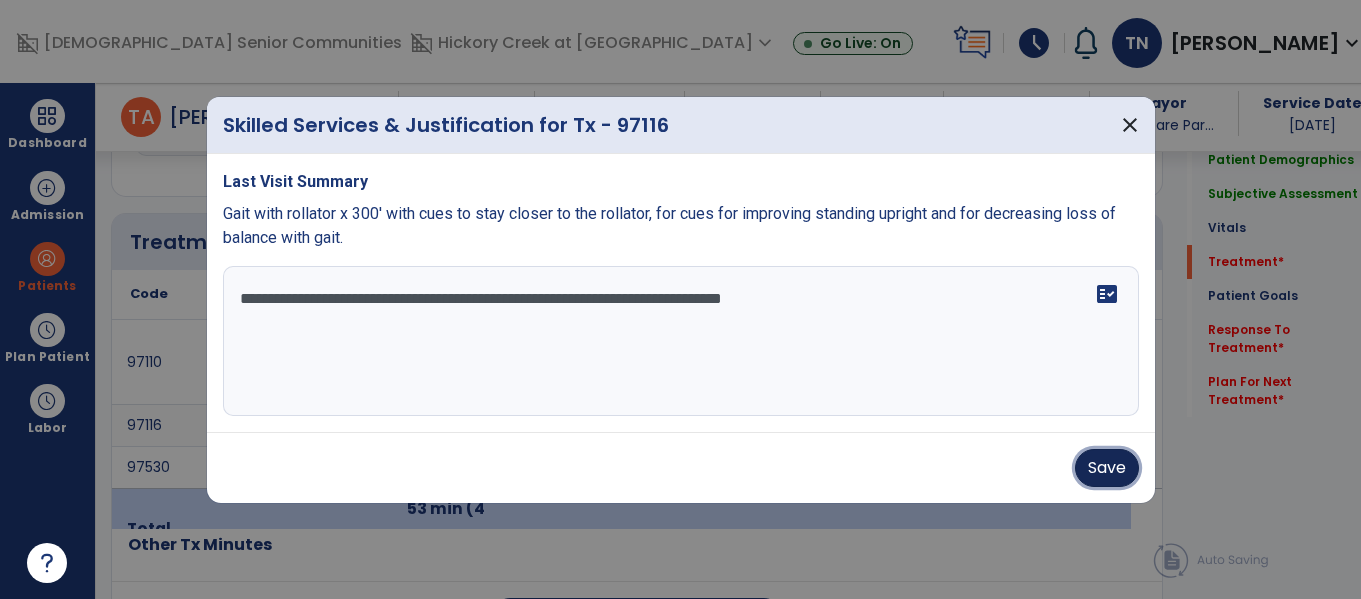 click on "Save" at bounding box center (1107, 468) 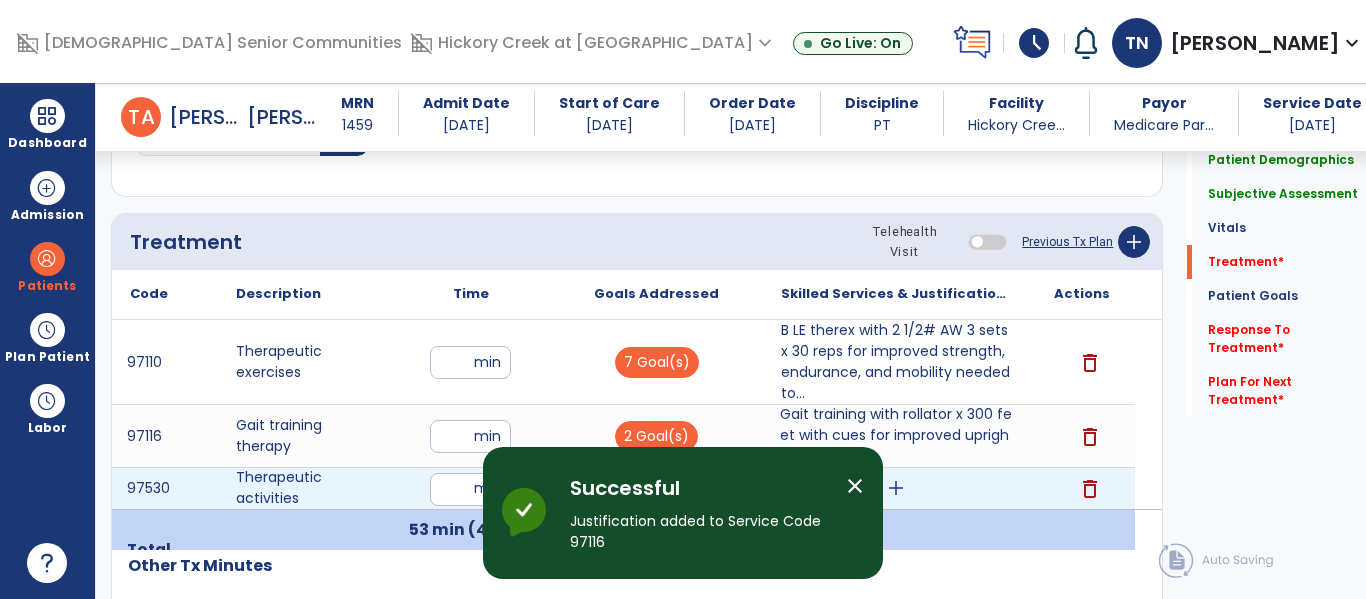 click on "add" at bounding box center [896, 488] 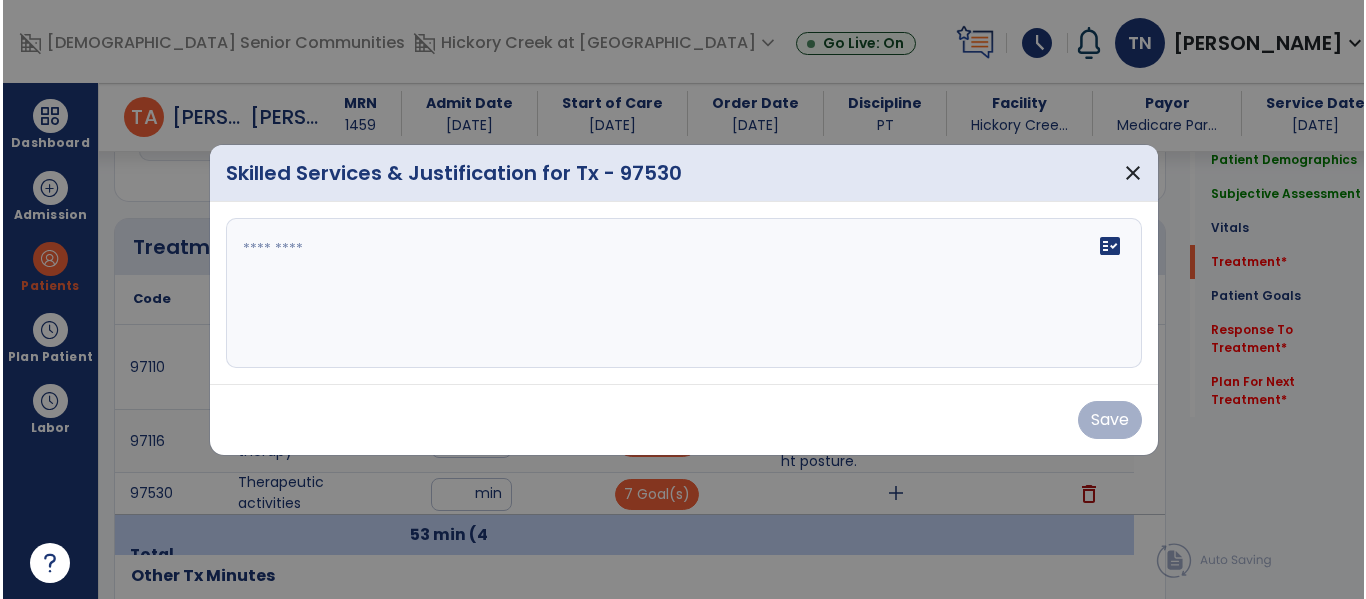 scroll, scrollTop: 1036, scrollLeft: 0, axis: vertical 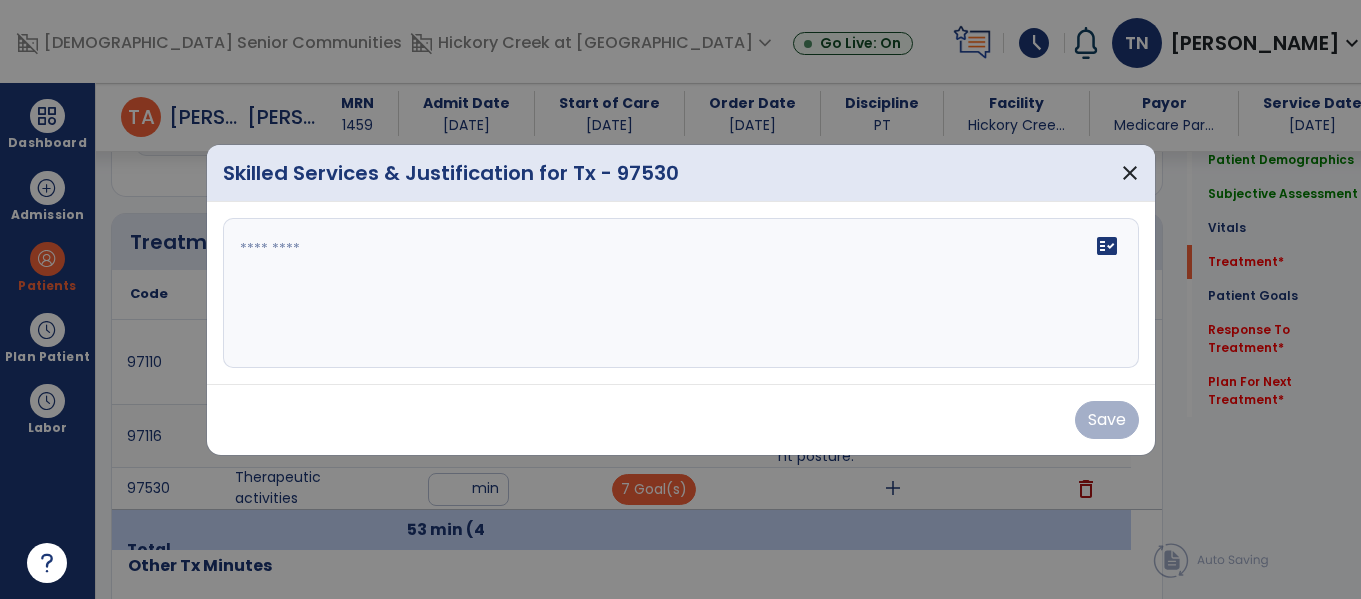 click on "fact_check" at bounding box center [681, 293] 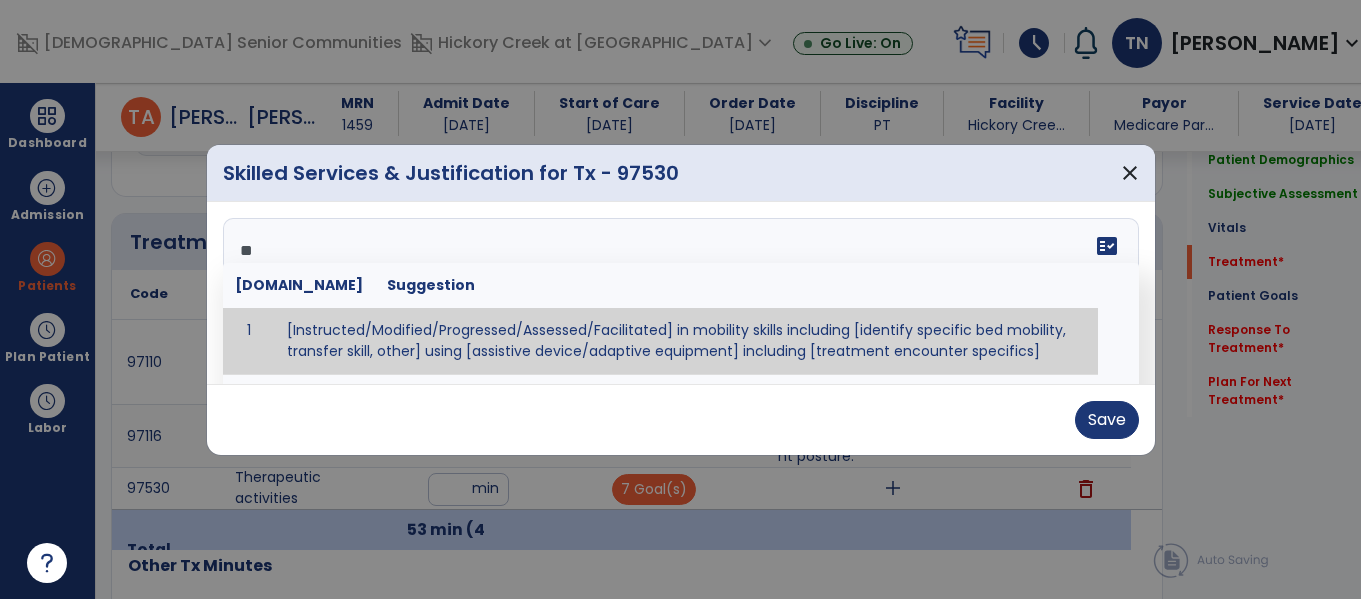 type on "*" 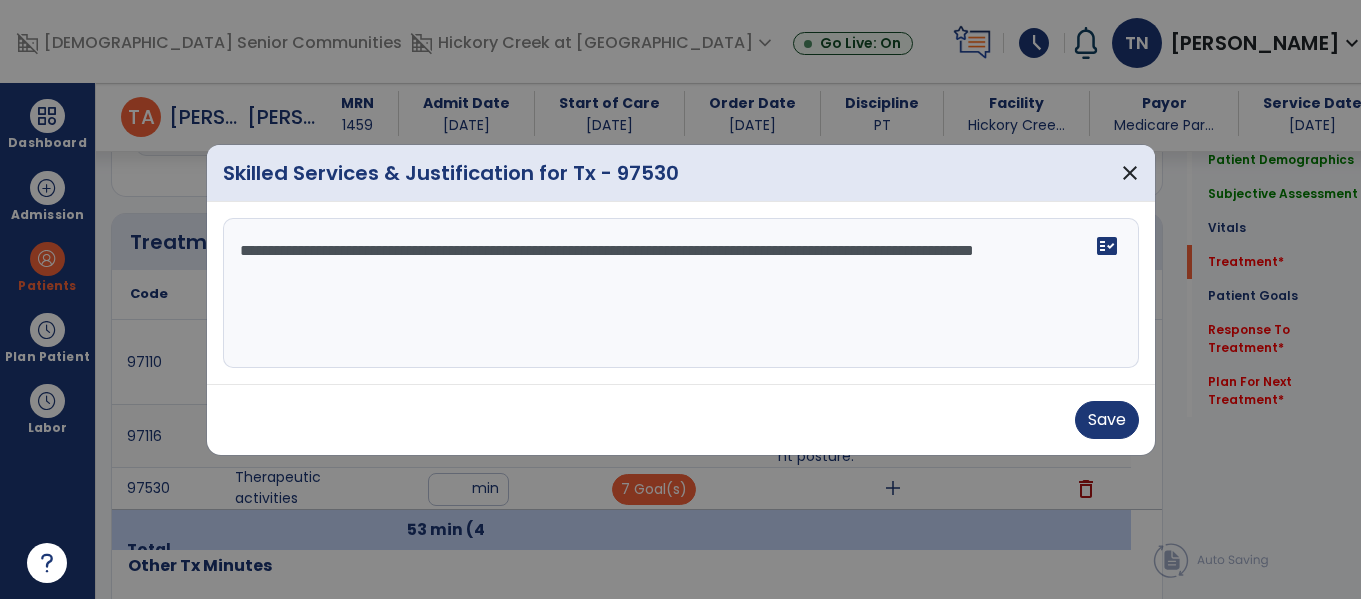 type on "**********" 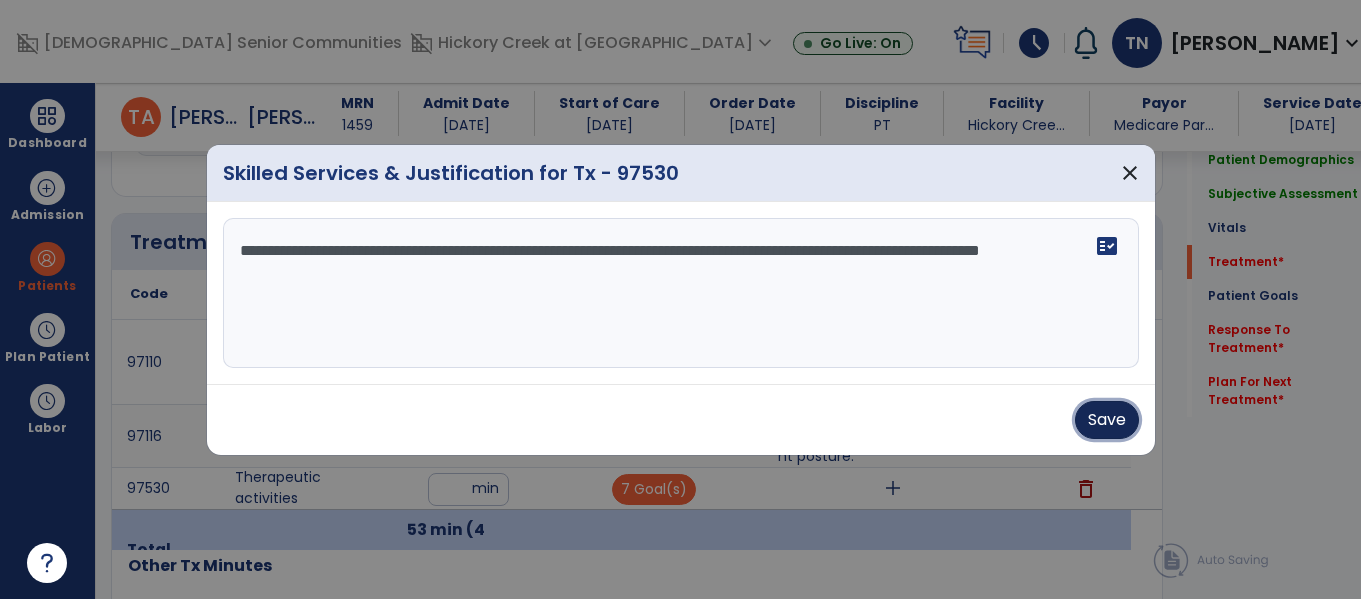 click on "Save" at bounding box center [1107, 420] 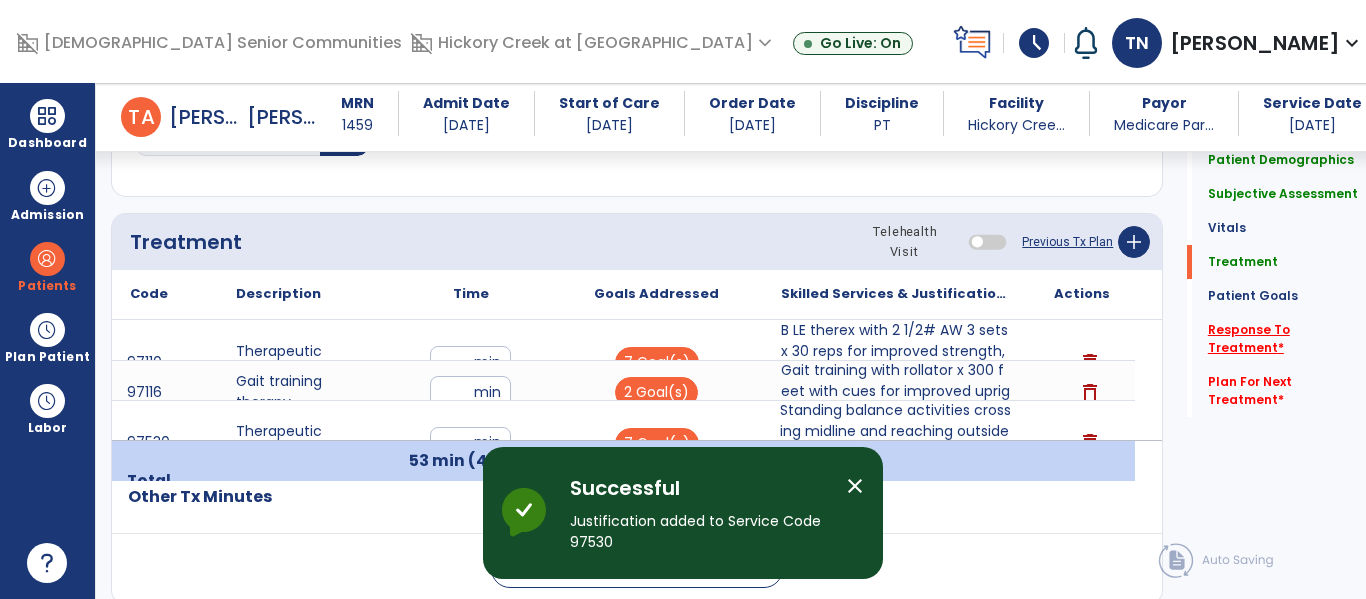 click on "Response To Treatment   *" 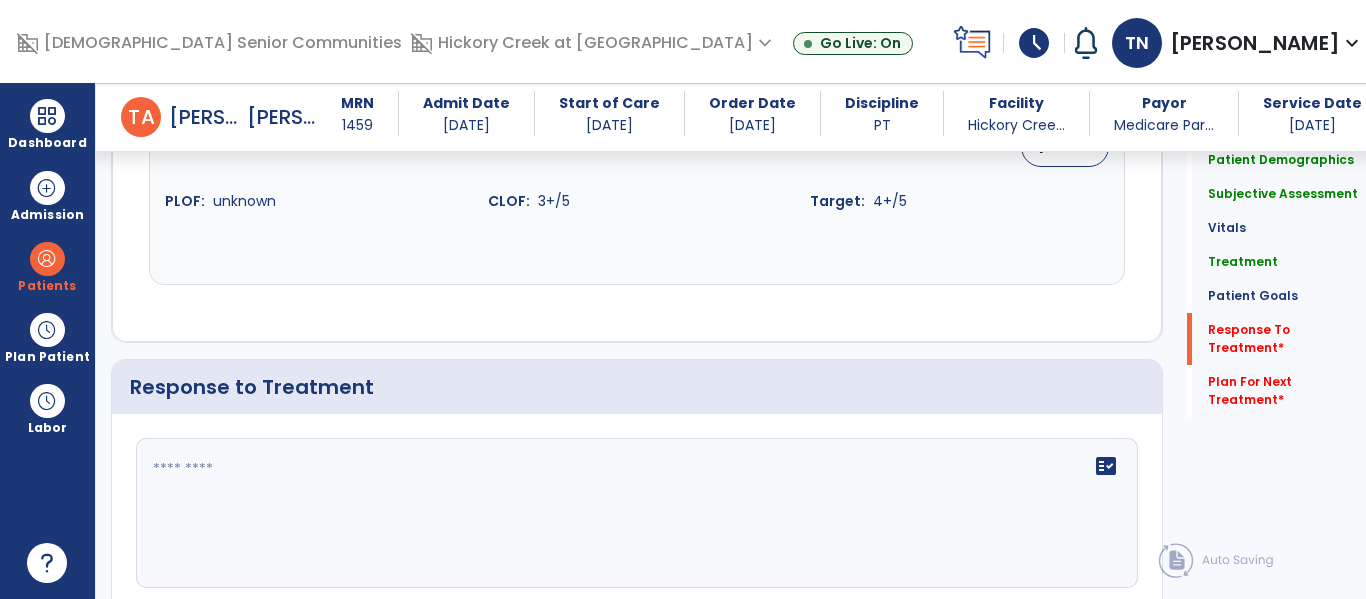 scroll, scrollTop: 2969, scrollLeft: 0, axis: vertical 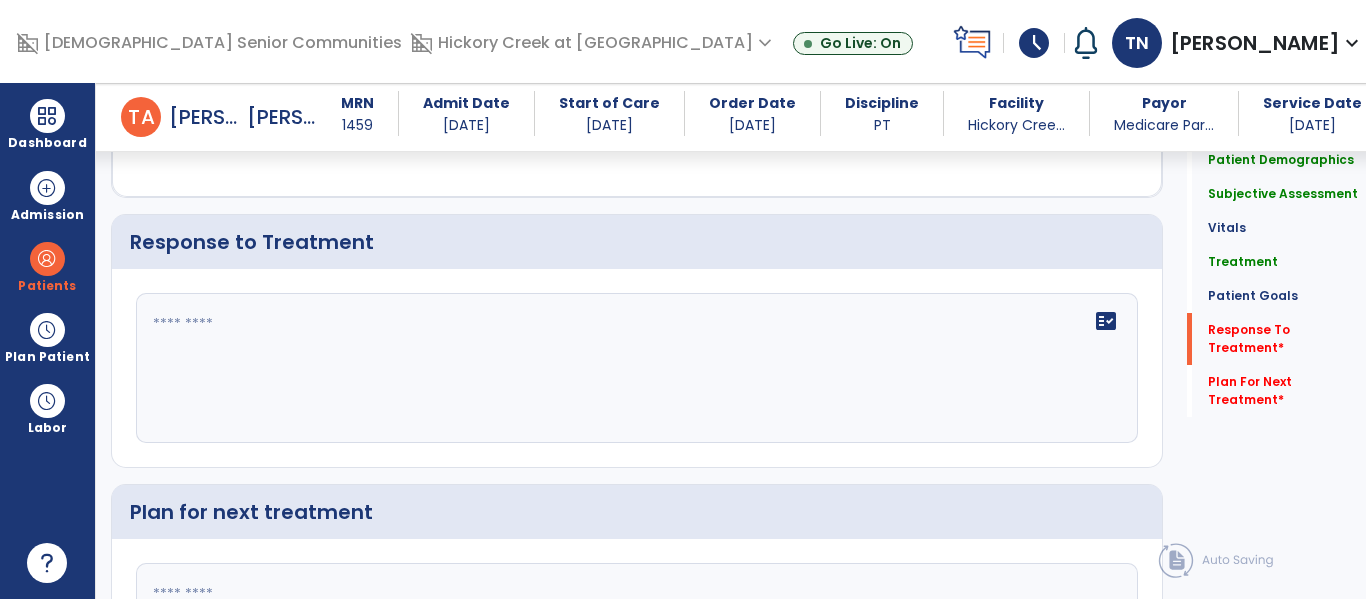 click on "fact_check" 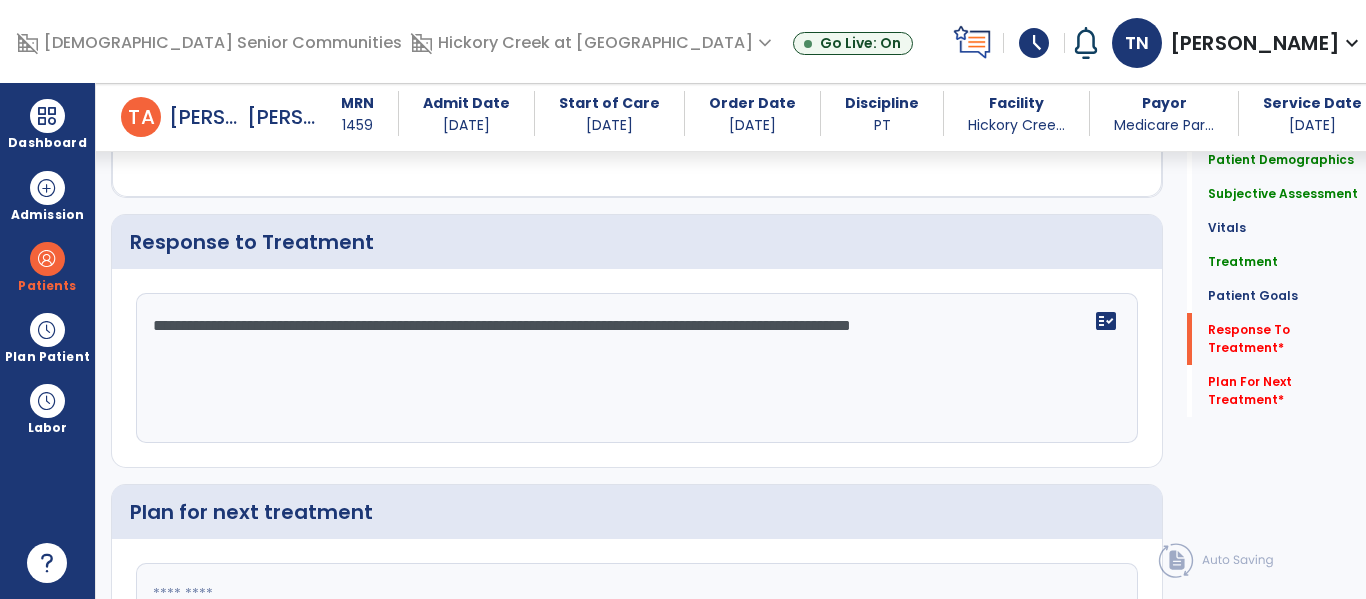type on "**********" 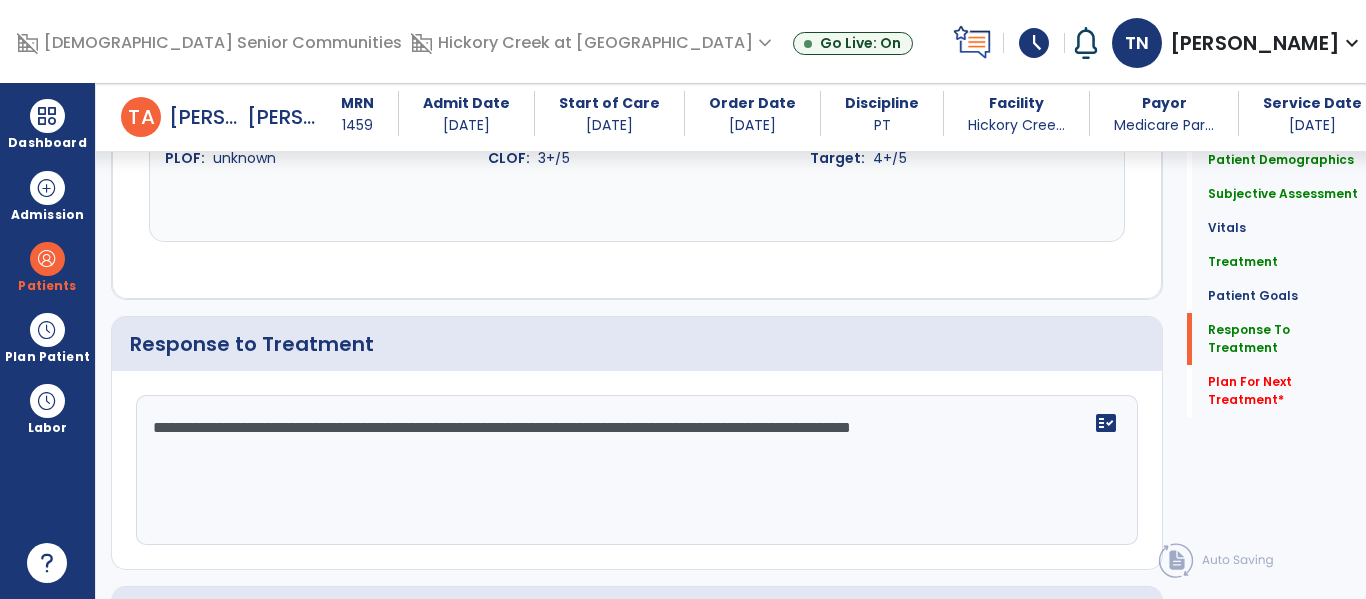 scroll, scrollTop: 2978, scrollLeft: 0, axis: vertical 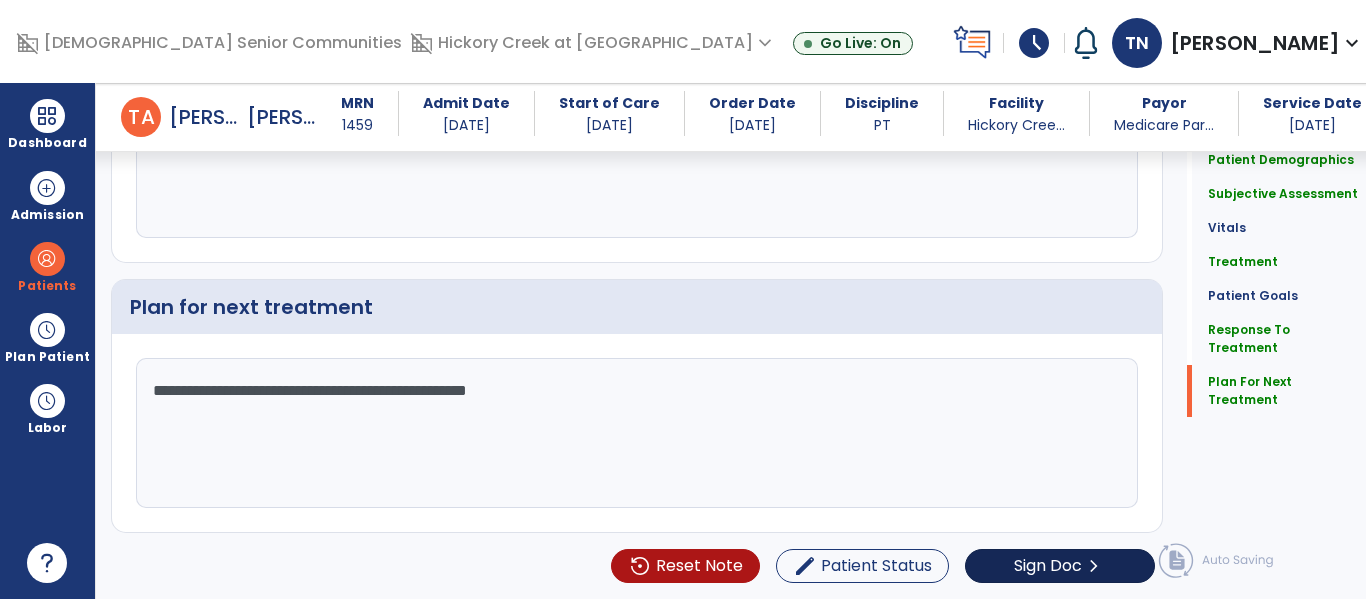type on "**********" 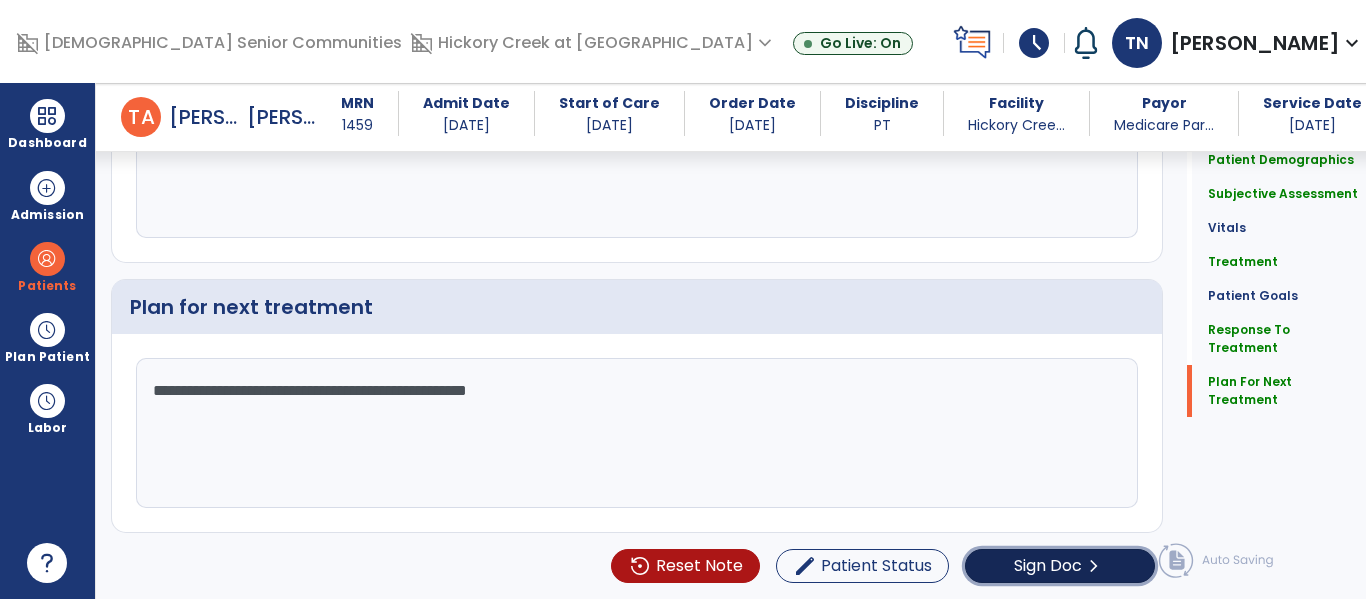 click on "Sign Doc" 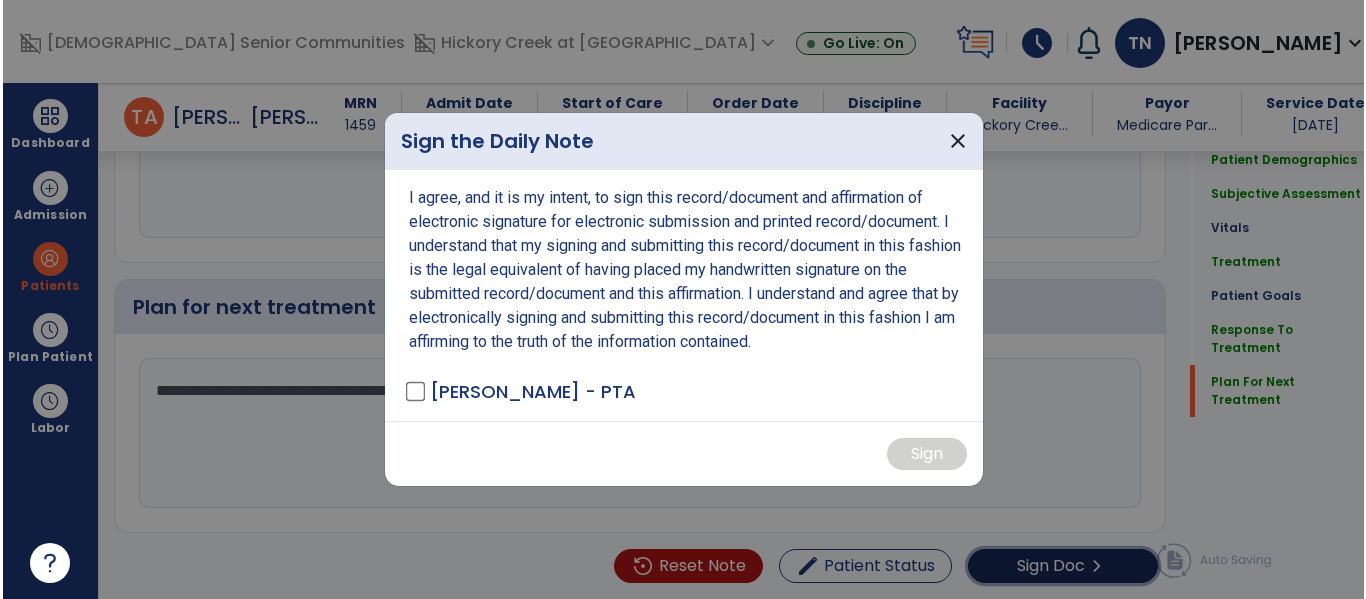 scroll, scrollTop: 3174, scrollLeft: 0, axis: vertical 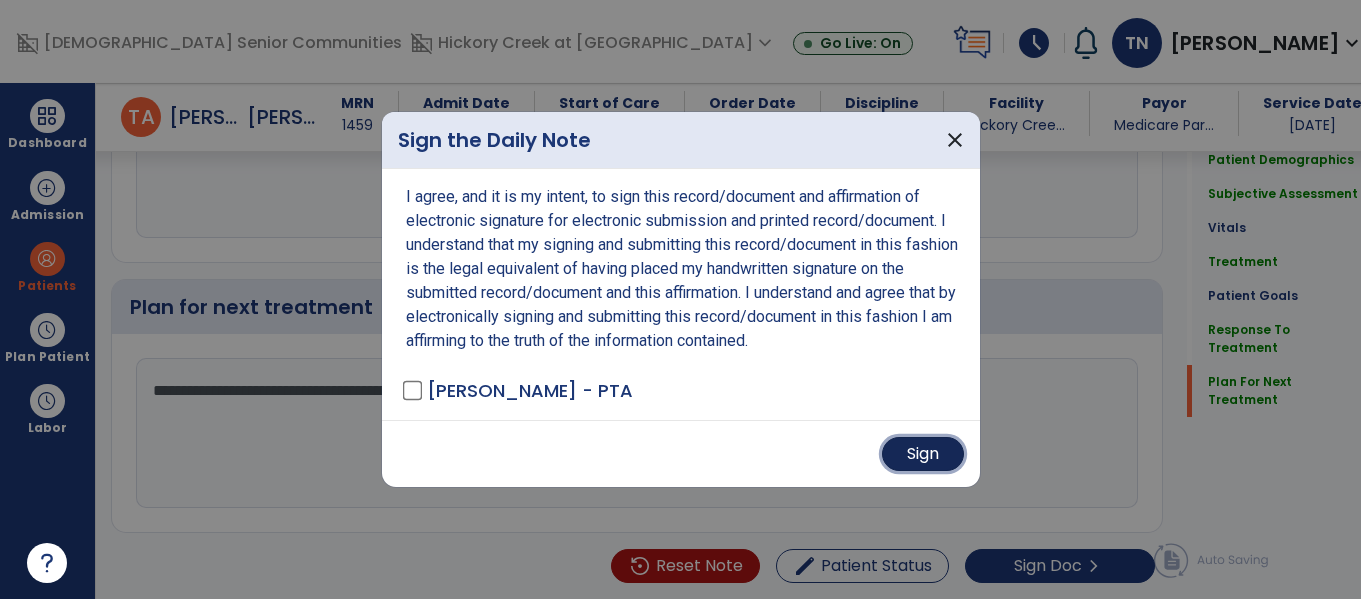 click on "Sign" at bounding box center (923, 454) 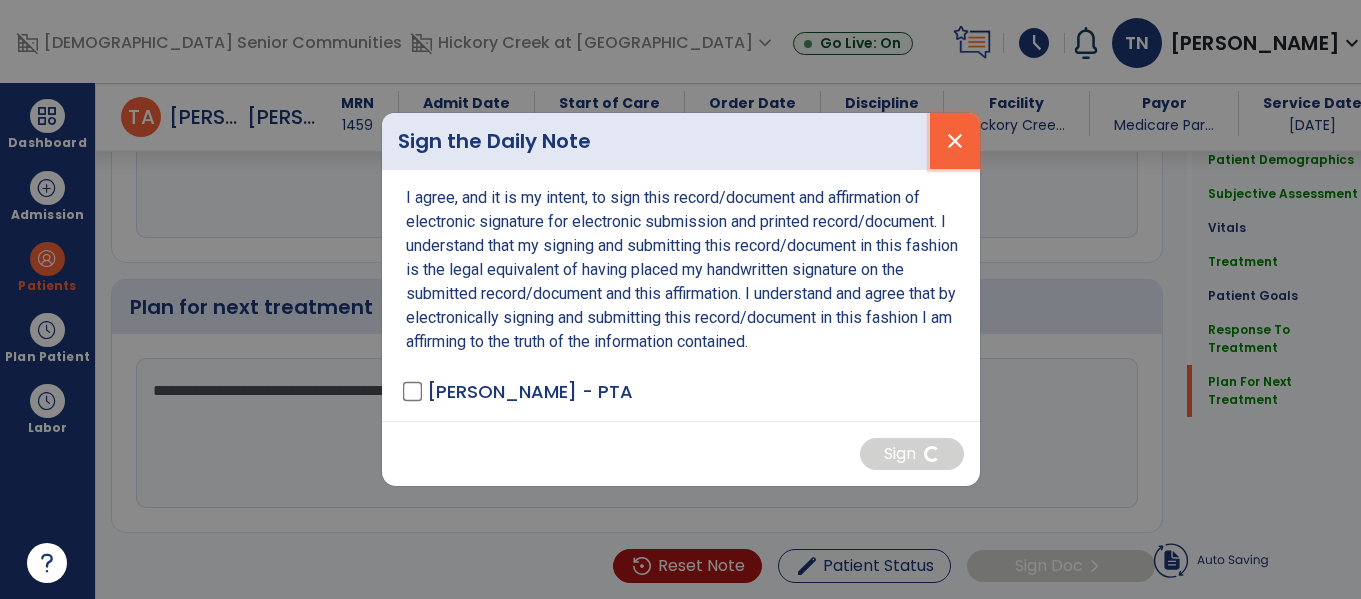 click on "close" at bounding box center [955, 141] 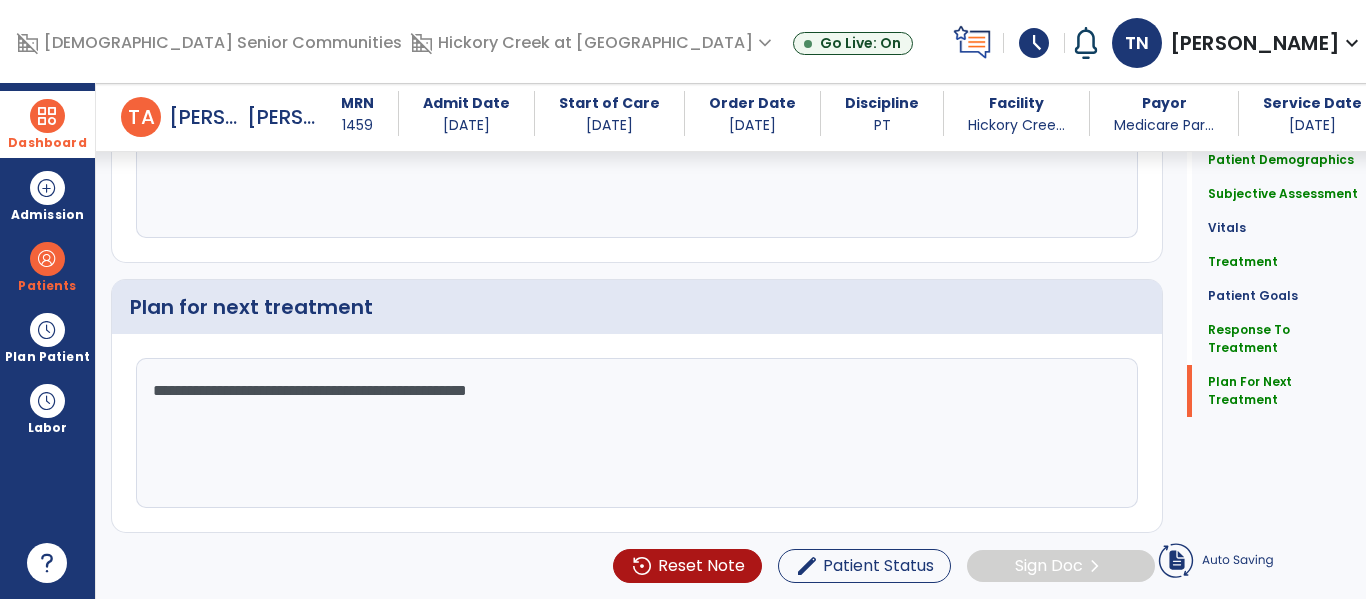 click at bounding box center (47, 116) 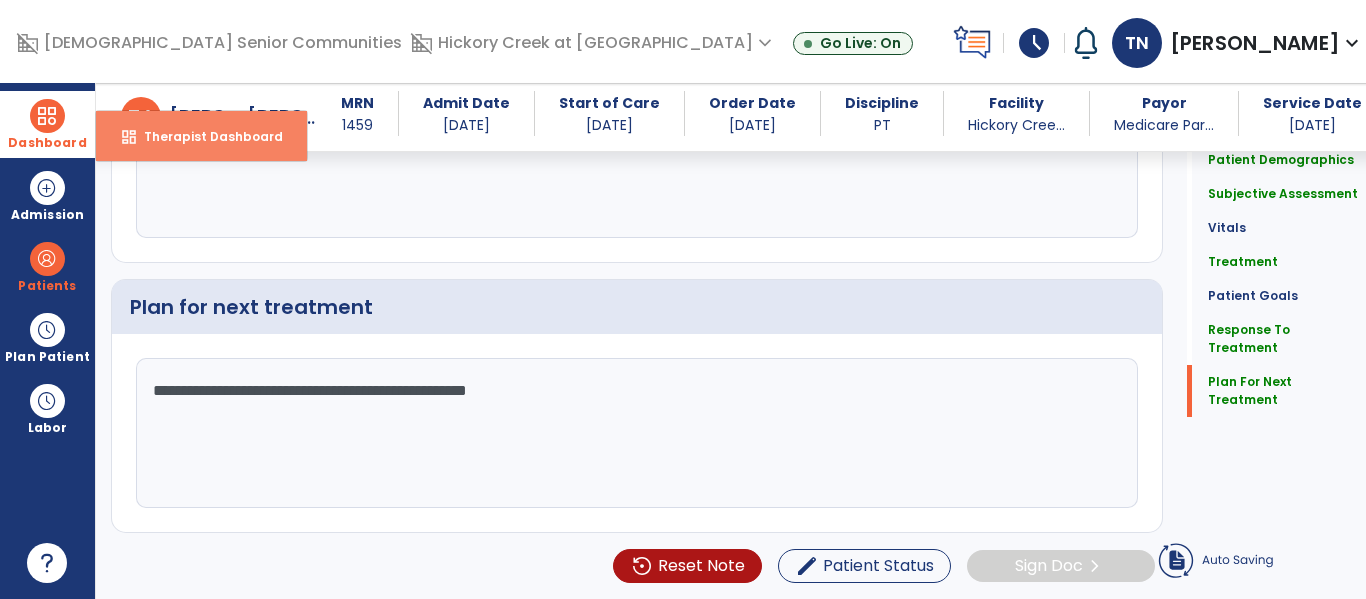 click on "dashboard" at bounding box center (129, 137) 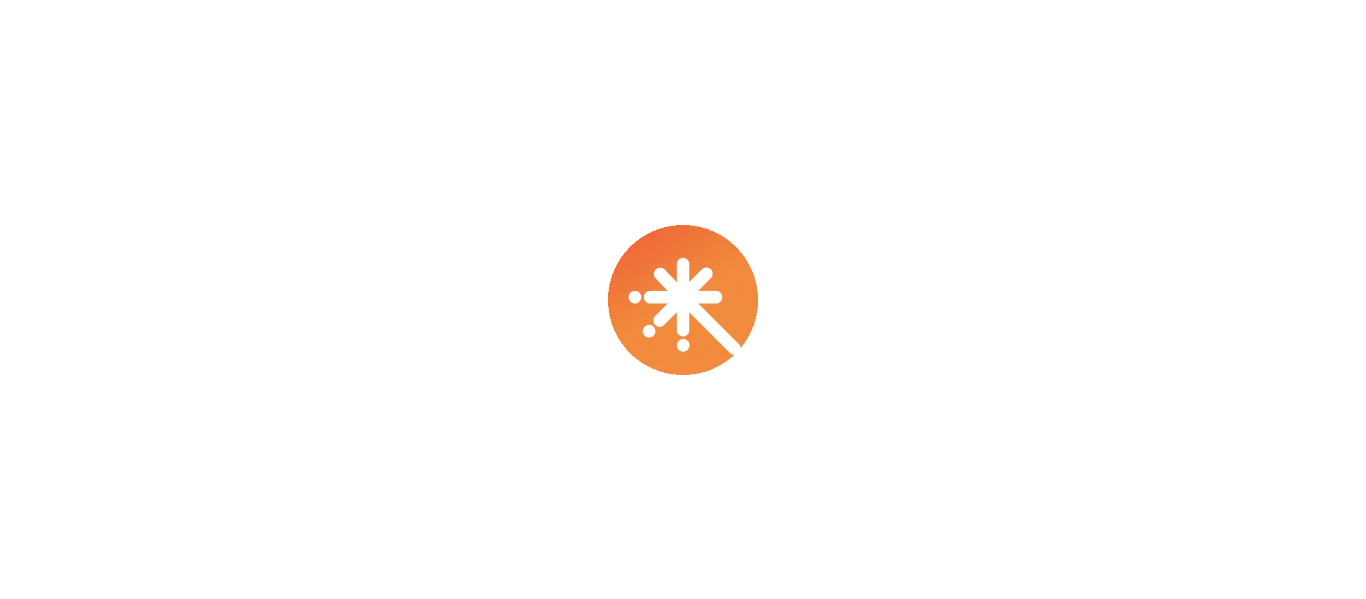 scroll, scrollTop: 0, scrollLeft: 0, axis: both 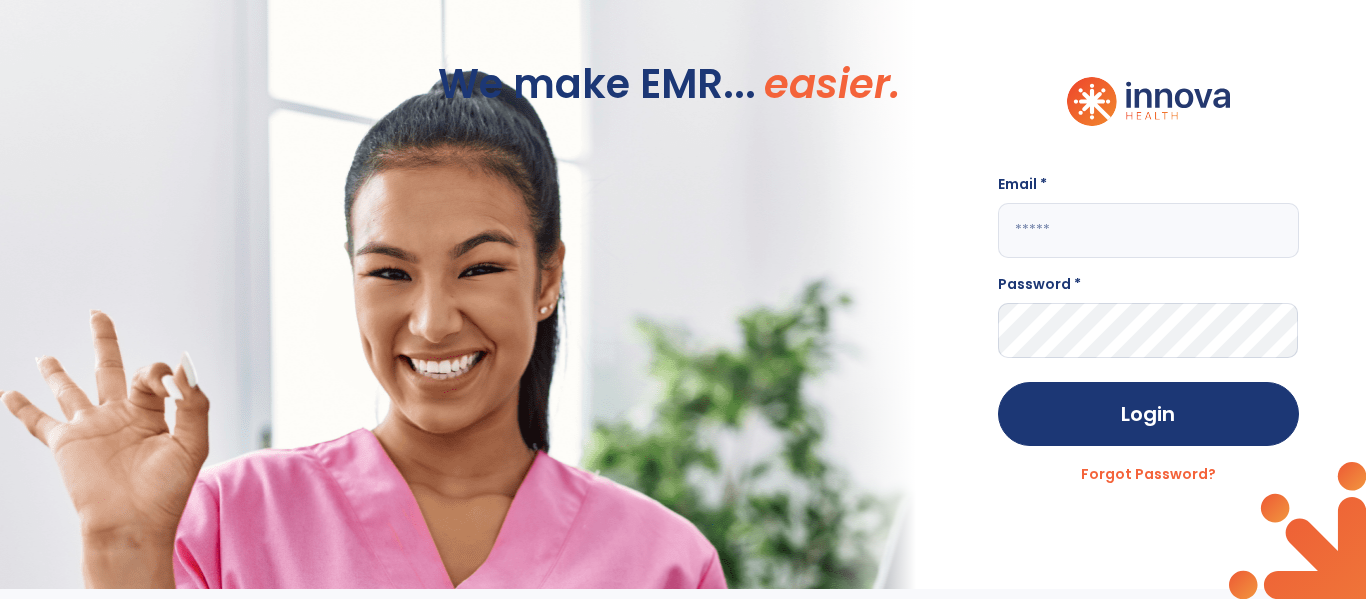 click 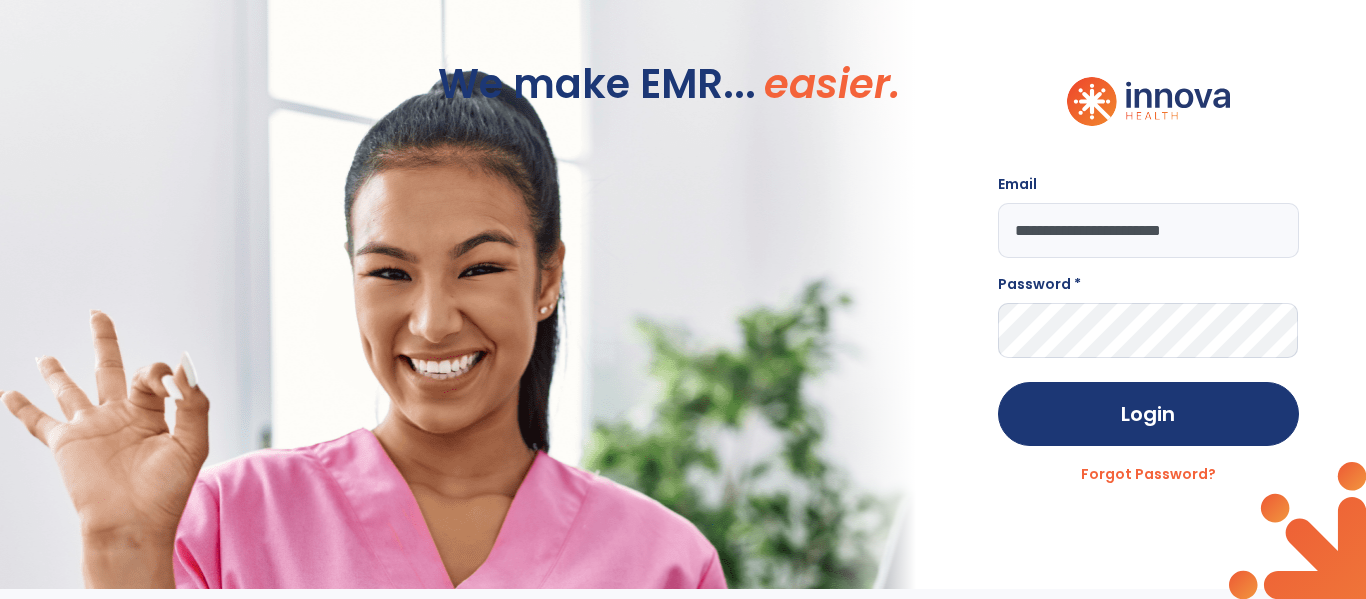 type on "**********" 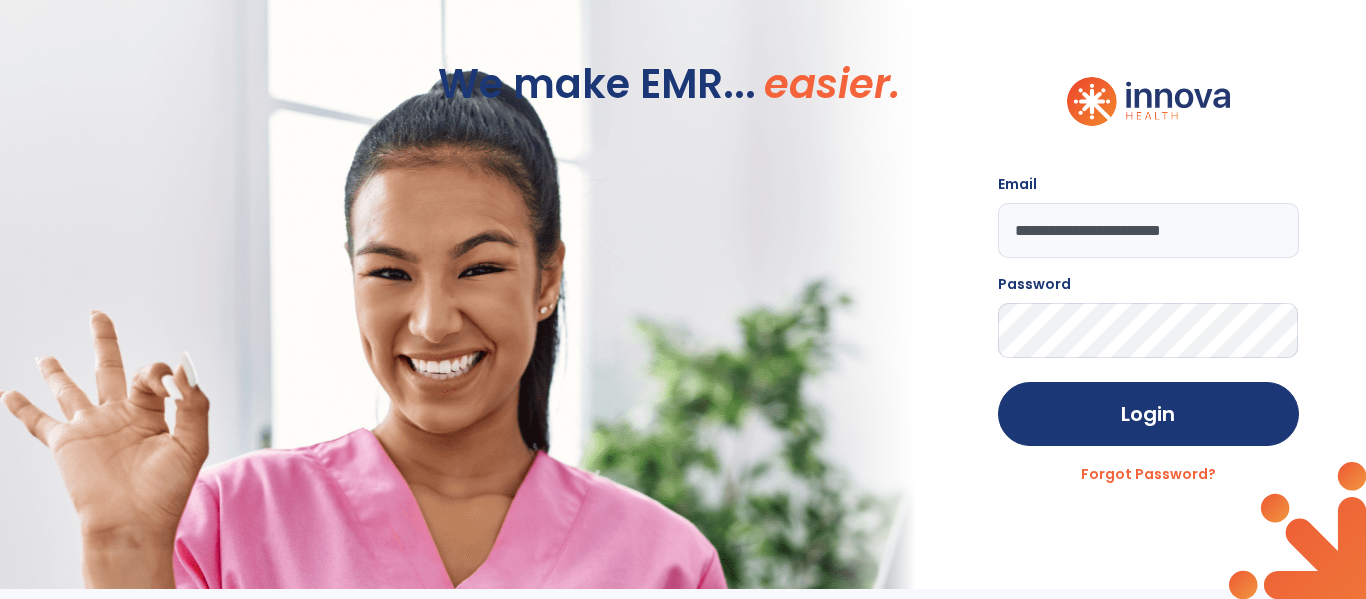 click on "Login" 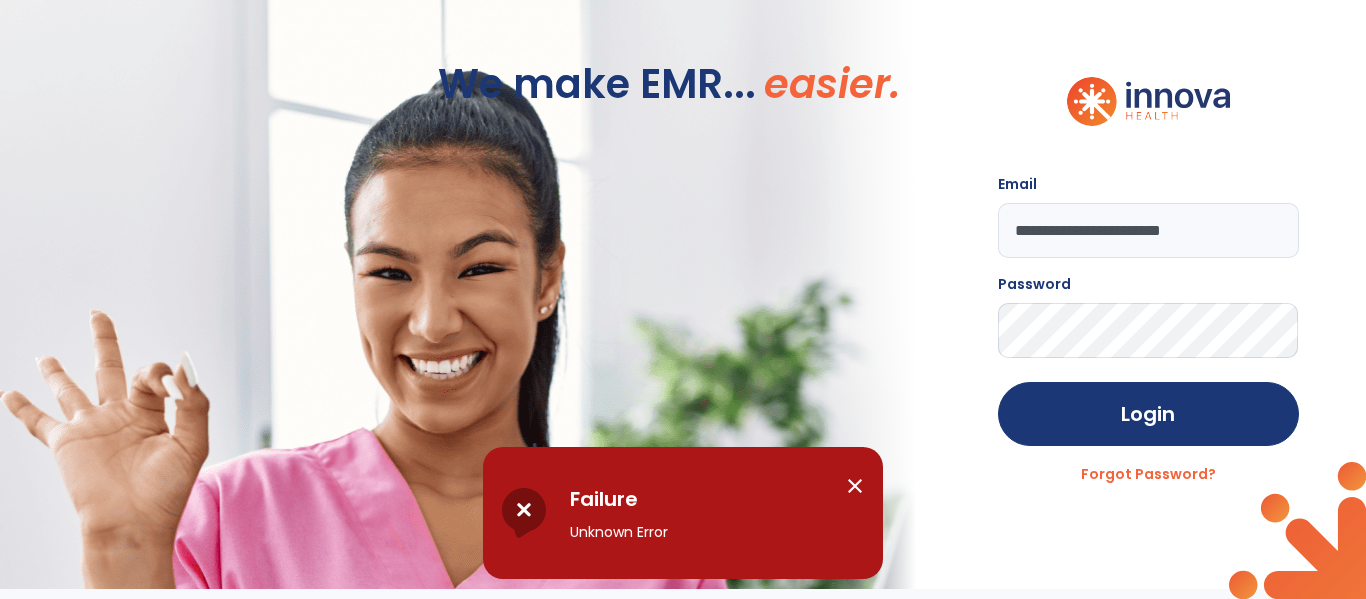 click on "**********" 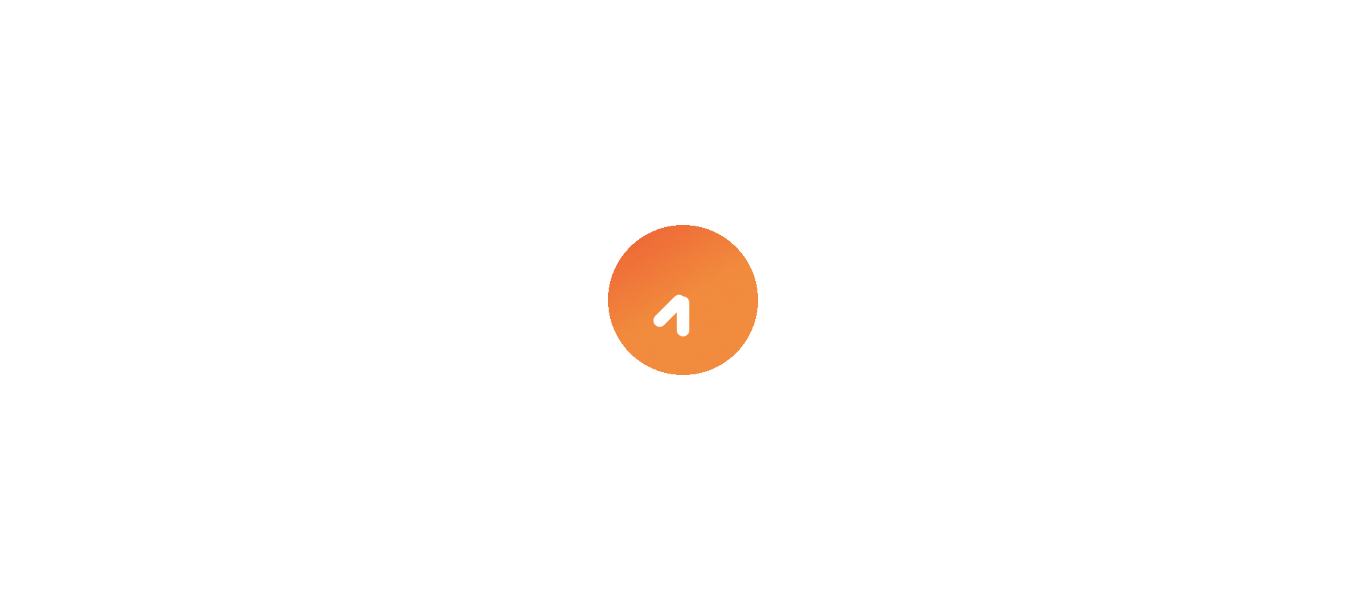 scroll, scrollTop: 0, scrollLeft: 0, axis: both 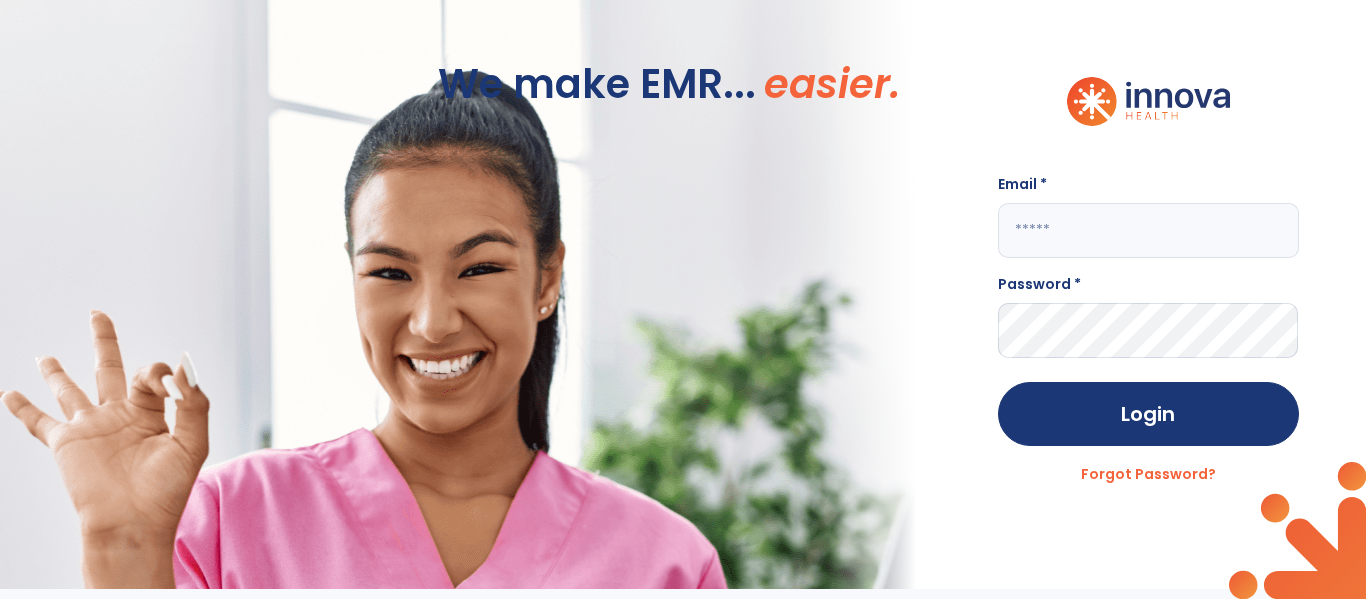 click 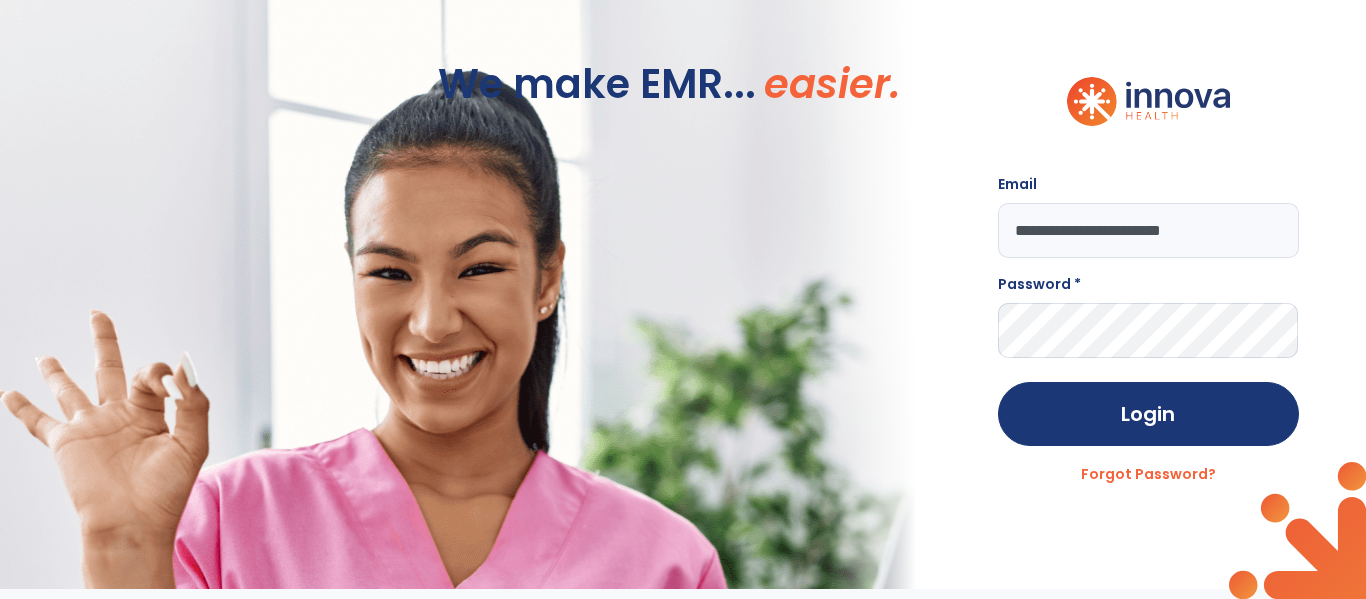 type on "**********" 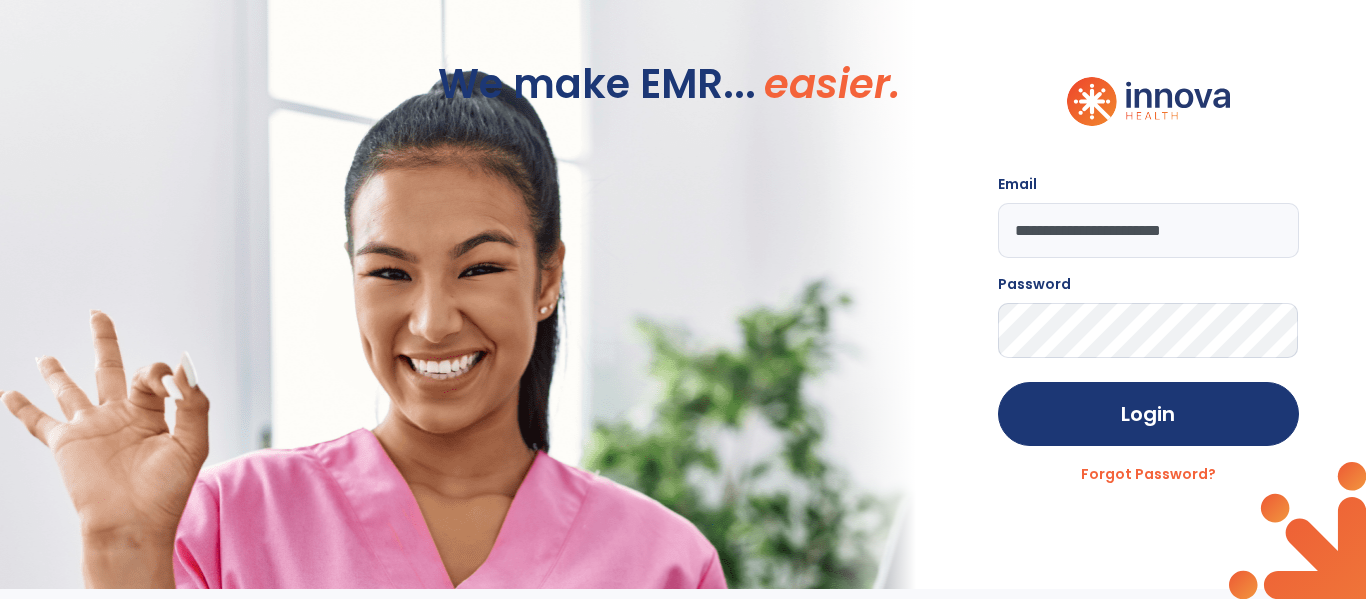 click on "Login" 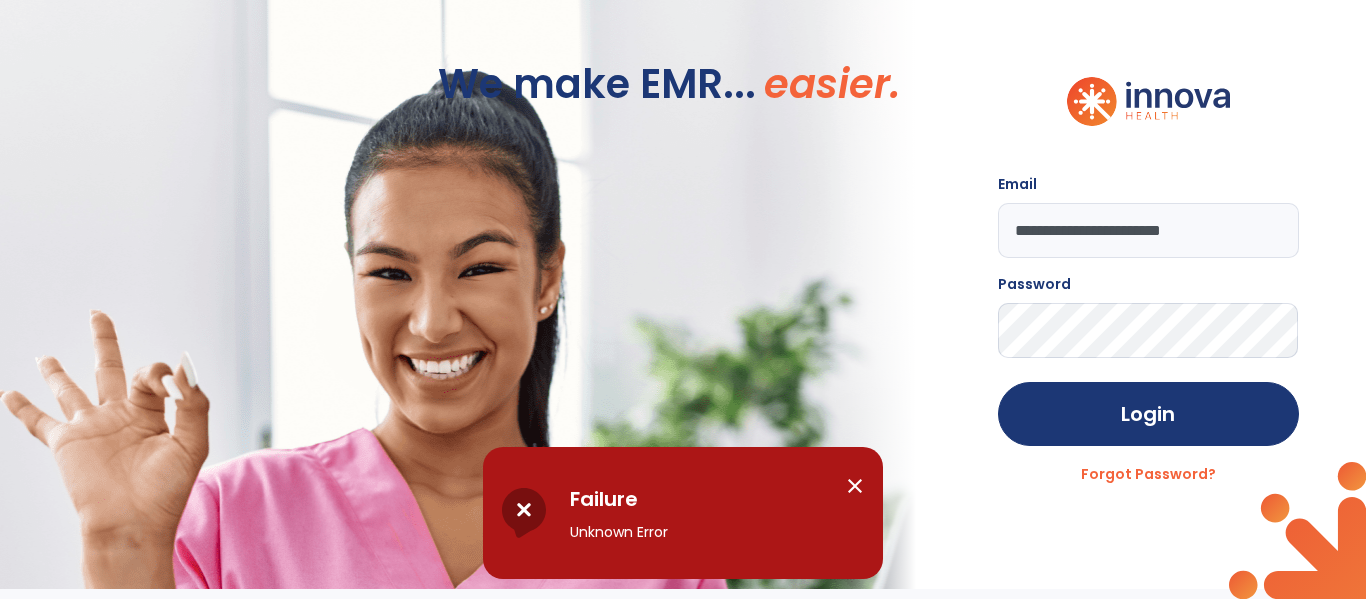 click on "close" at bounding box center [855, 486] 